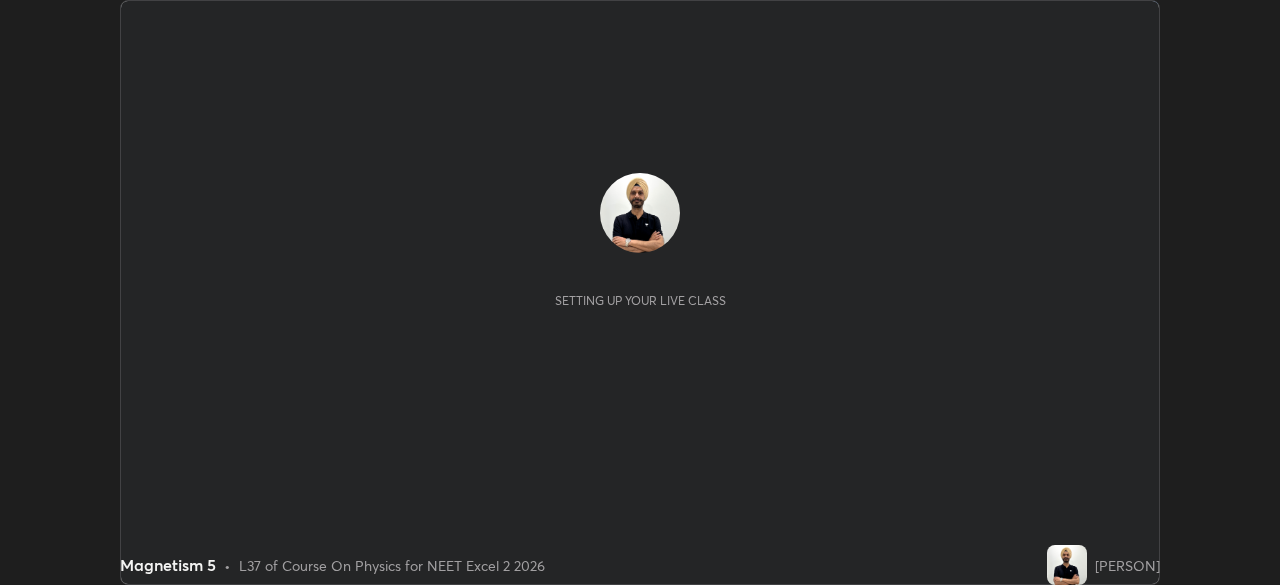 scroll, scrollTop: 0, scrollLeft: 0, axis: both 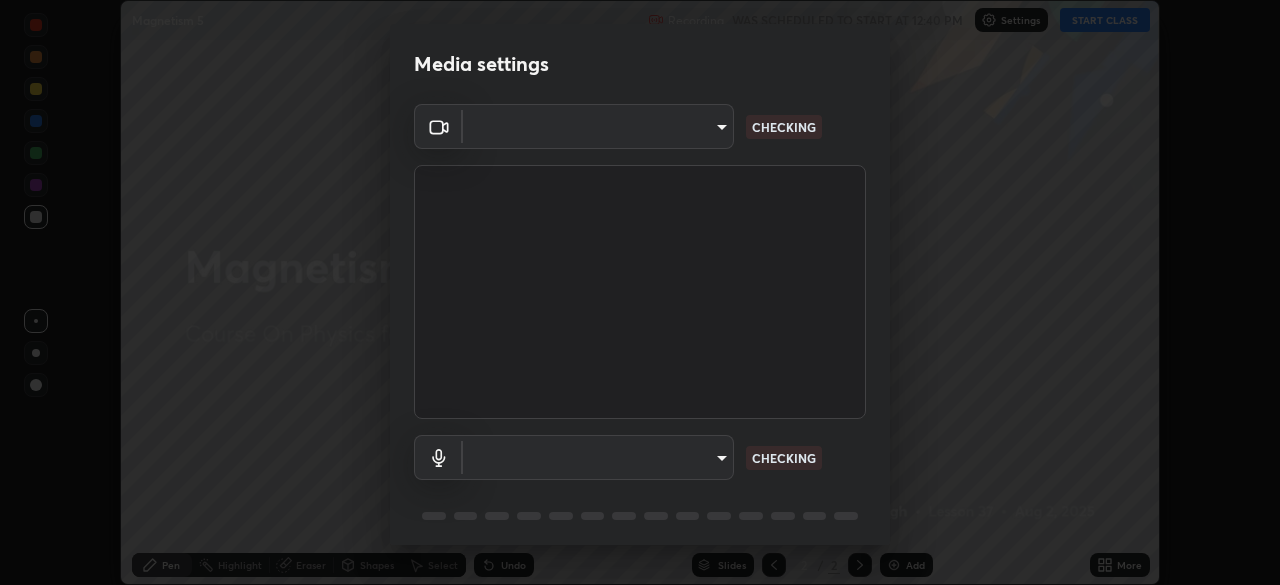 type on "[HASH]" 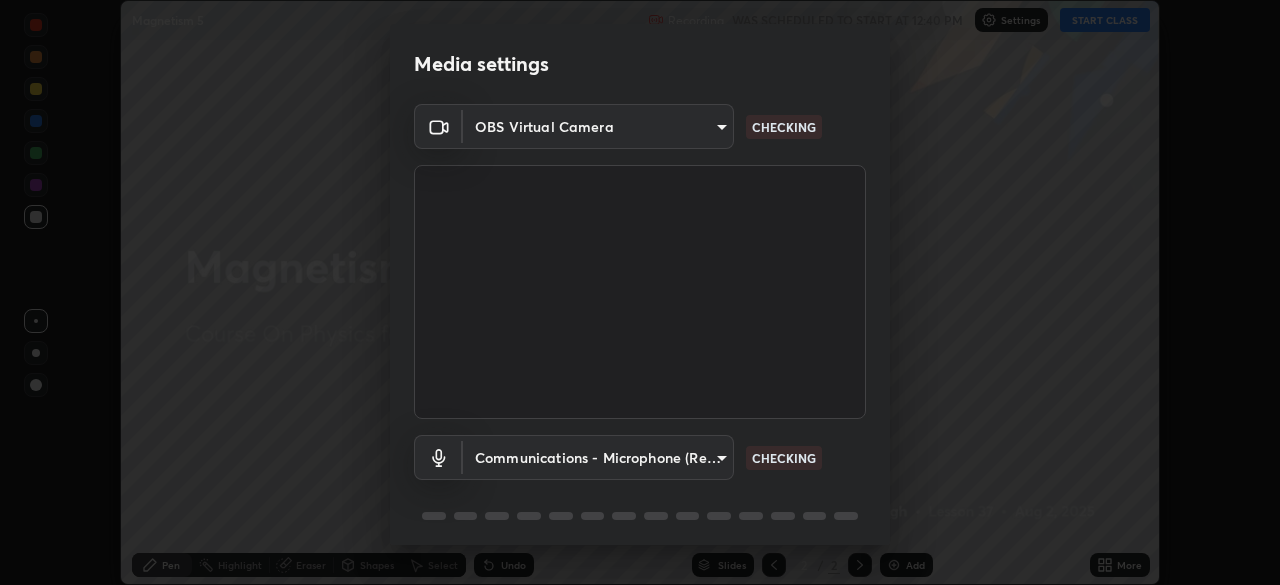 scroll, scrollTop: 71, scrollLeft: 0, axis: vertical 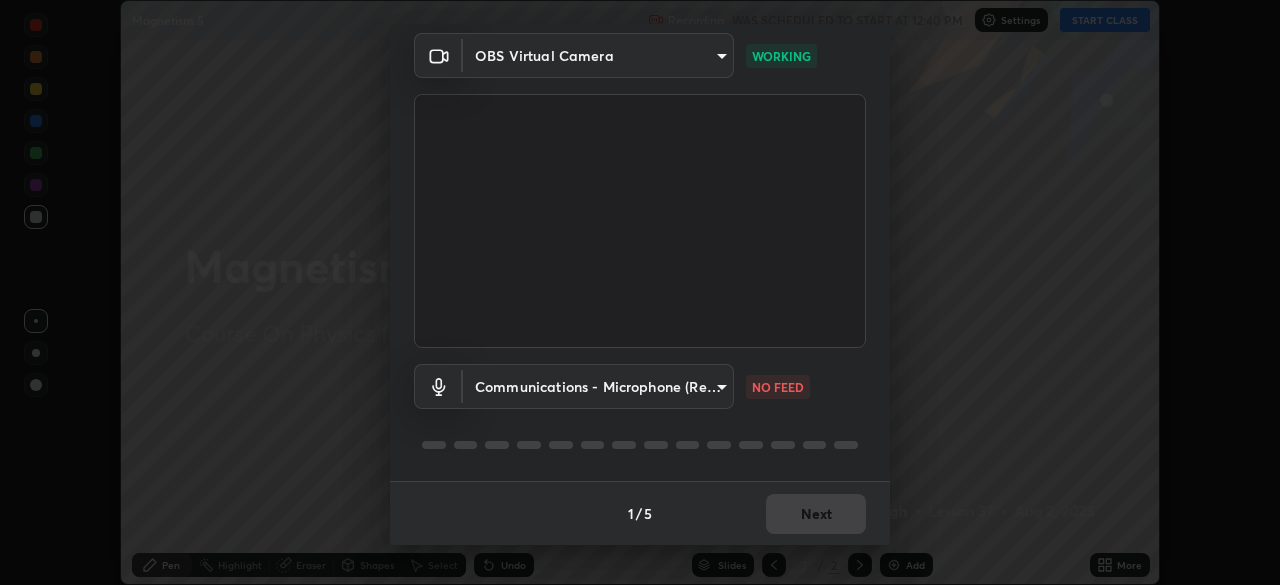 click on "Erase all Magnetism 5 Recording WAS SCHEDULED TO START AT  12:40 PM Settings START CLASS Setting up your live class Magnetism 5 • L37 of Course On Physics for NEET Excel 2 2026 [PERSON] Pen Highlight Eraser Shapes Select Undo Slides 2 / 2 Add More No doubts shared Encourage your learners to ask a doubt for better clarity Report an issue Reason for reporting Buffering Chat not working Audio - Video sync issue Educator video quality low ​ Attach an image Report Media settings OBS Virtual Camera [HASH] WORKING Communications - Microphone (Realtek High Definition Audio) communications NO FEED 1 / 5 Next" at bounding box center [640, 292] 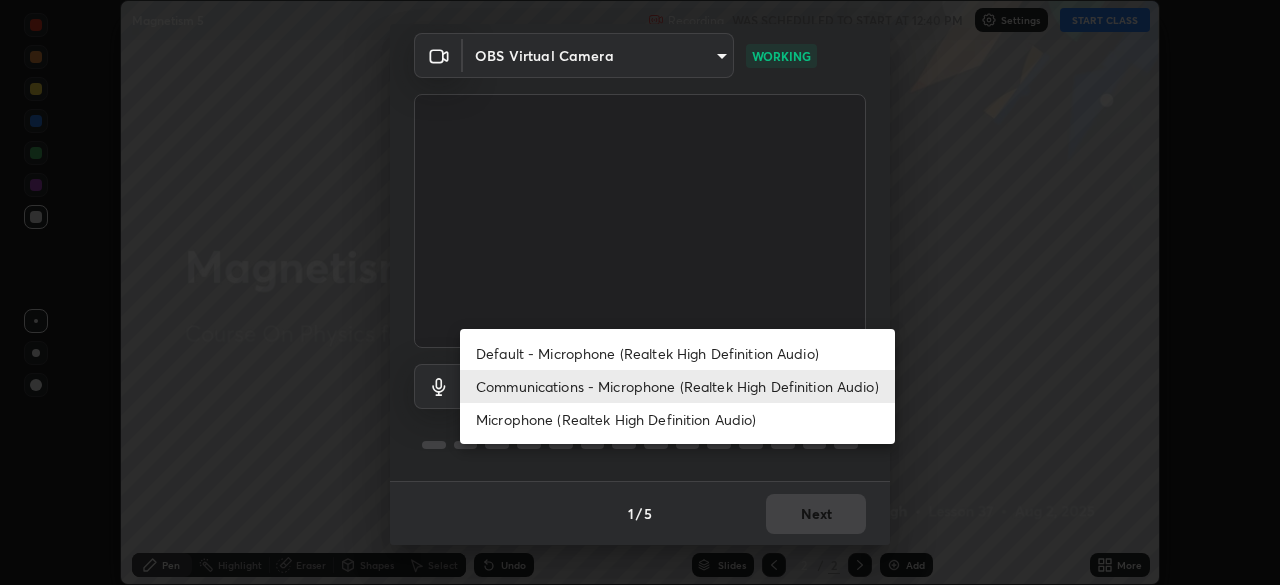 click on "Default - Microphone (Realtek High Definition Audio)" at bounding box center [677, 353] 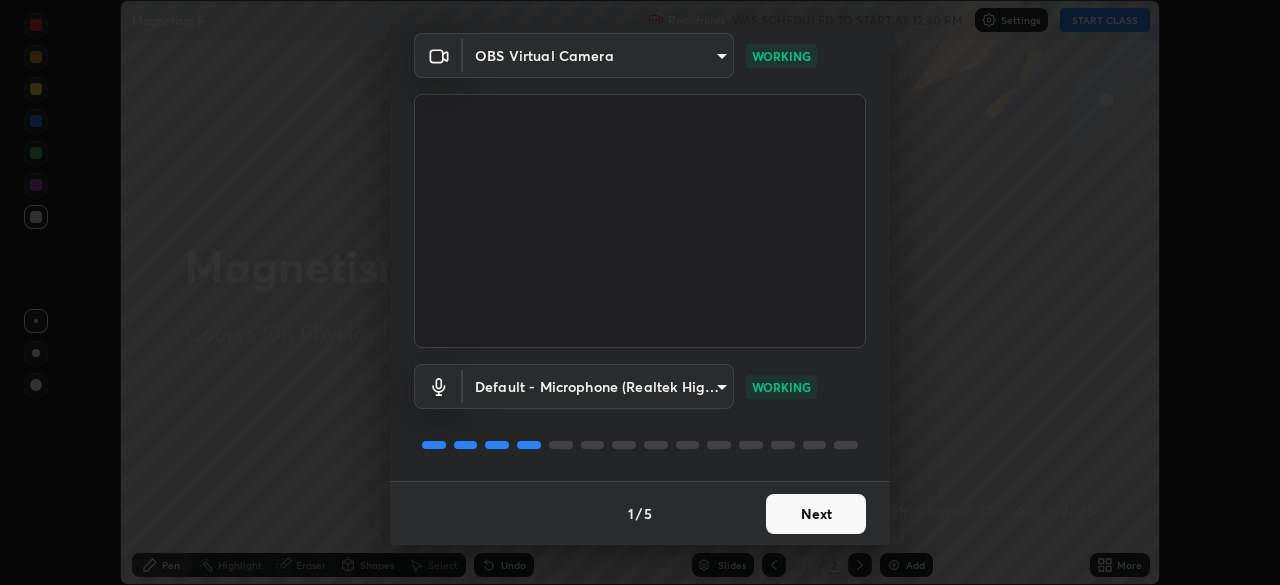 click on "Next" at bounding box center (816, 514) 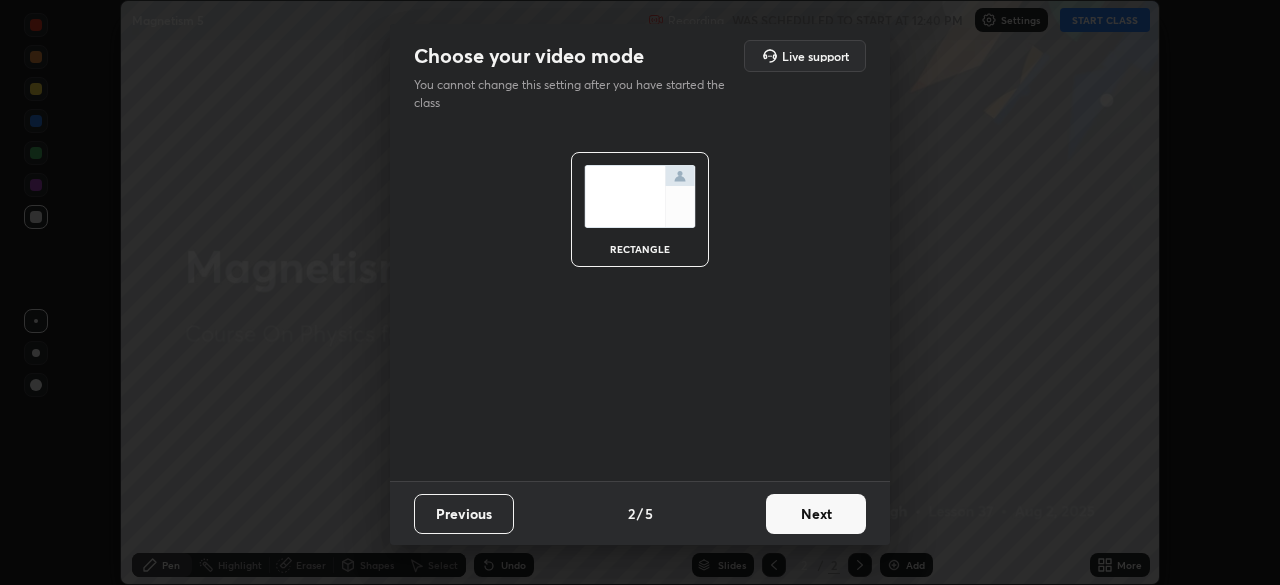 click on "Next" at bounding box center [816, 514] 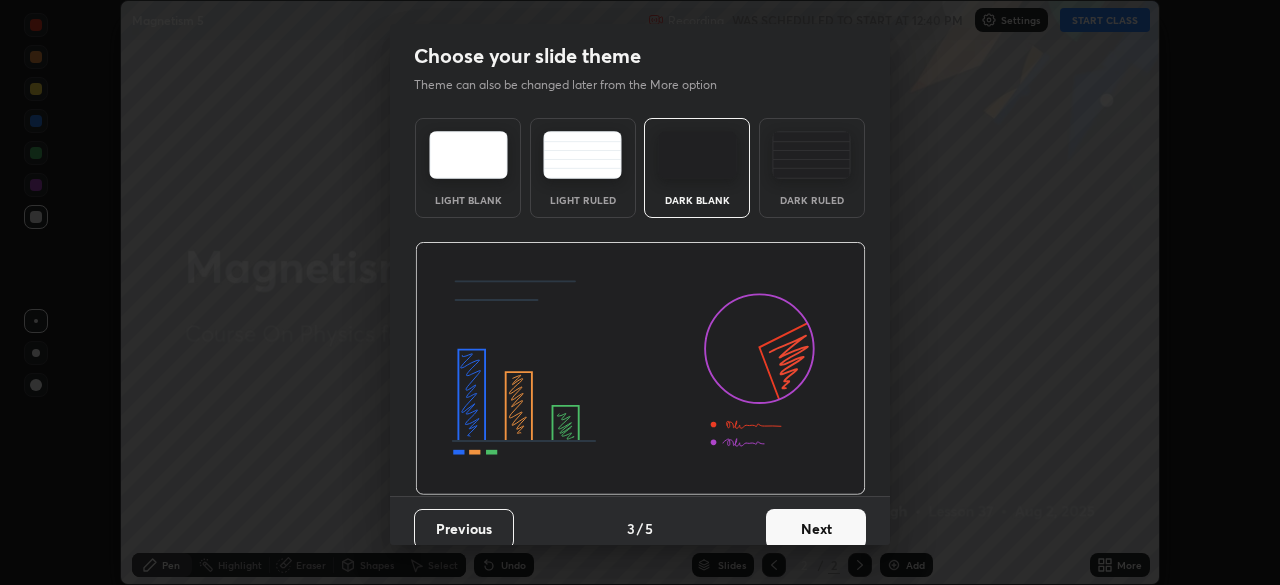 click on "Next" at bounding box center [816, 529] 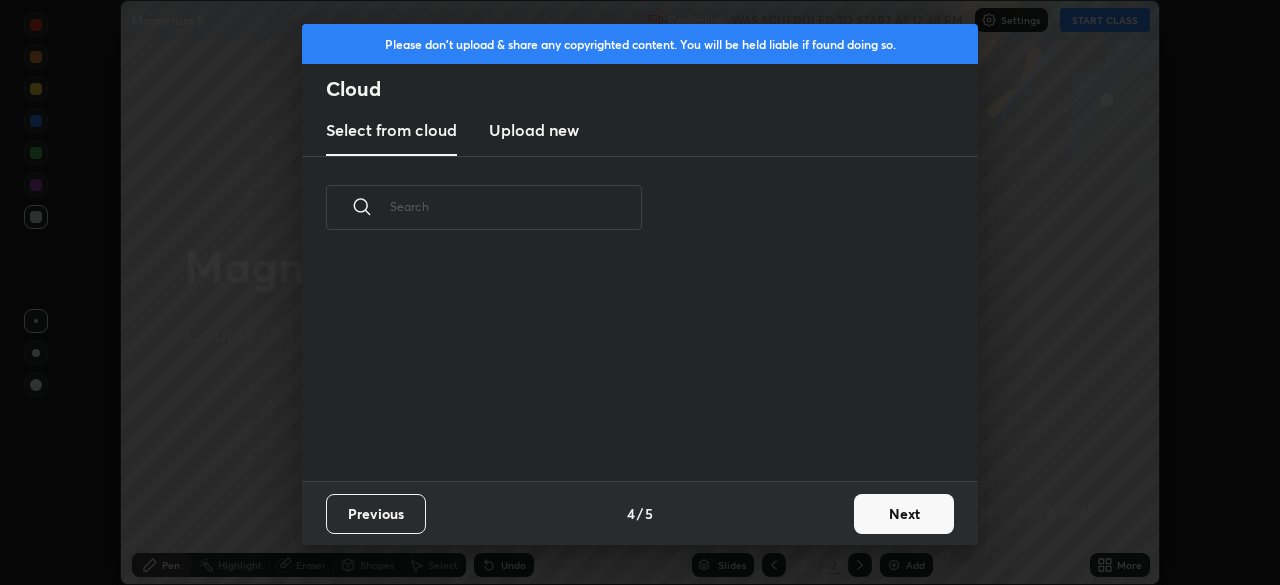click on "Previous 4 / 5 Next" at bounding box center [640, 513] 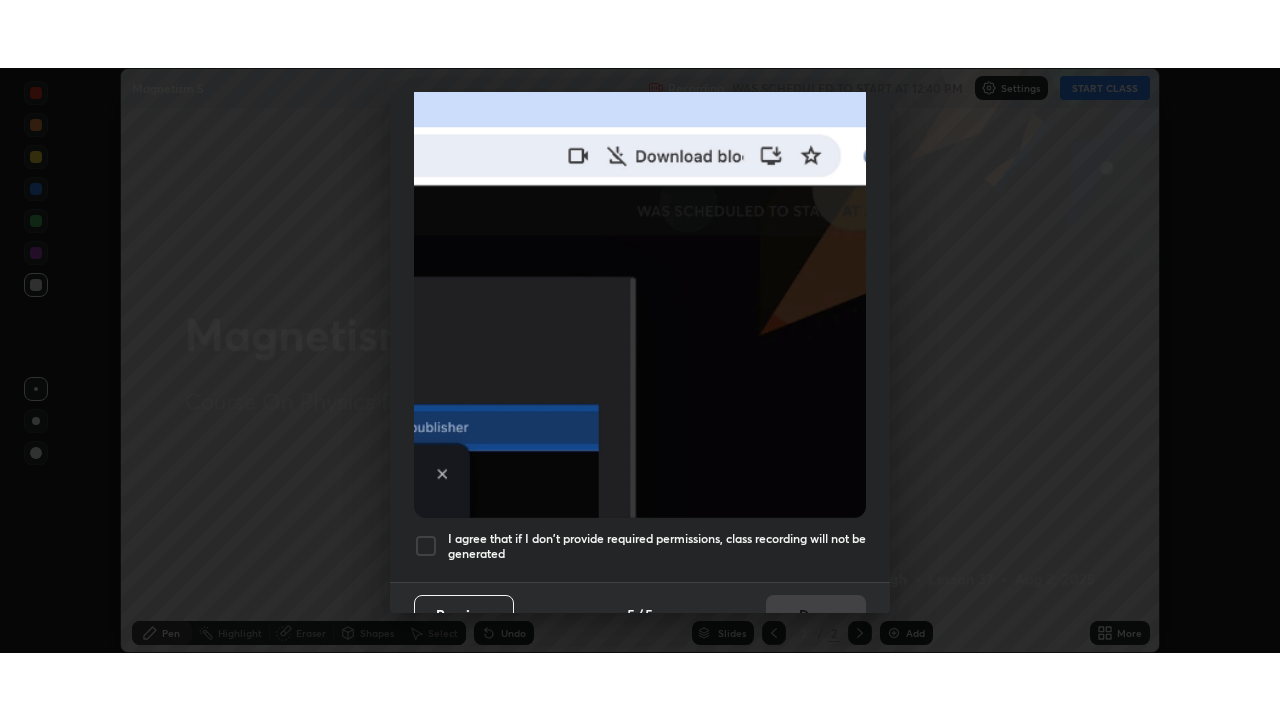 scroll, scrollTop: 479, scrollLeft: 0, axis: vertical 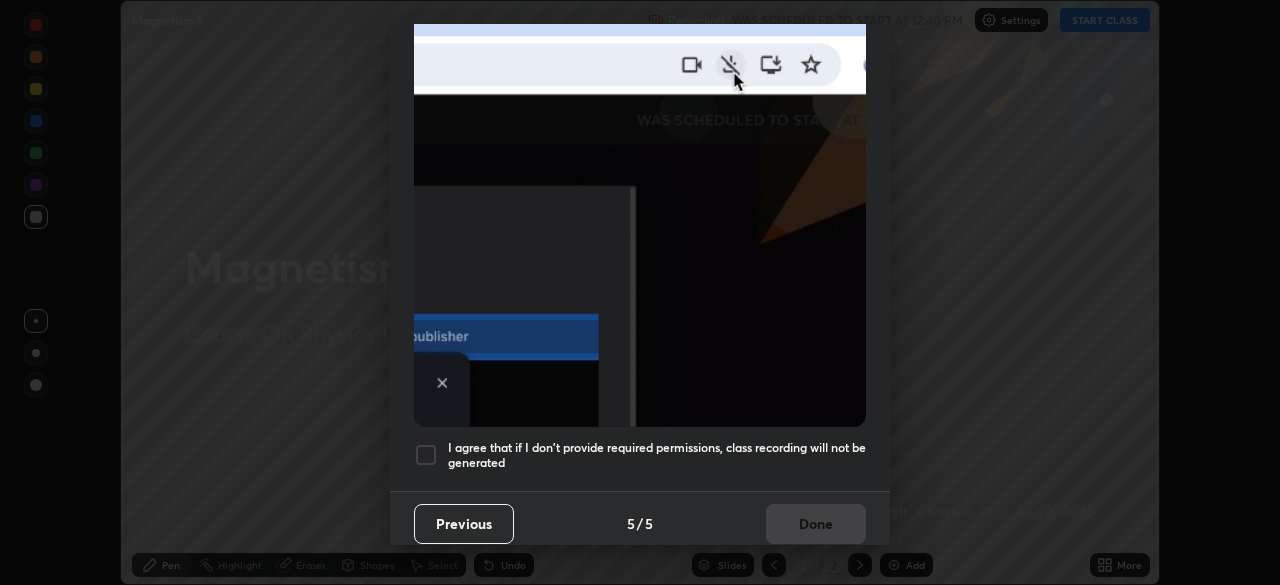 click at bounding box center [426, 455] 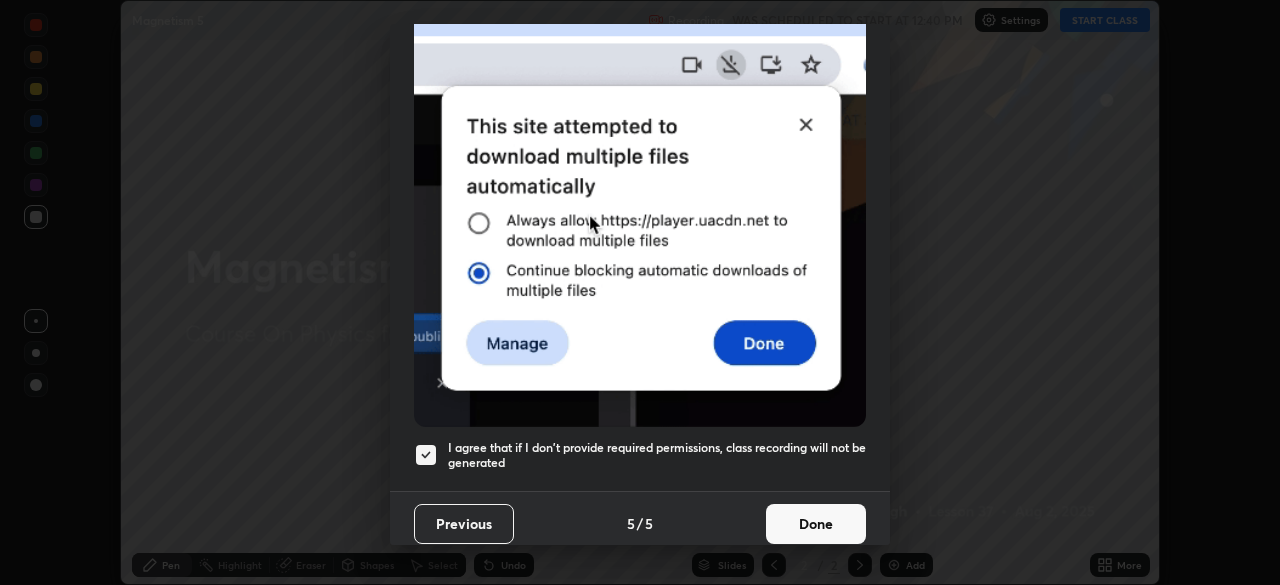 click on "Done" at bounding box center (816, 524) 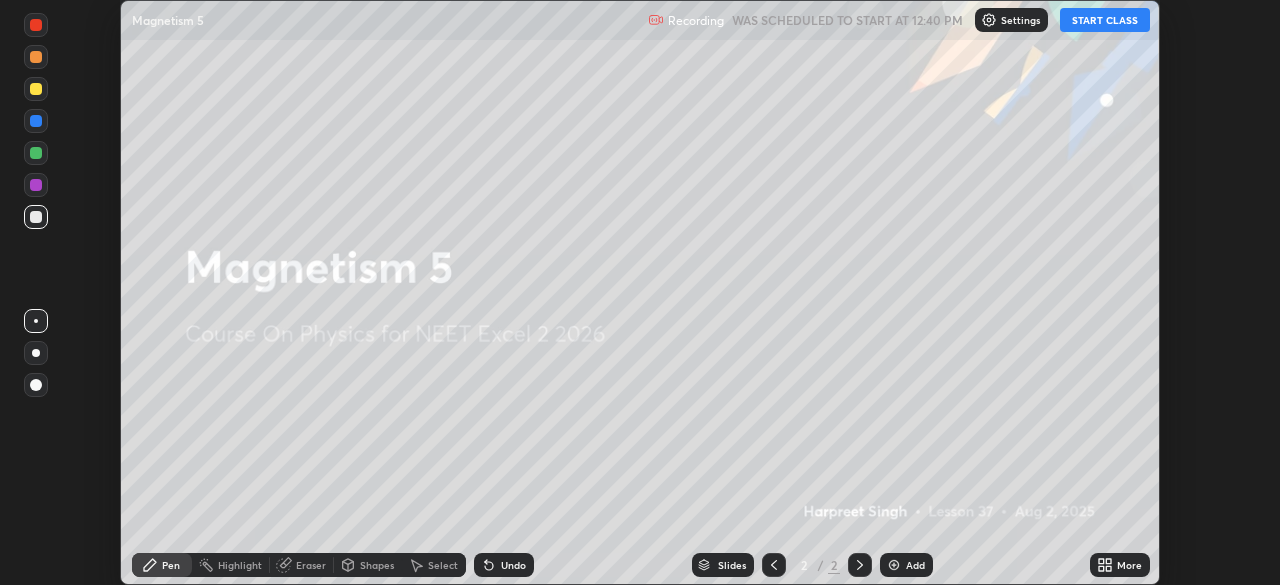 click on "START CLASS" at bounding box center (1105, 20) 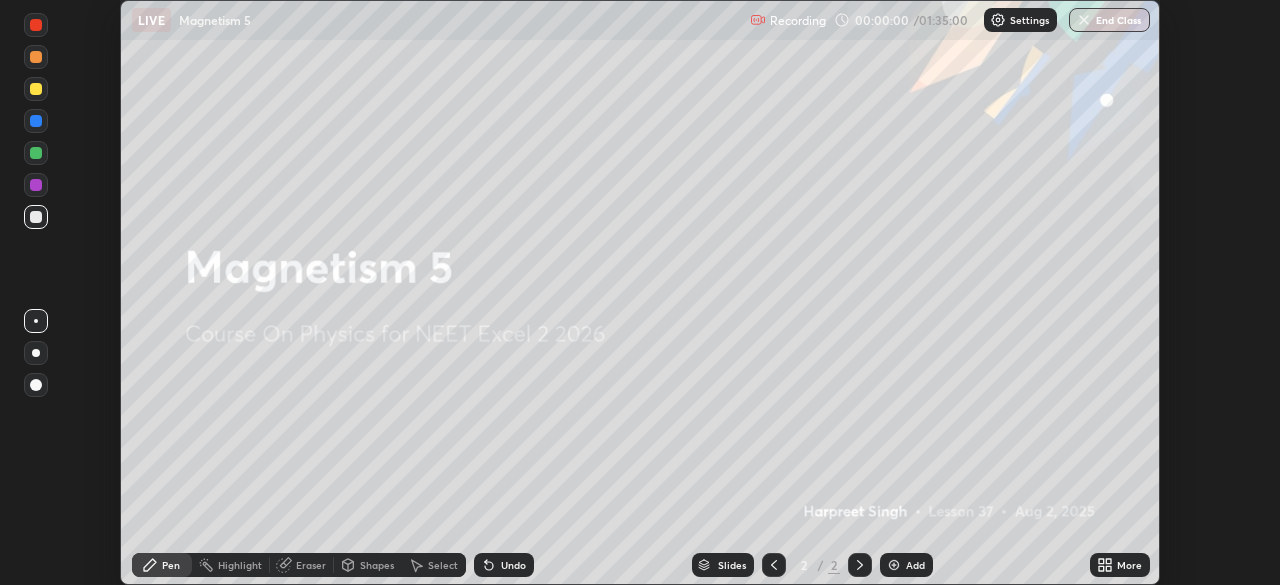 click on "More" at bounding box center (1129, 565) 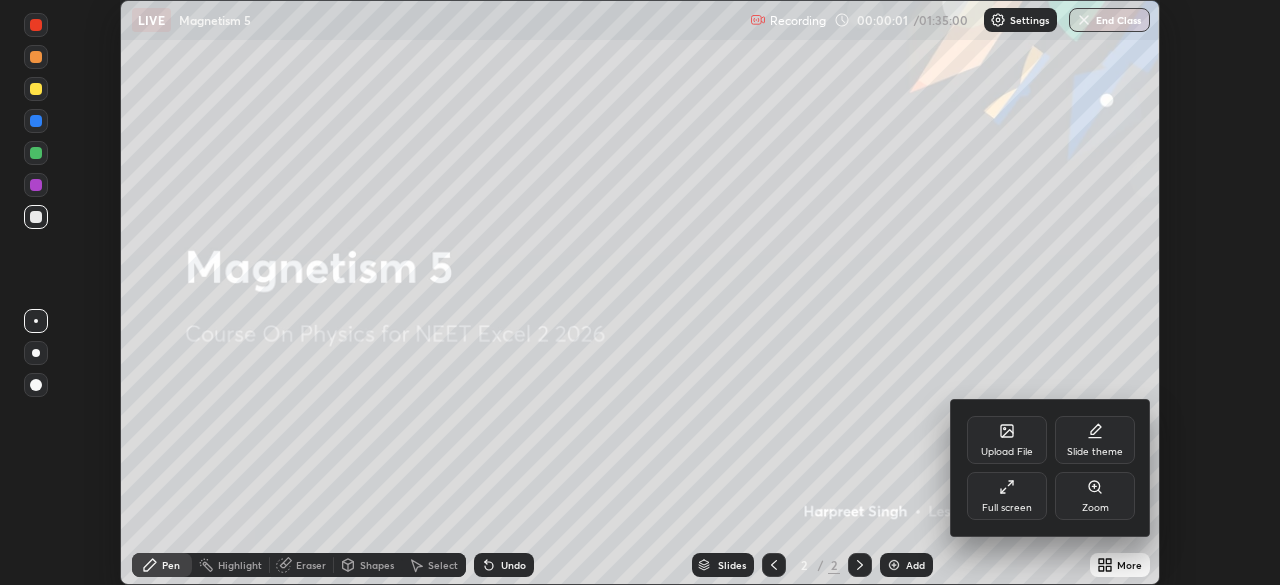 click on "Full screen" at bounding box center [1007, 496] 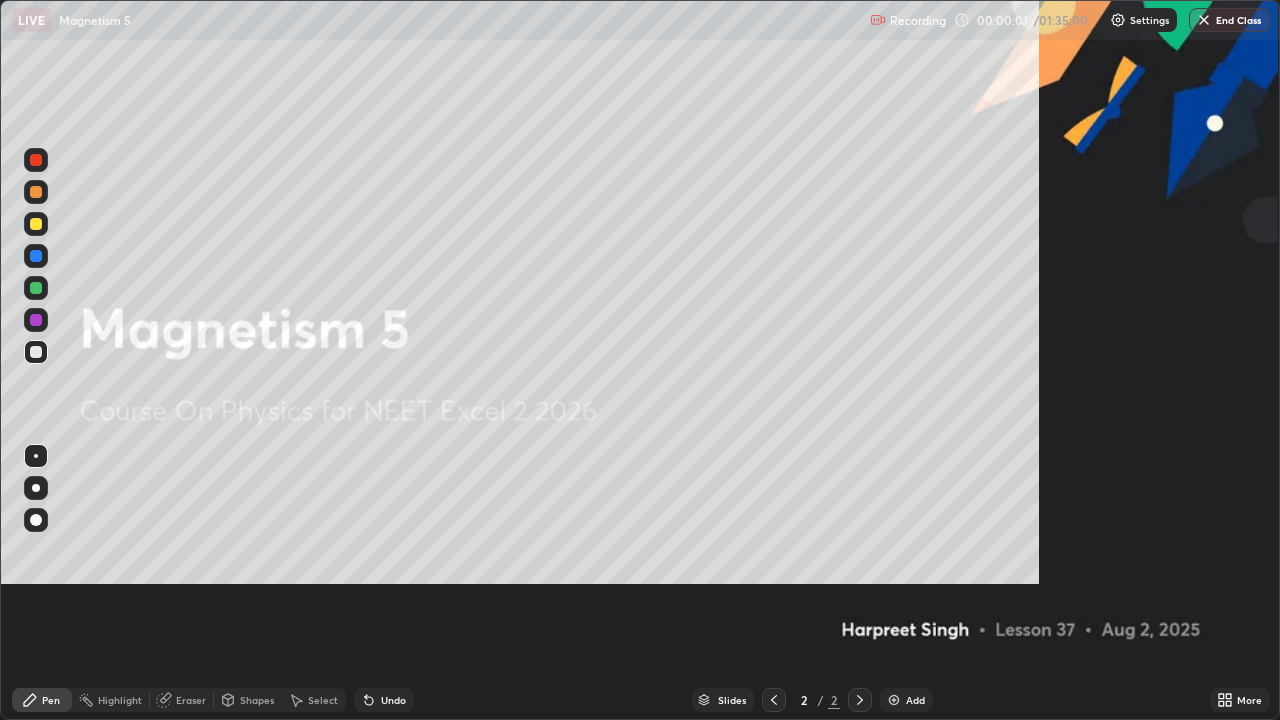 scroll, scrollTop: 99280, scrollLeft: 98720, axis: both 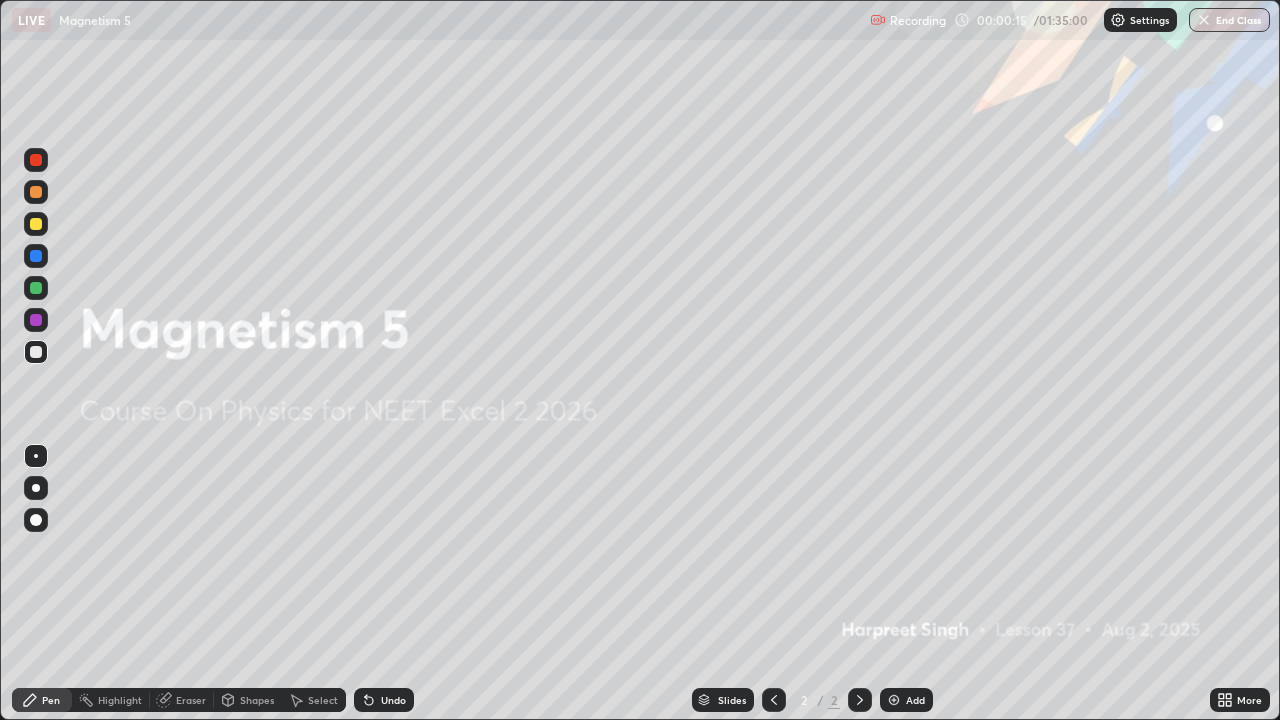 click on "Add" at bounding box center (915, 700) 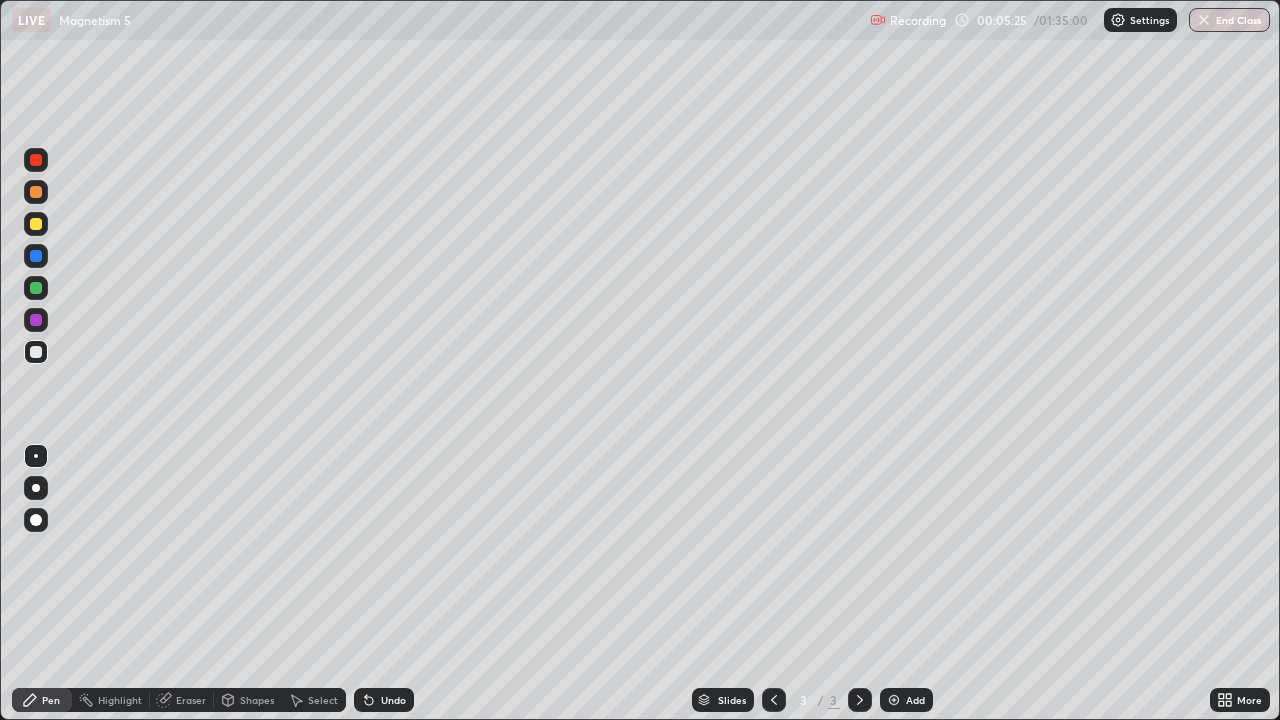 click at bounding box center (36, 224) 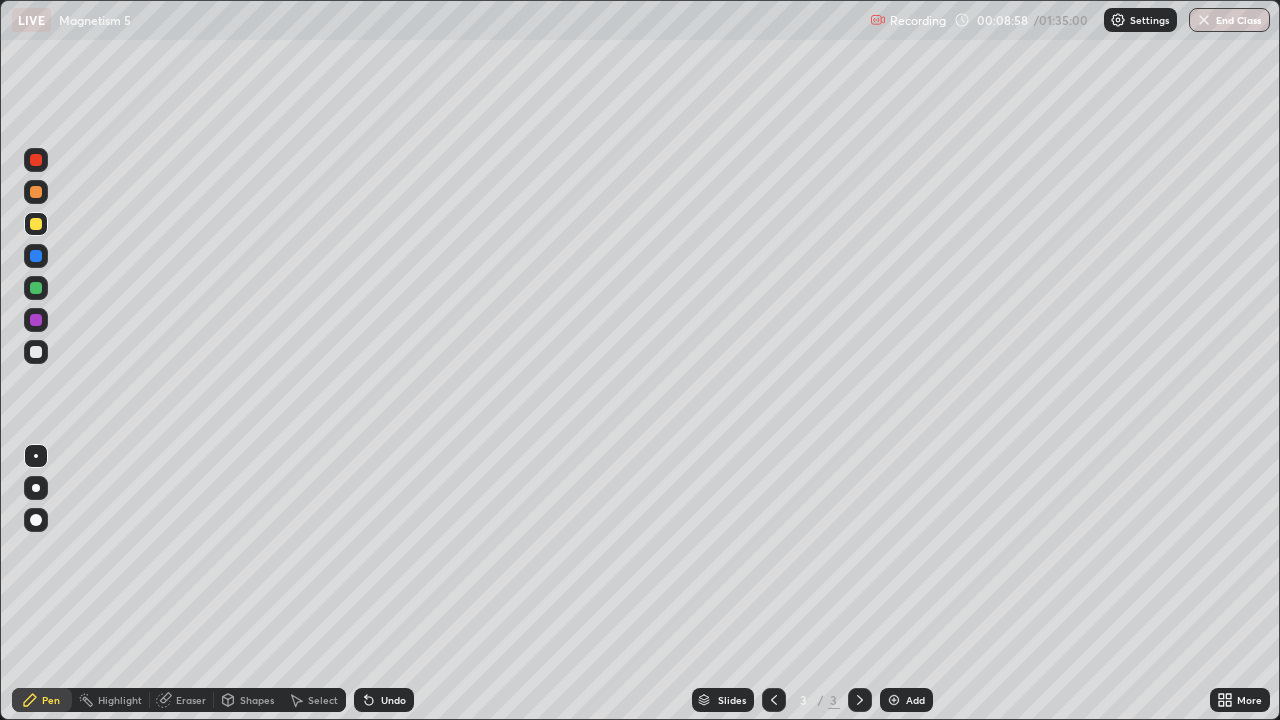 click at bounding box center [36, 224] 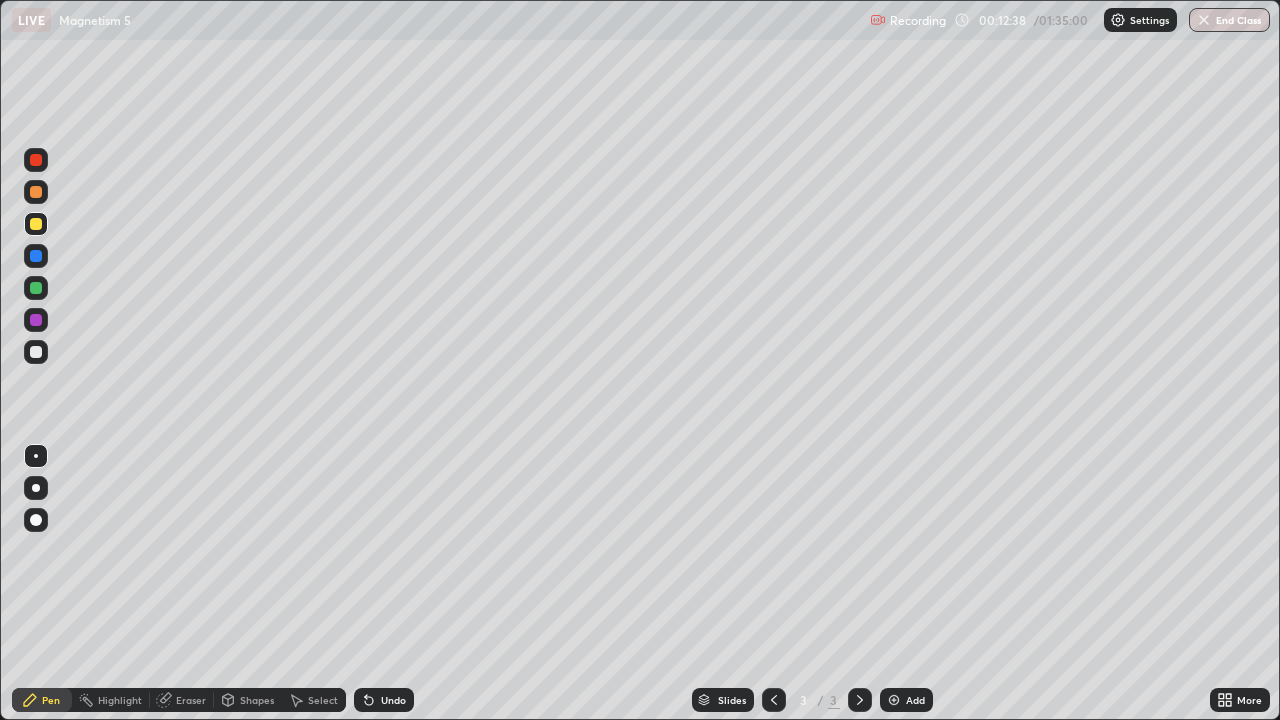 click on "Add" at bounding box center (906, 700) 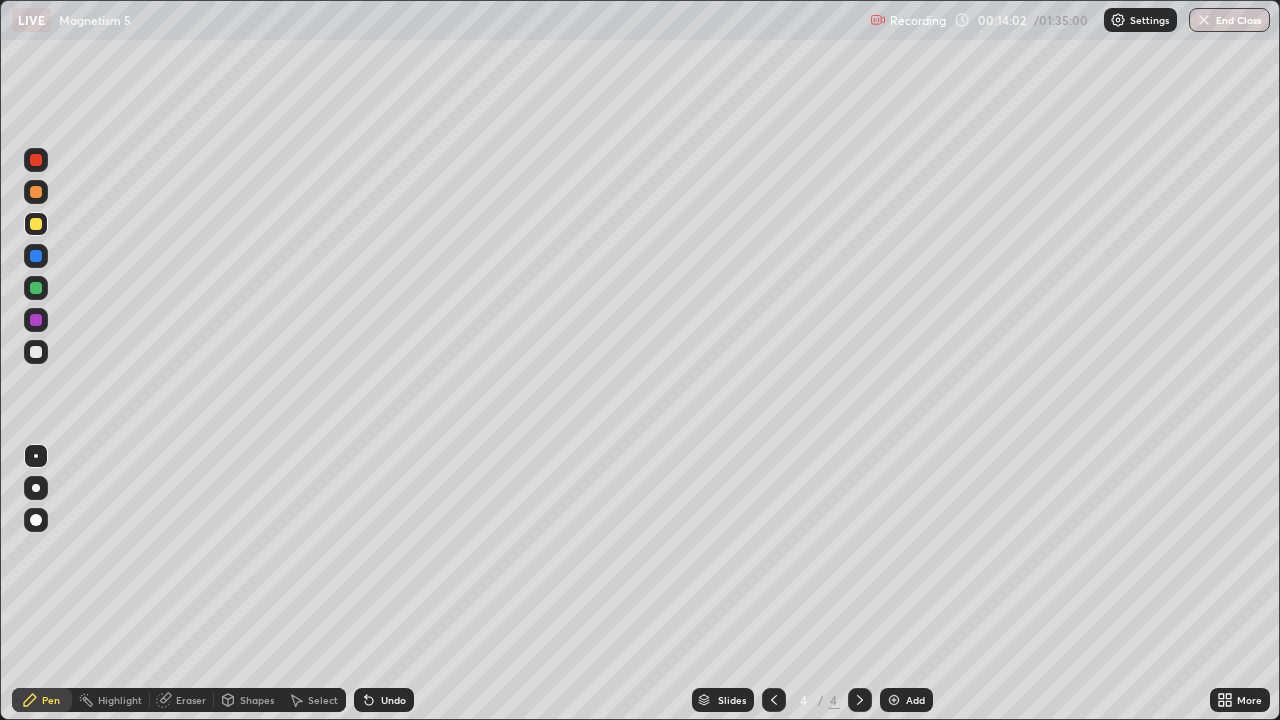 click at bounding box center (36, 352) 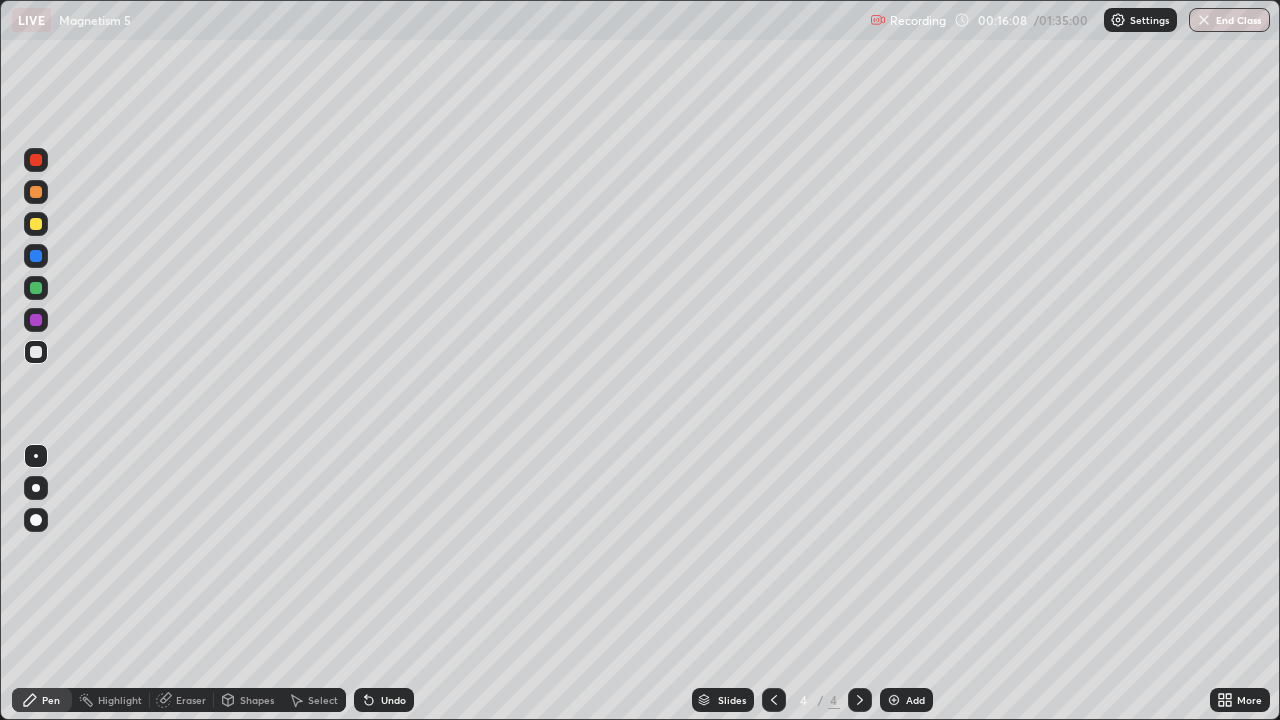 click at bounding box center [36, 288] 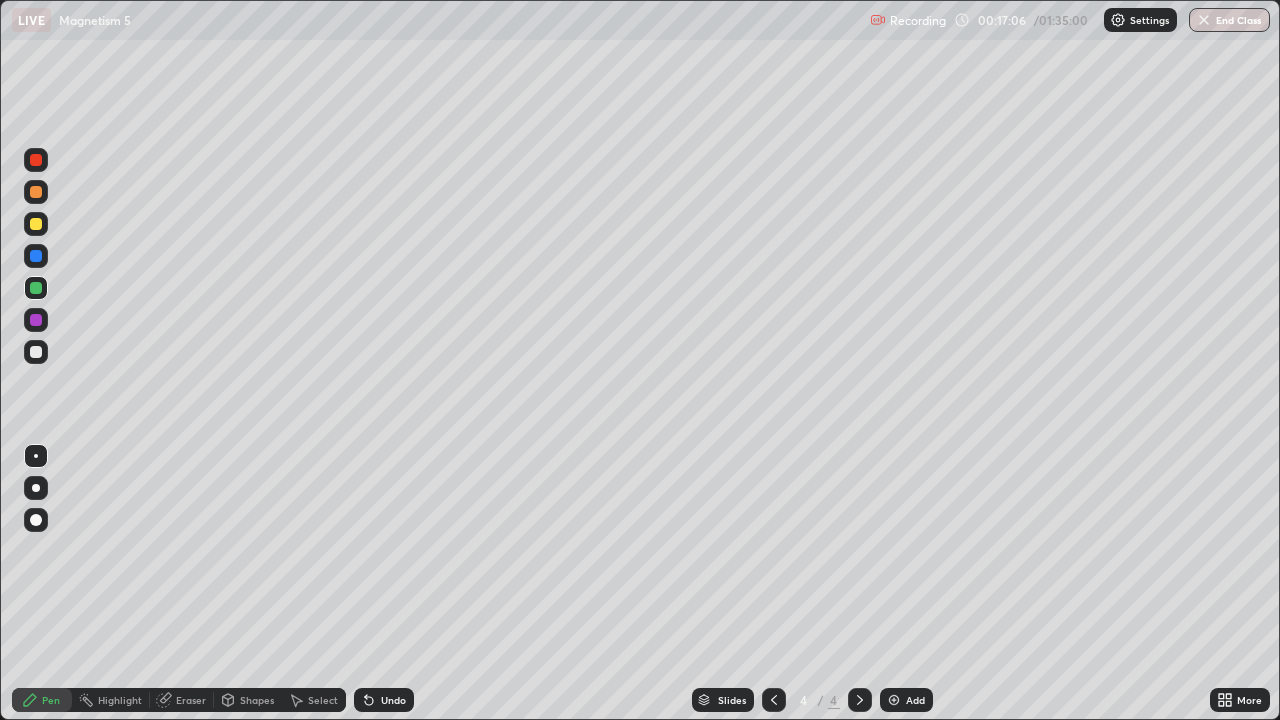 click at bounding box center (36, 352) 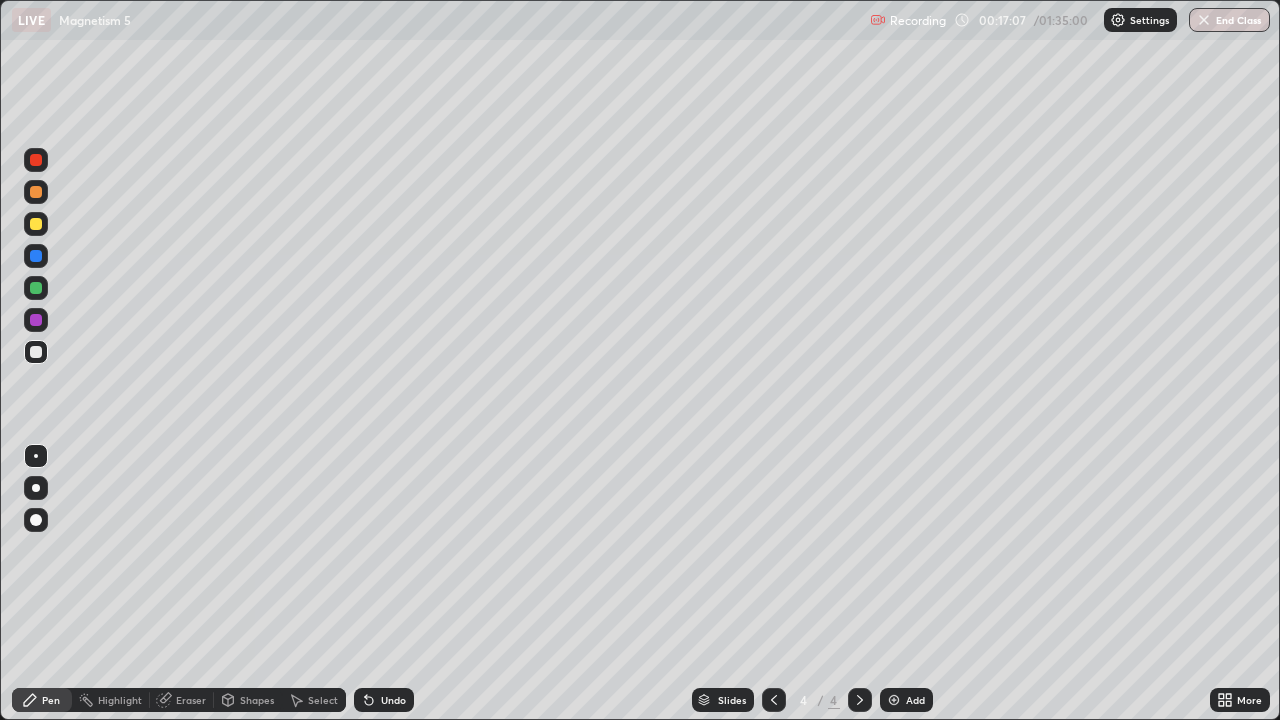 click at bounding box center (36, 352) 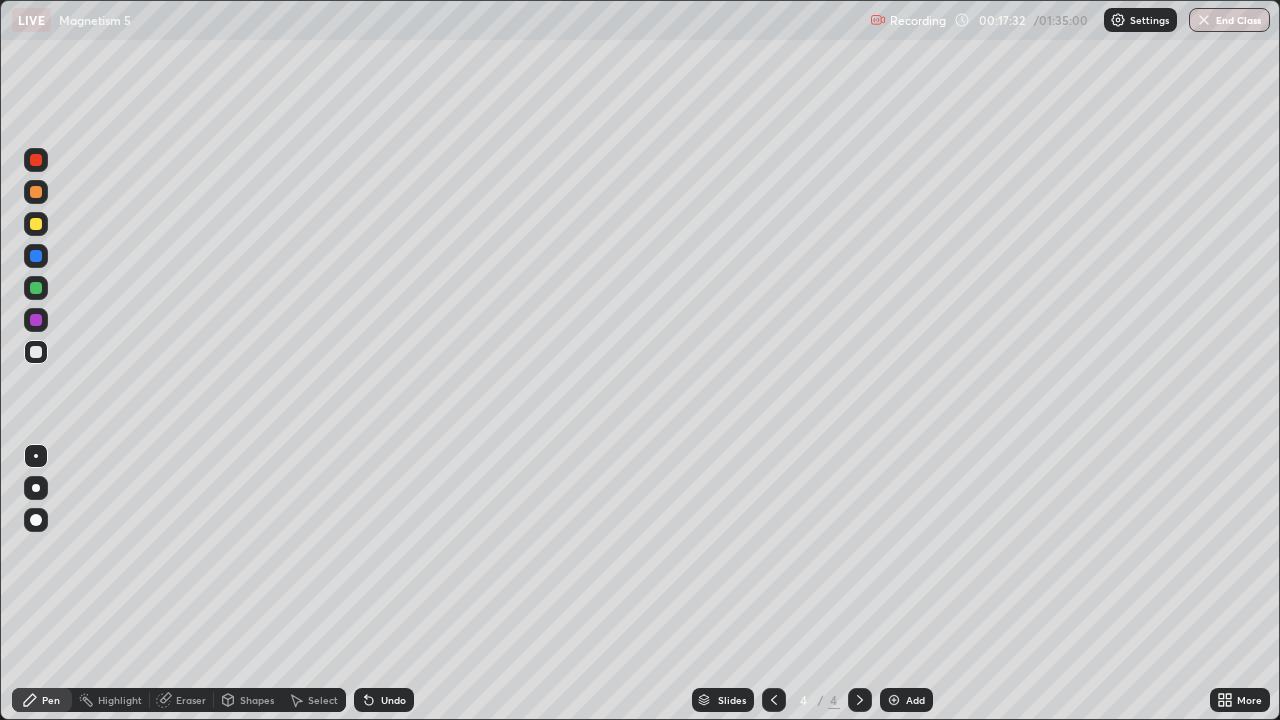 click at bounding box center [36, 192] 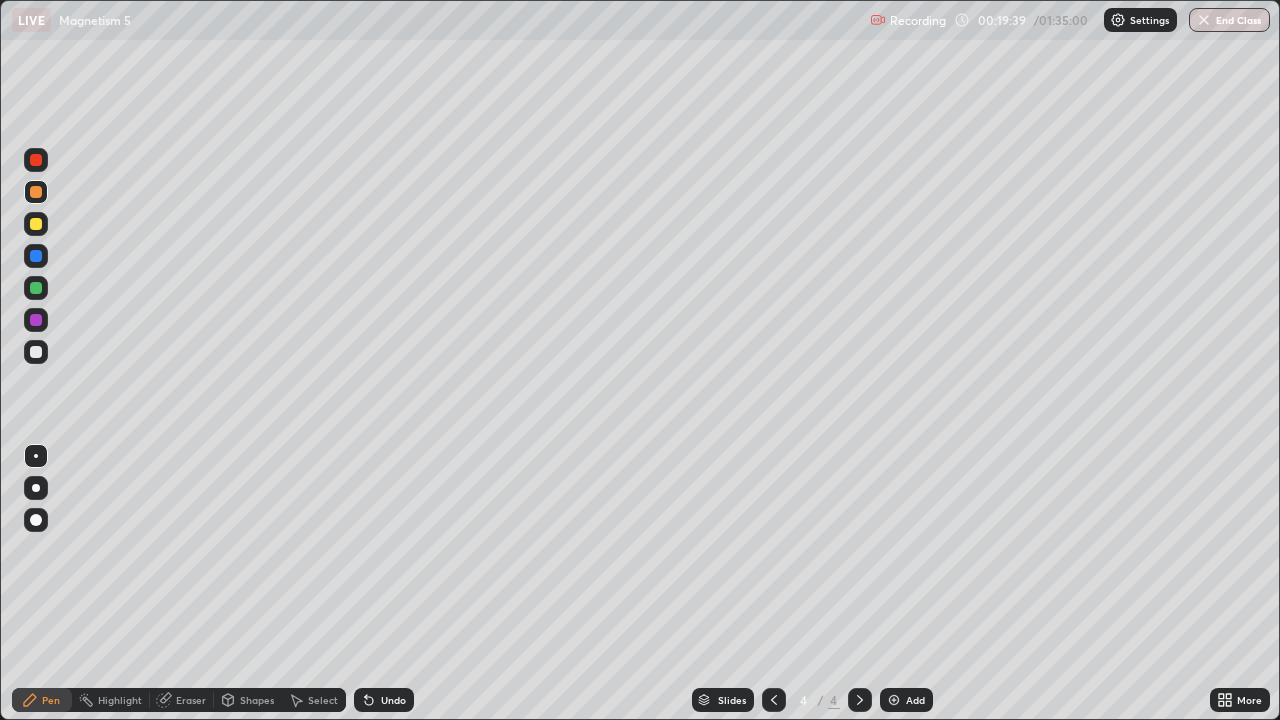 click on "Add" at bounding box center [915, 700] 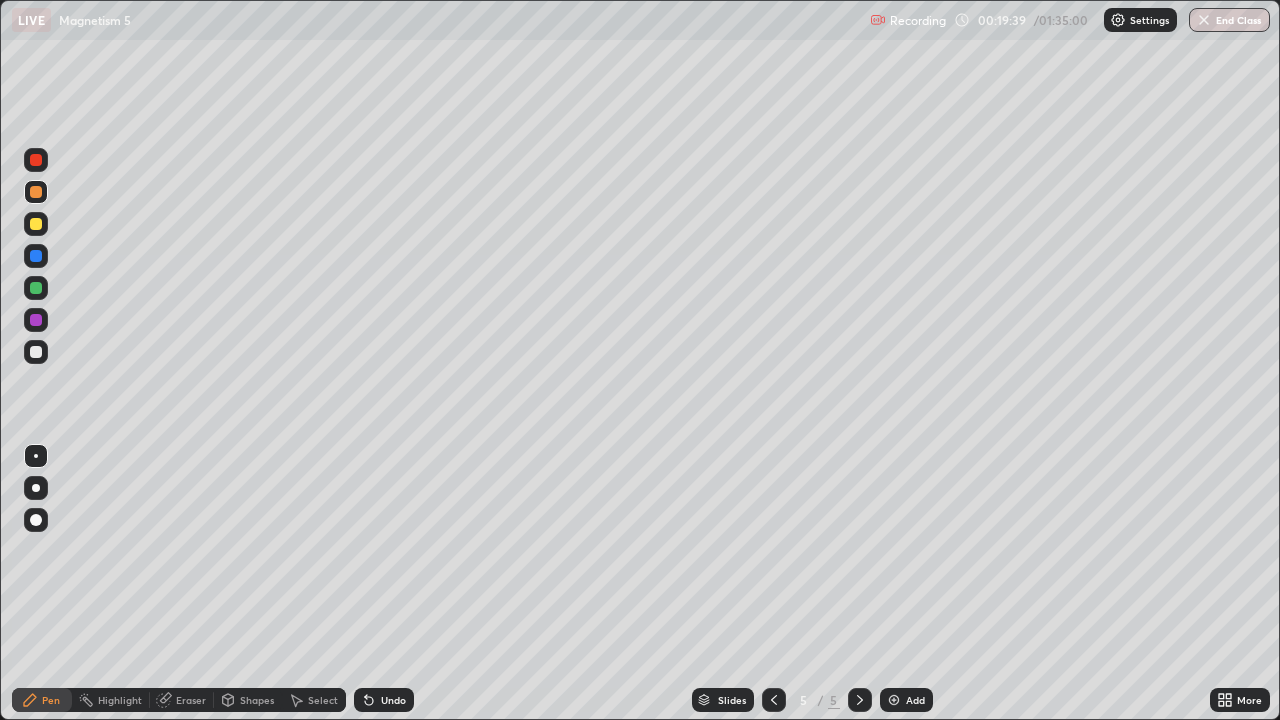 click on "Add" at bounding box center [915, 700] 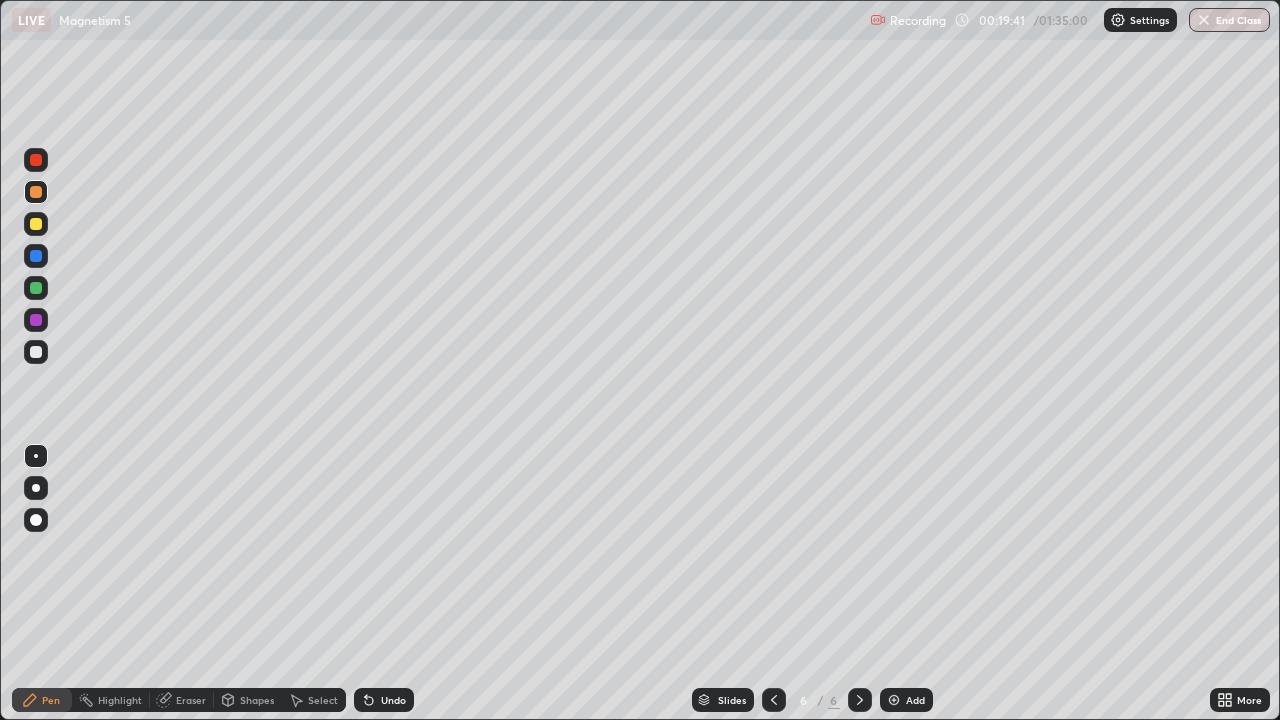 click 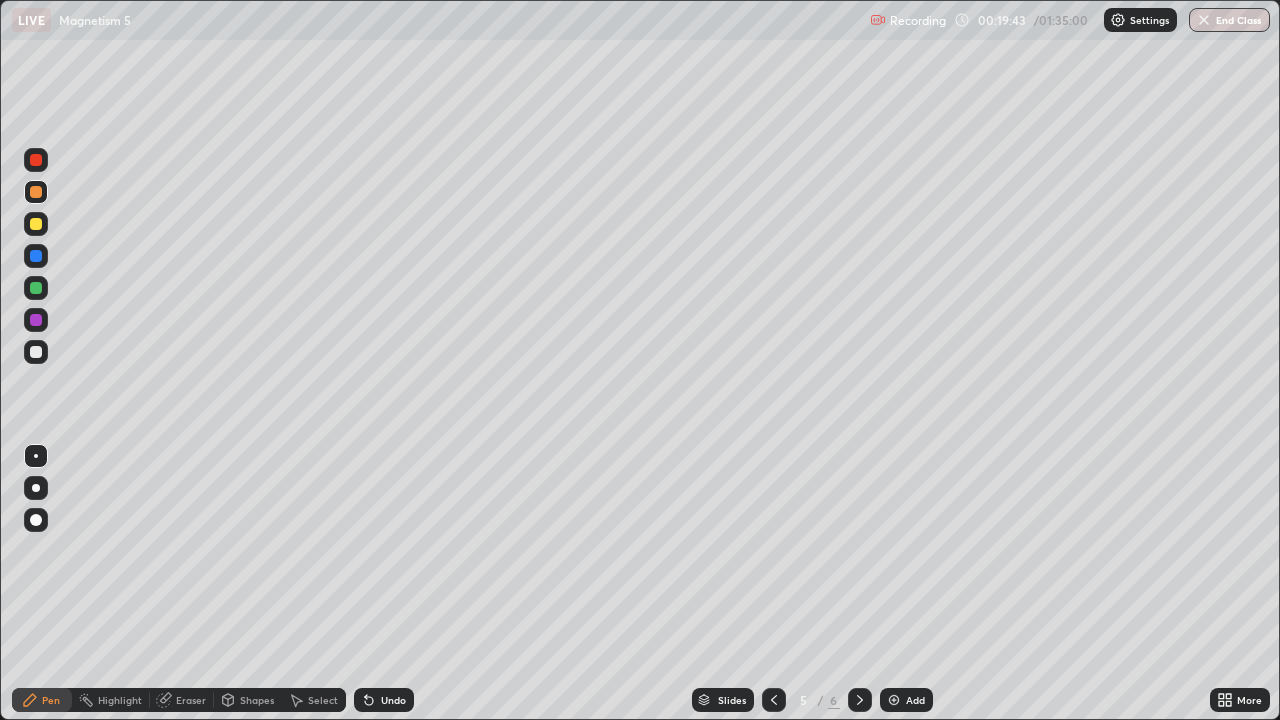 click at bounding box center [36, 224] 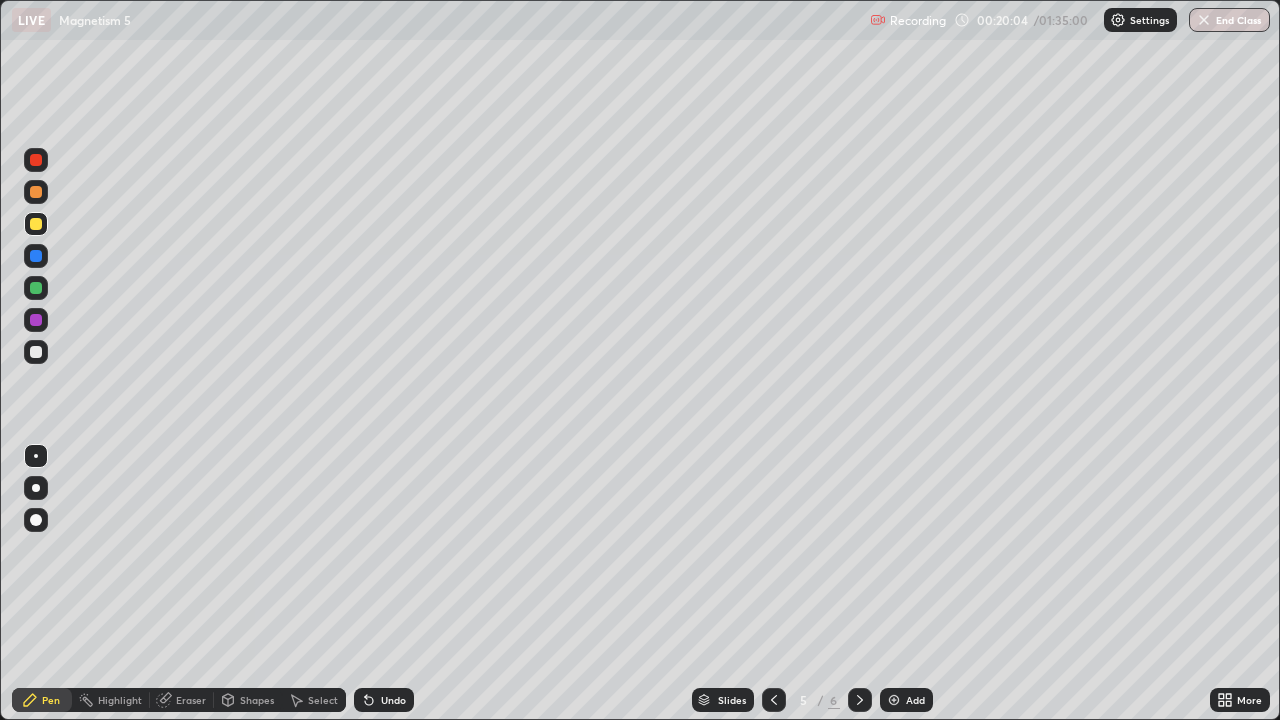 click on "Eraser" at bounding box center [191, 700] 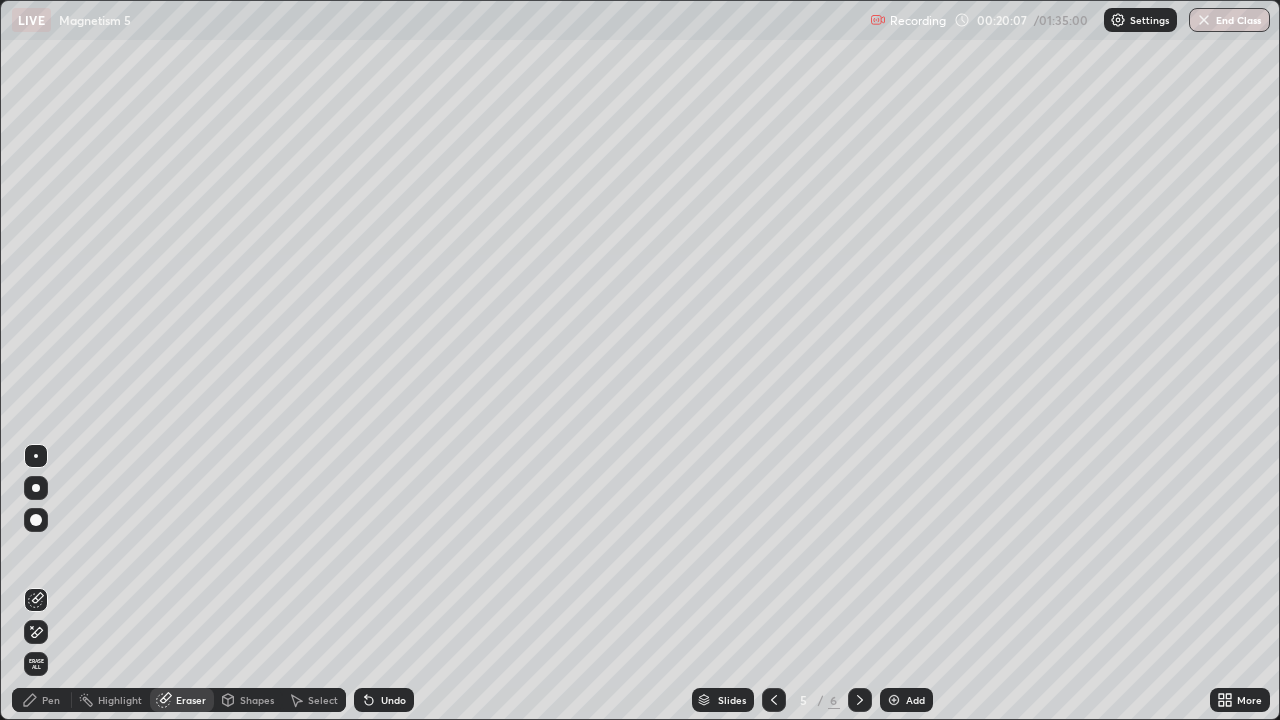 click on "Pen" at bounding box center (51, 700) 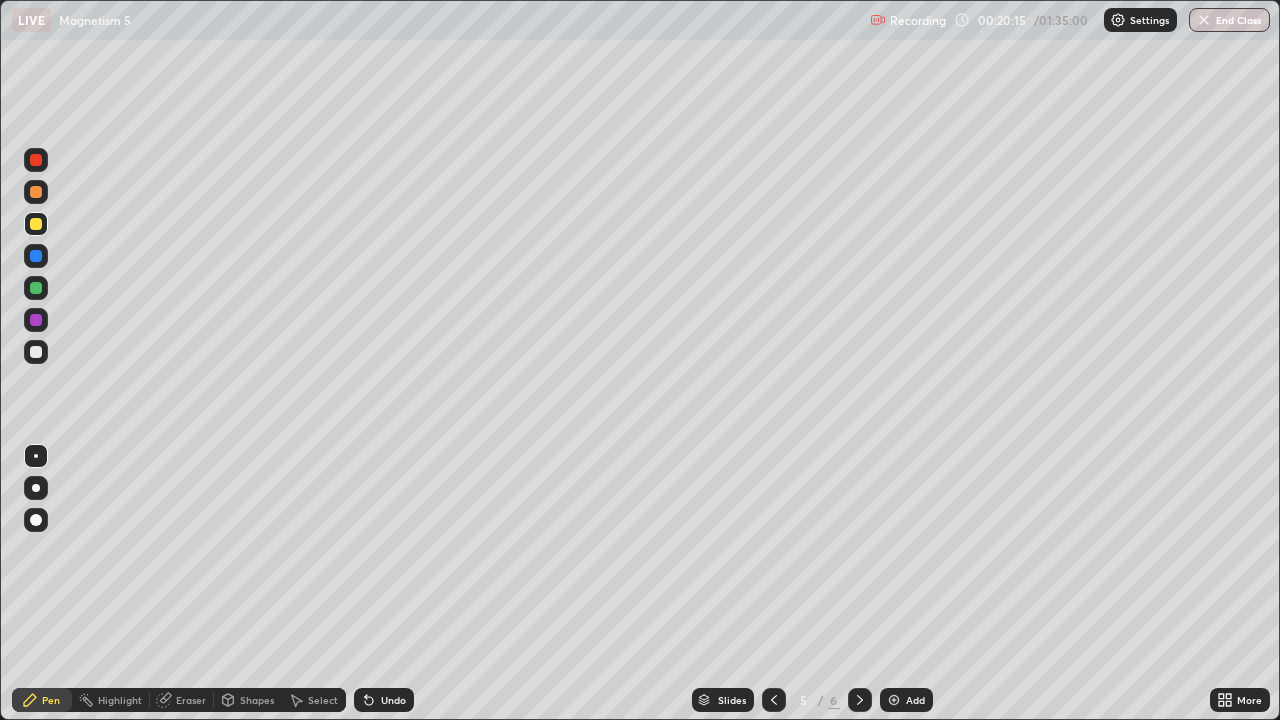 click at bounding box center (36, 352) 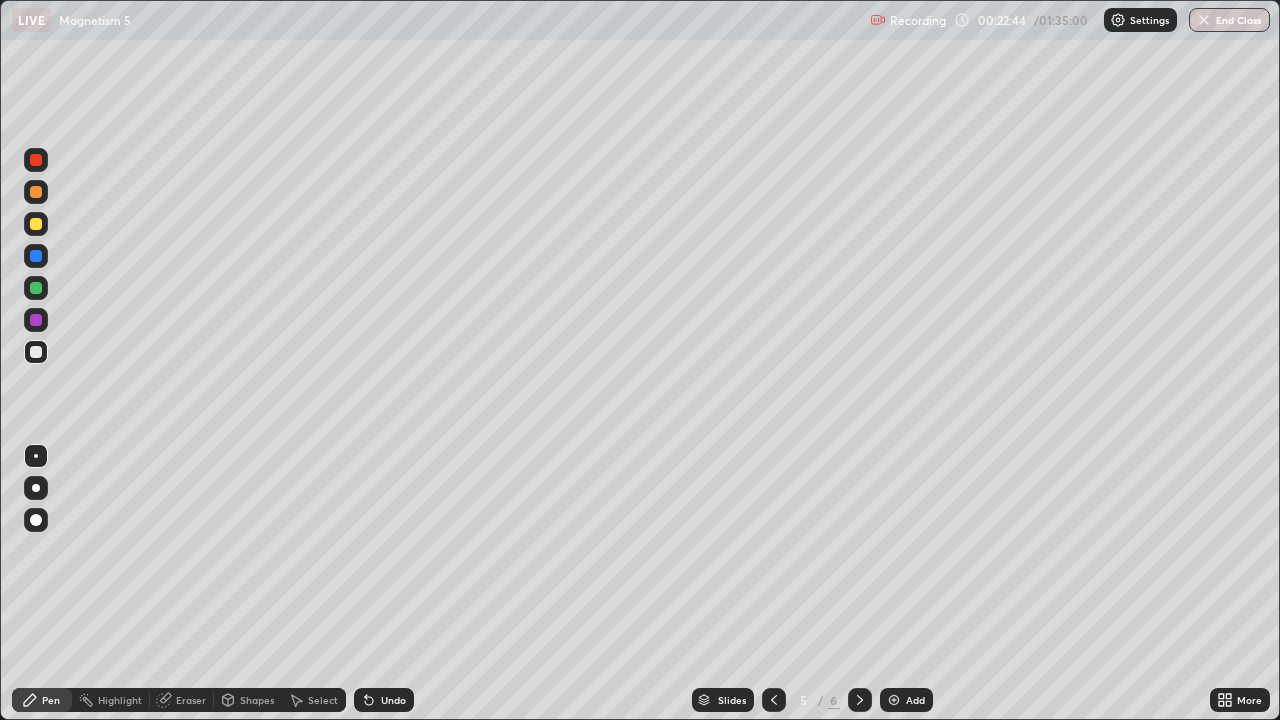 click at bounding box center [36, 288] 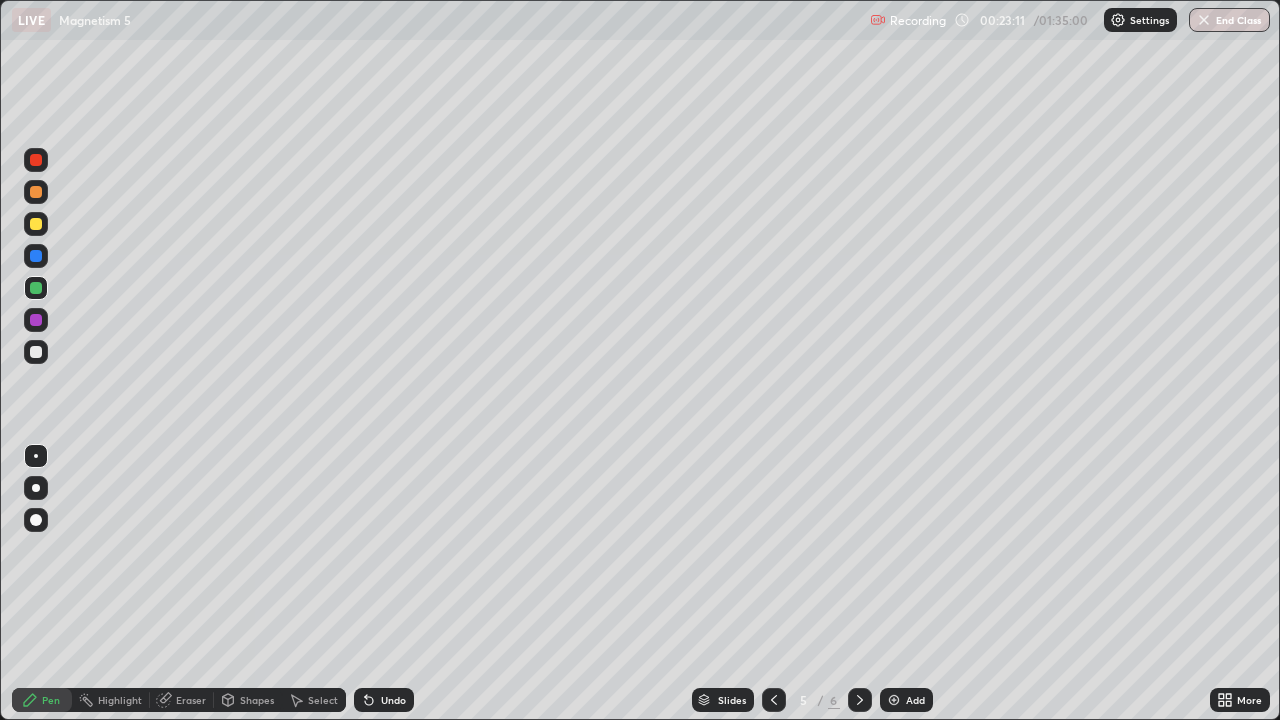 click at bounding box center [36, 352] 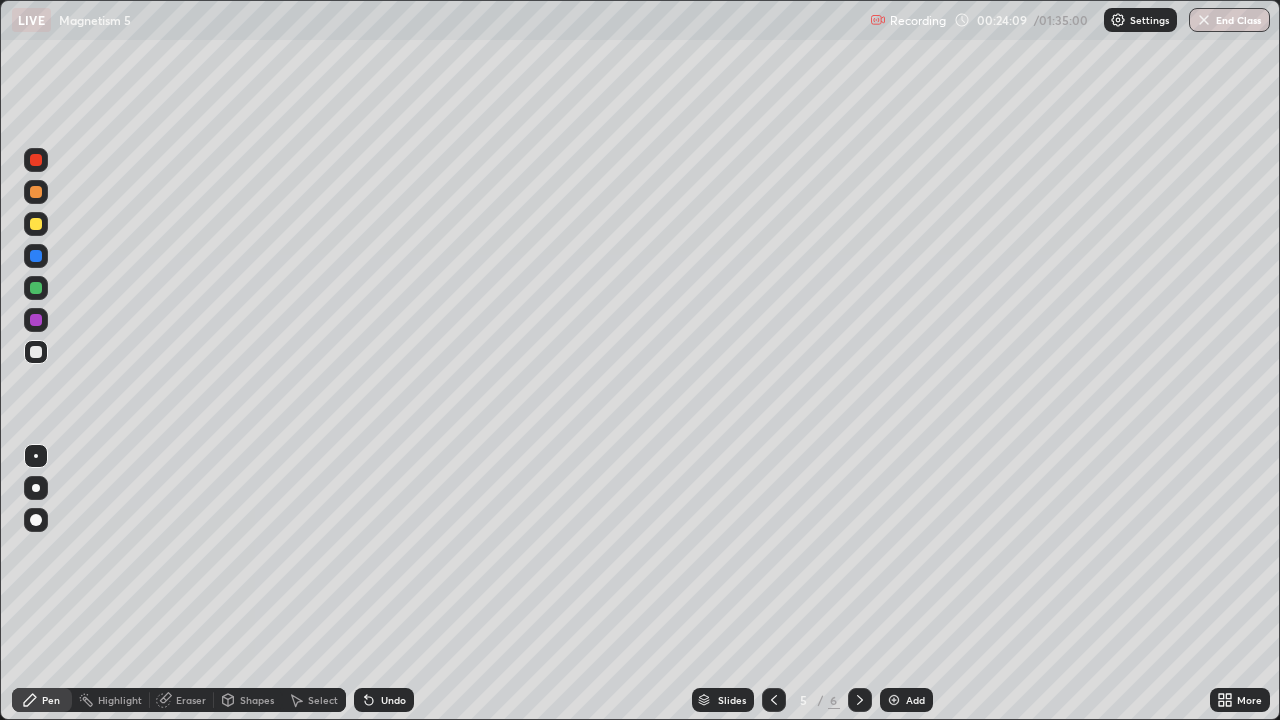 click on "Eraser" at bounding box center [191, 700] 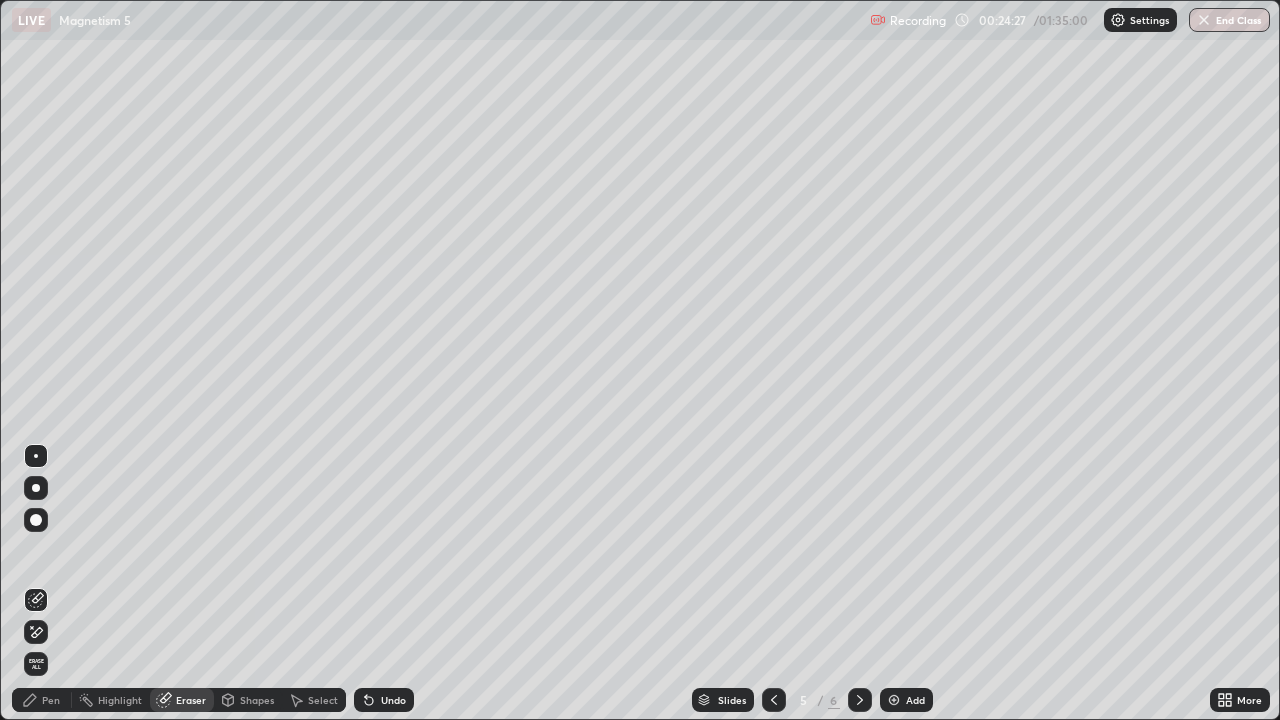 click on "Pen" at bounding box center [51, 700] 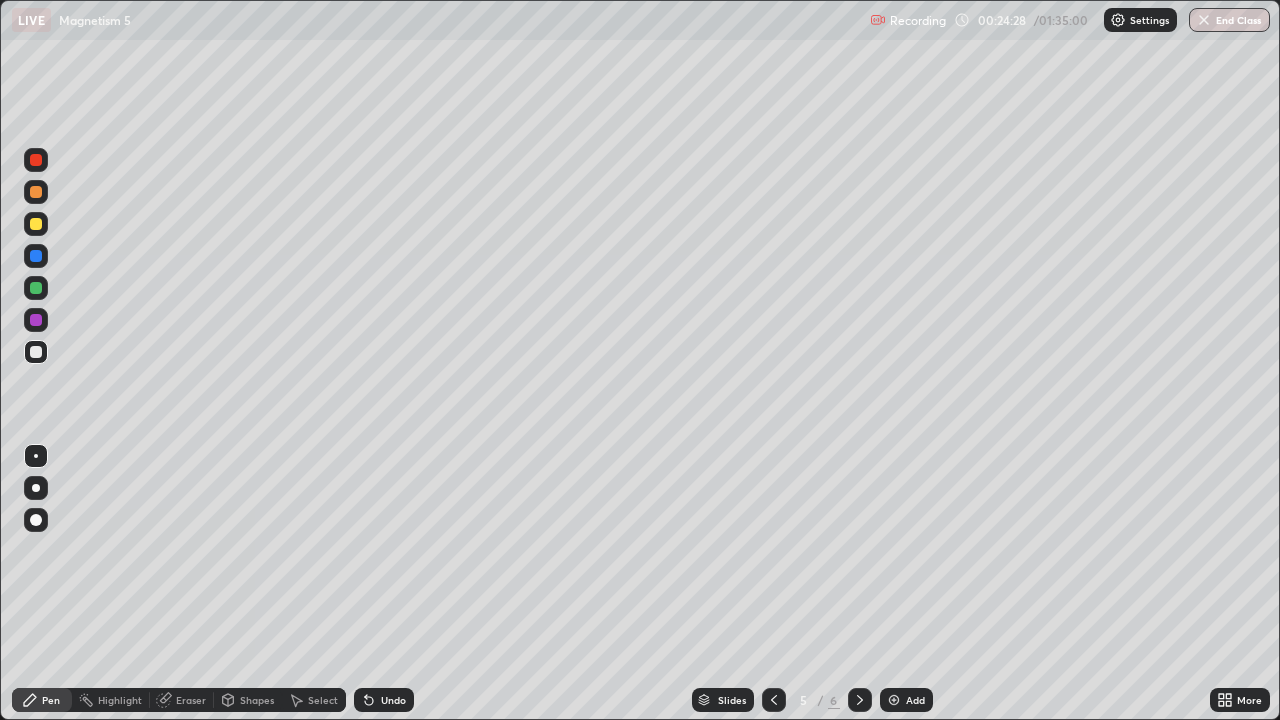 click at bounding box center [36, 224] 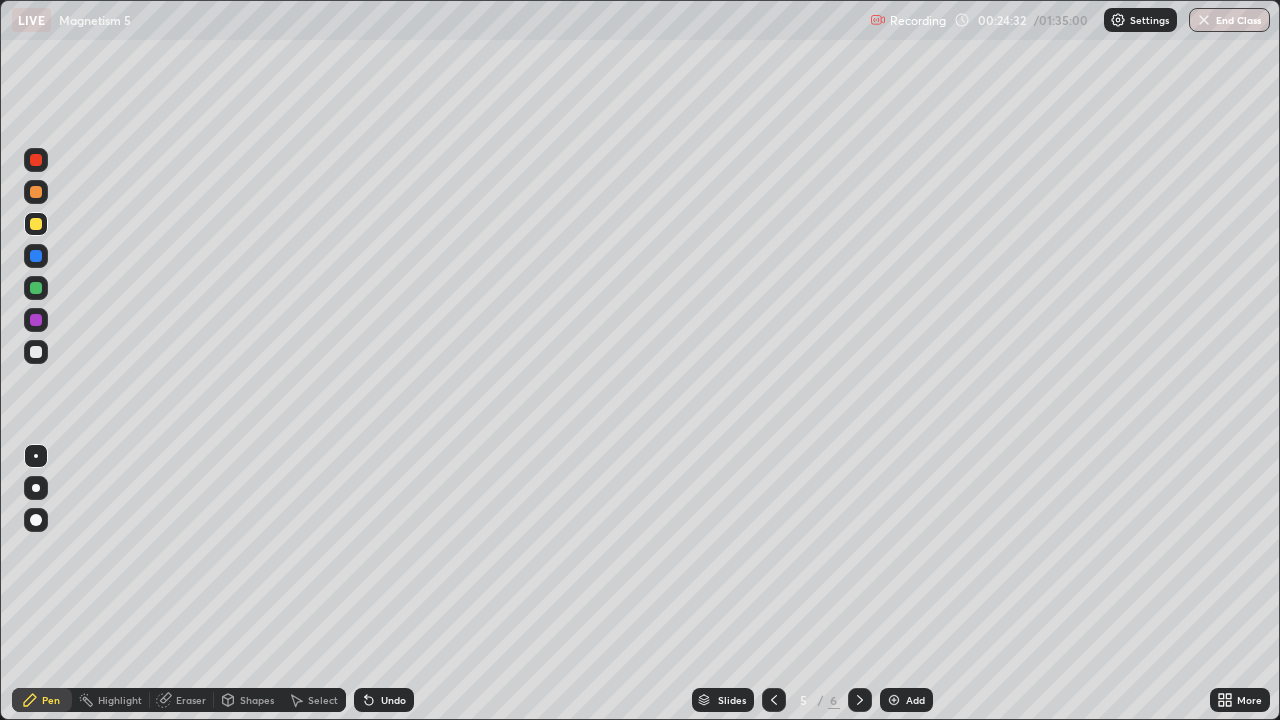 click at bounding box center (36, 352) 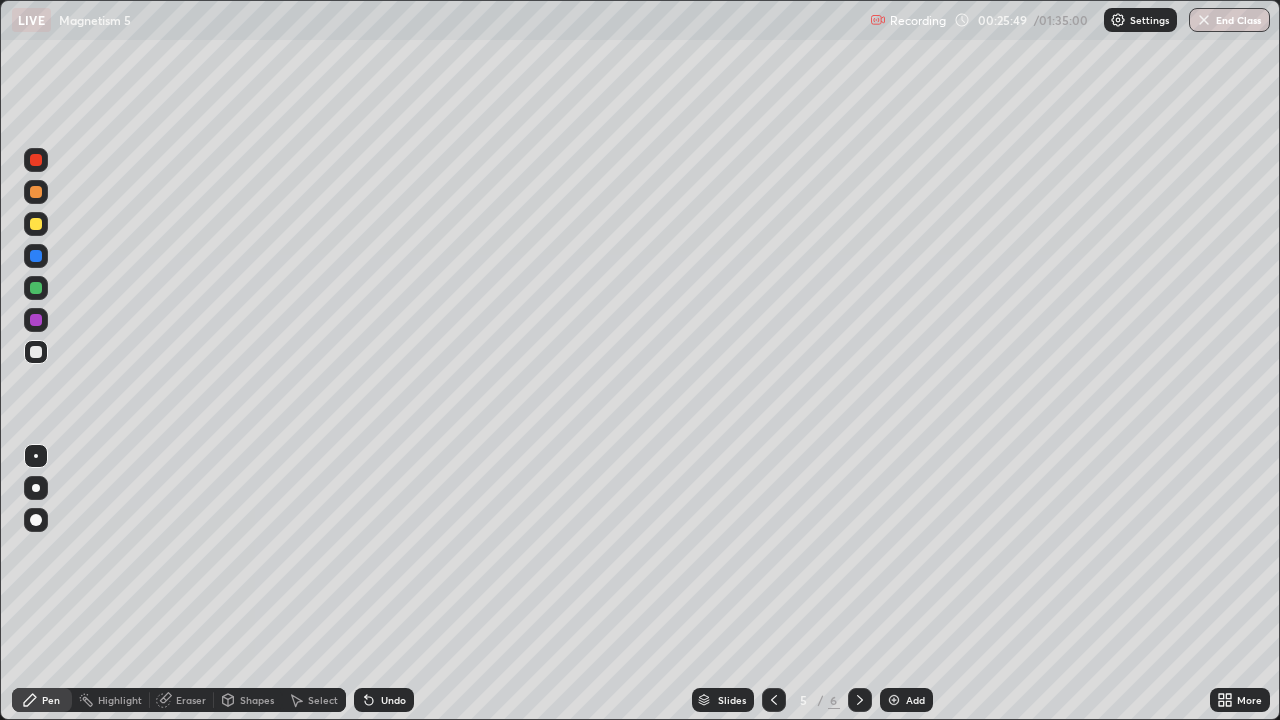 click on "Eraser" at bounding box center (191, 700) 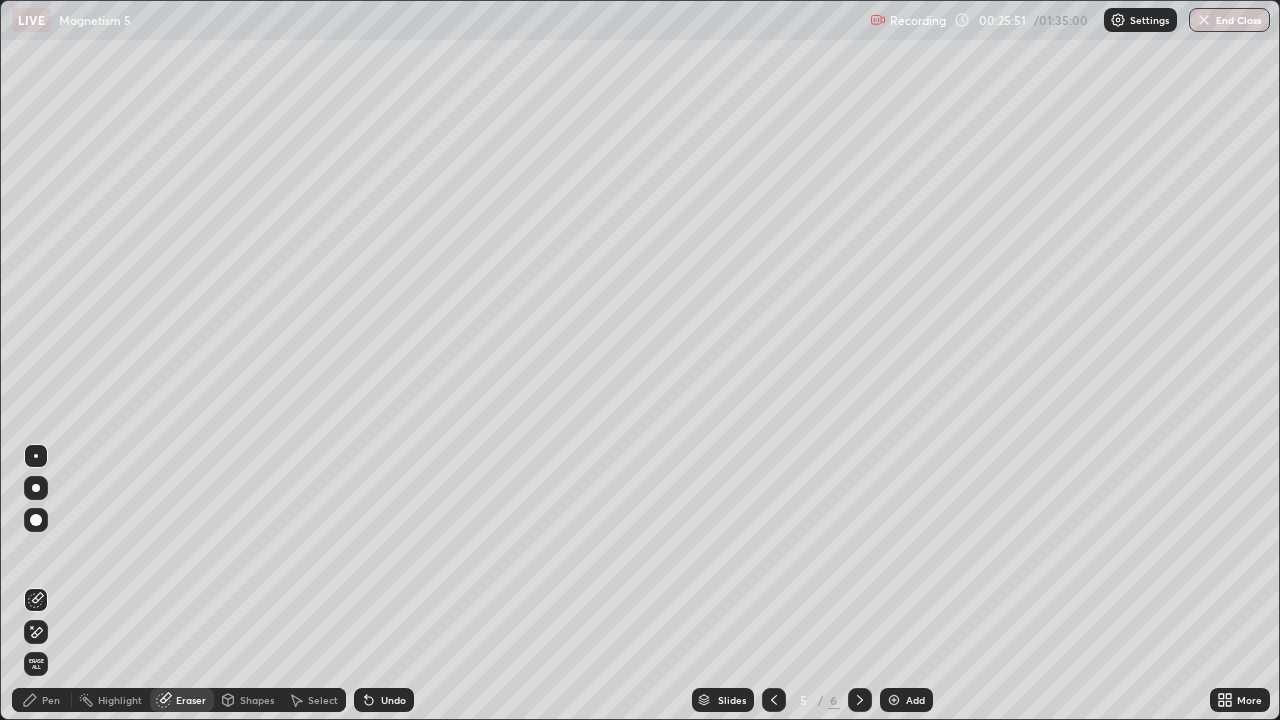 click on "Pen" at bounding box center (42, 700) 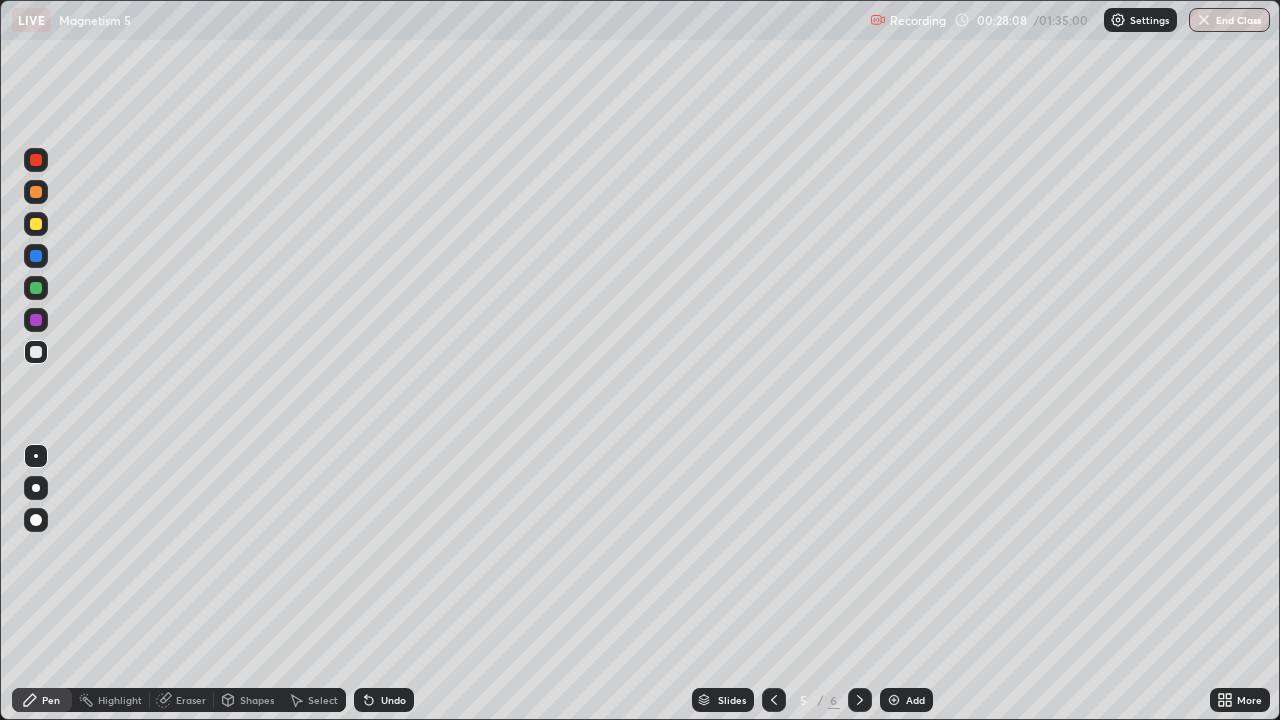 click 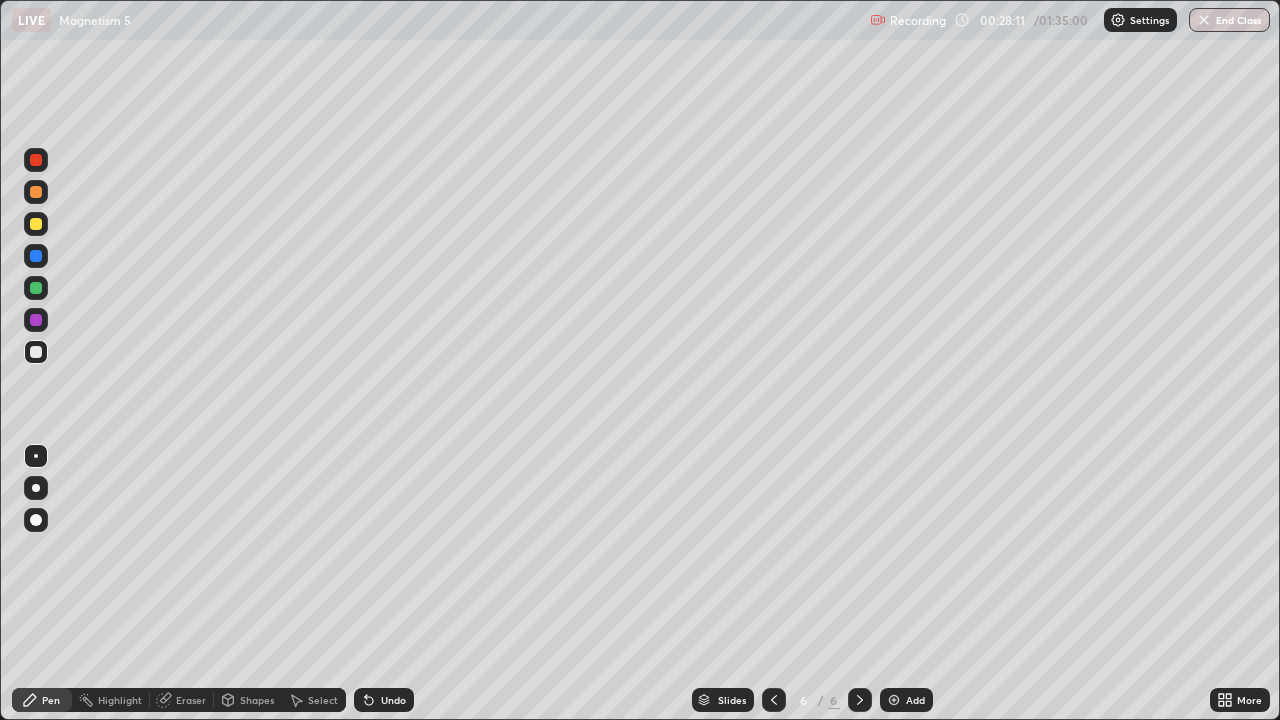 click at bounding box center [36, 224] 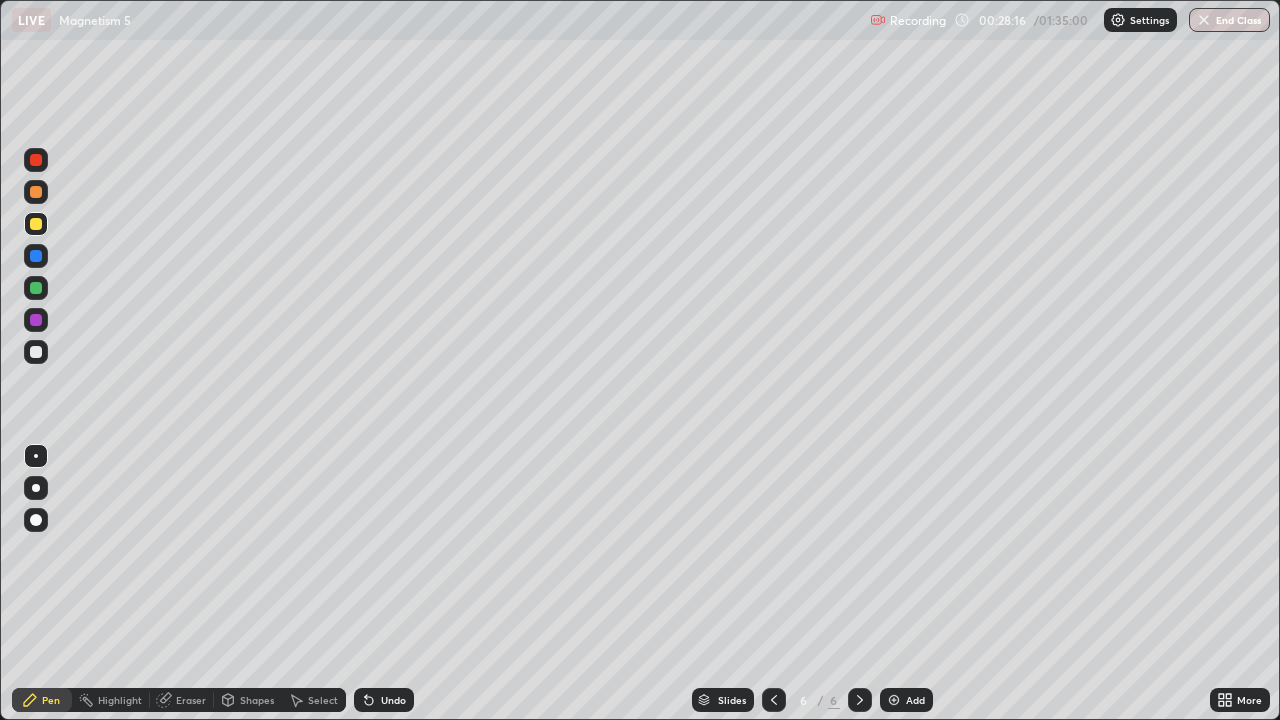 click on "Eraser" at bounding box center (191, 700) 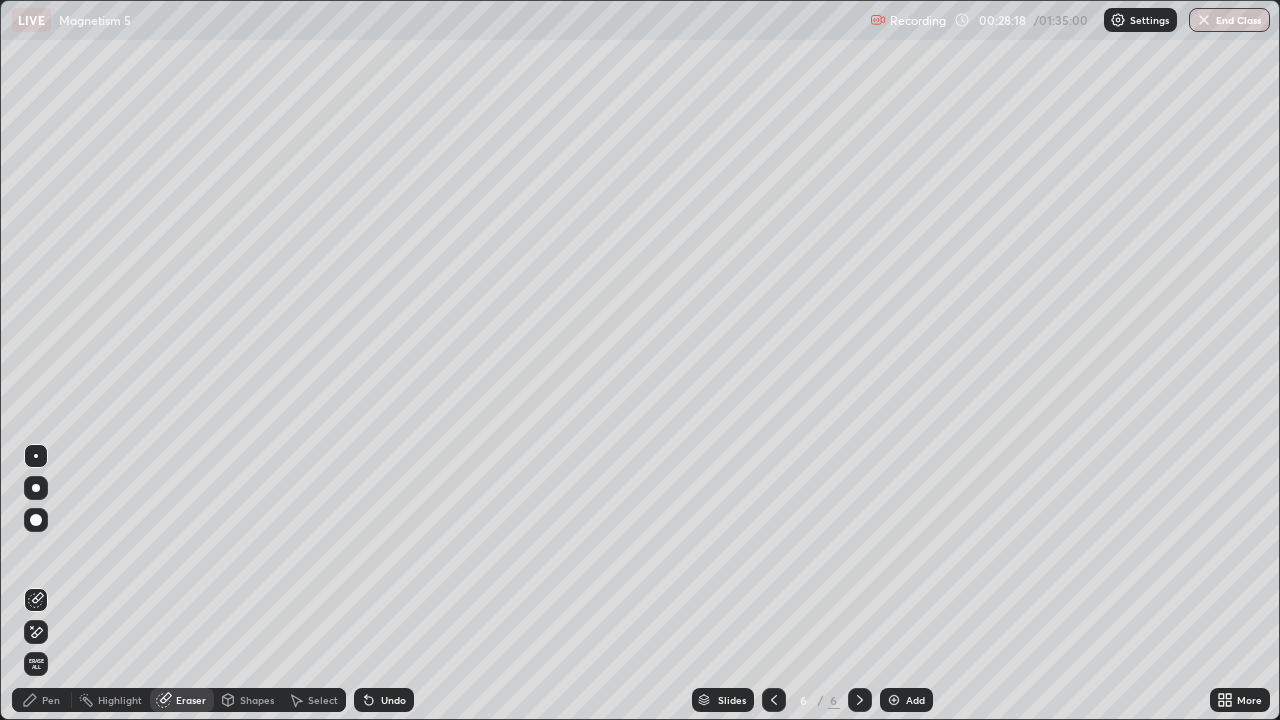 click on "Pen" at bounding box center [51, 700] 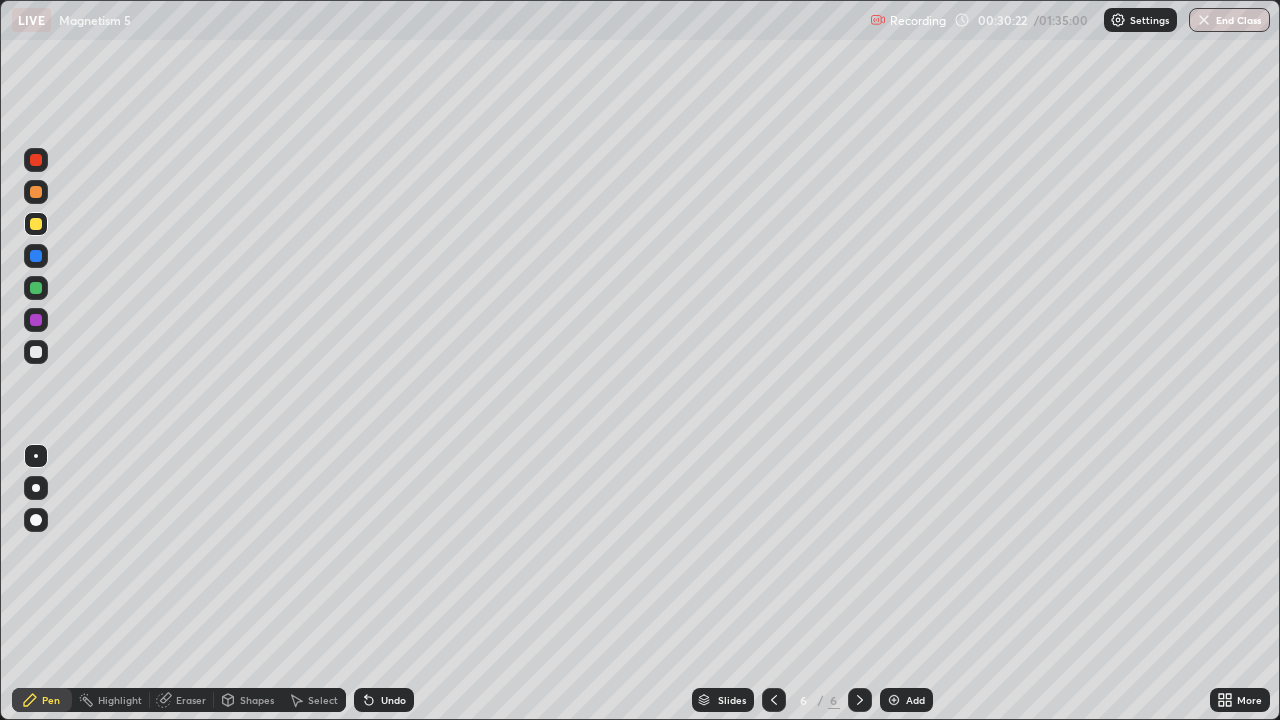 click at bounding box center [36, 352] 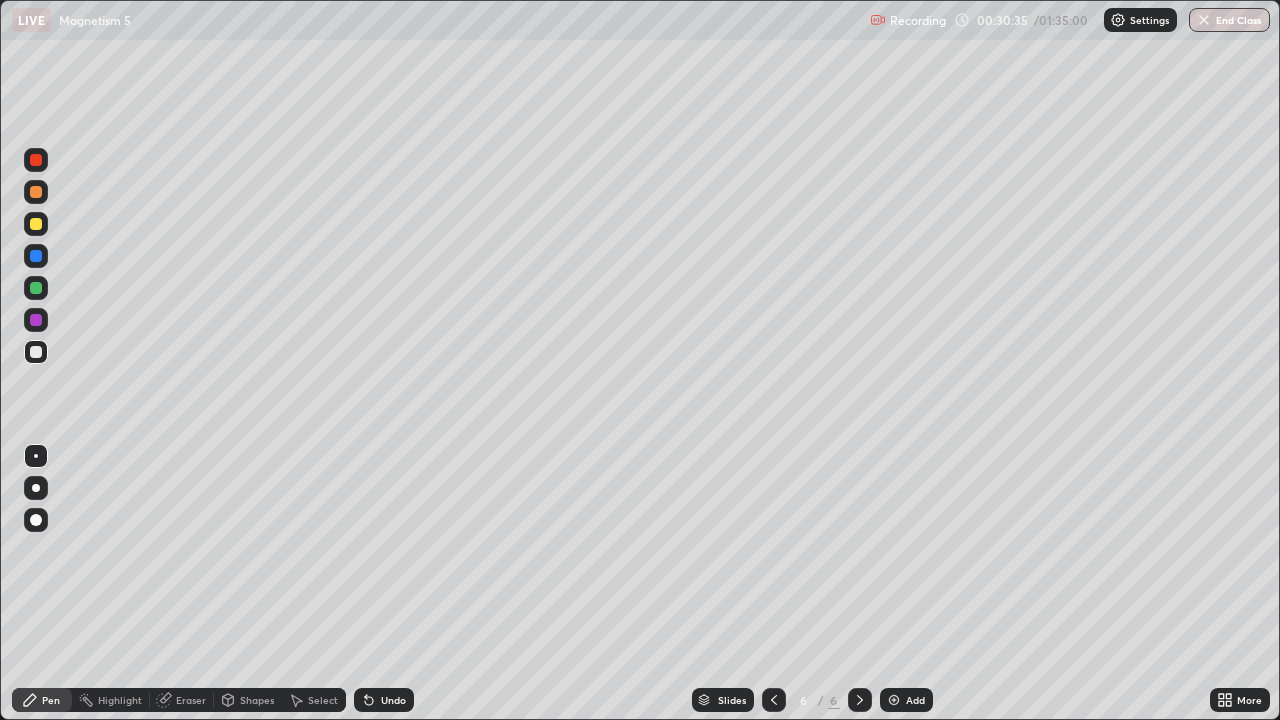click at bounding box center [36, 224] 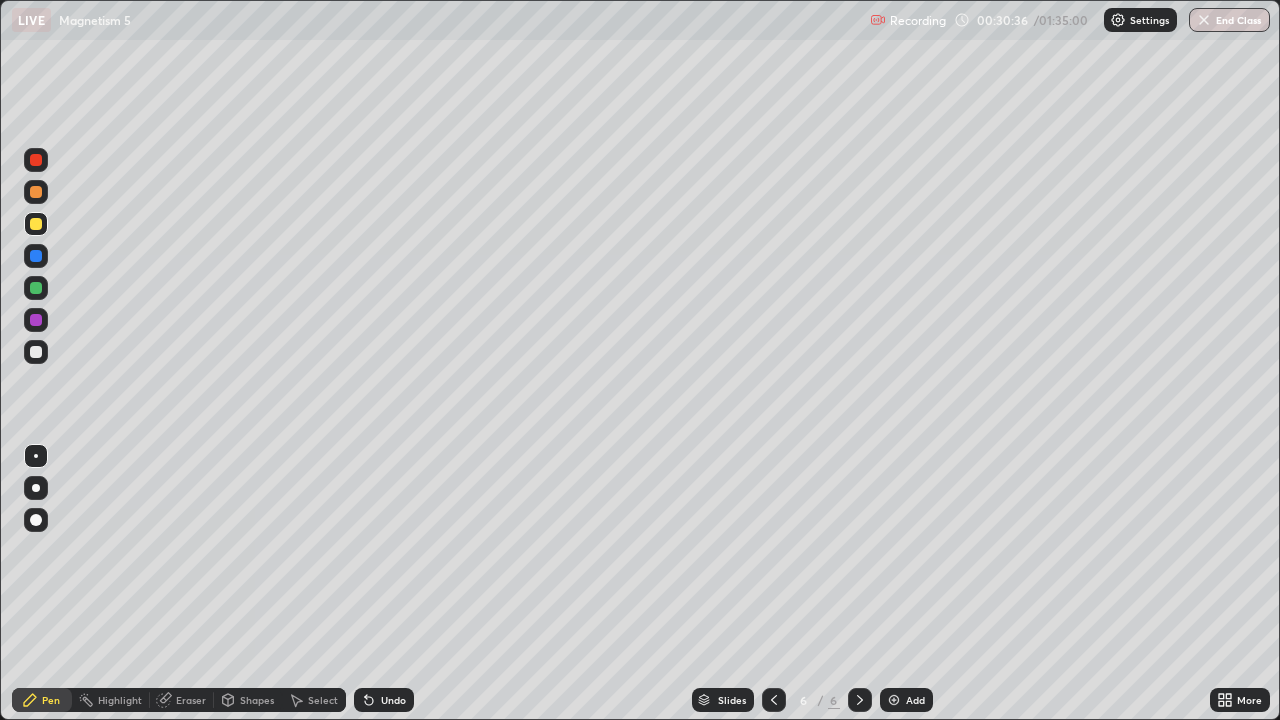 click at bounding box center (36, 192) 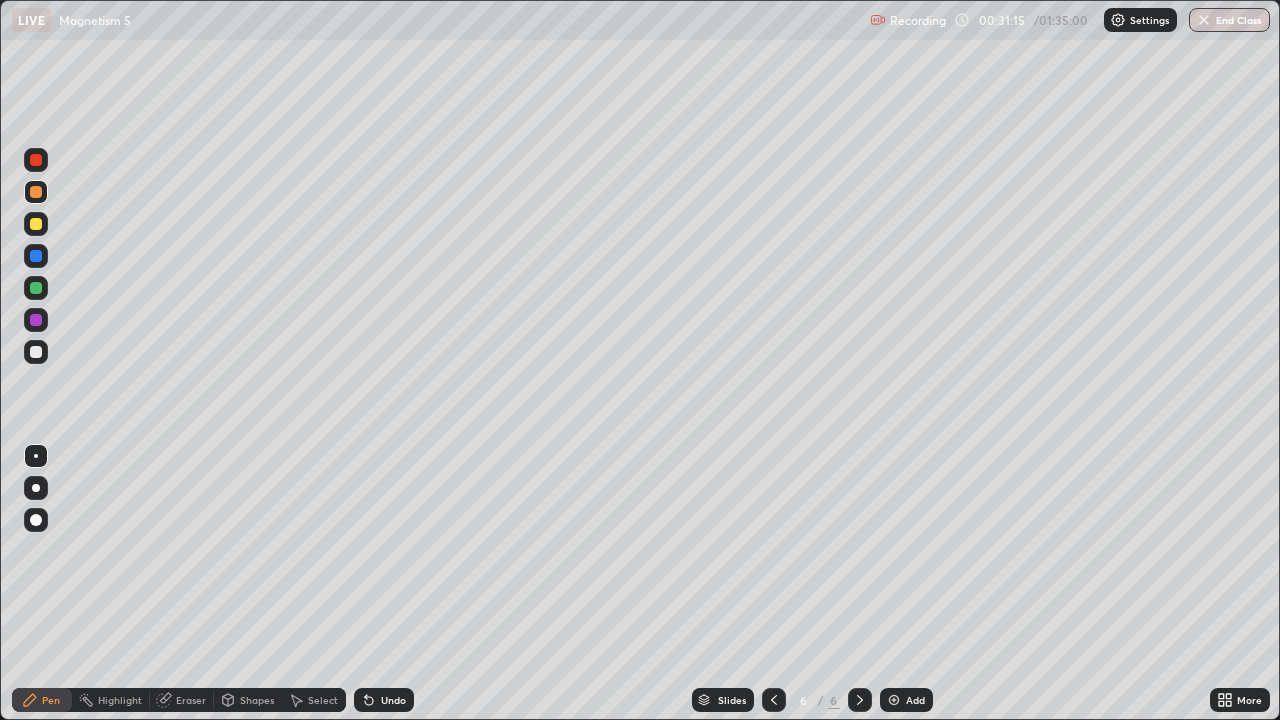click on "Eraser" at bounding box center [191, 700] 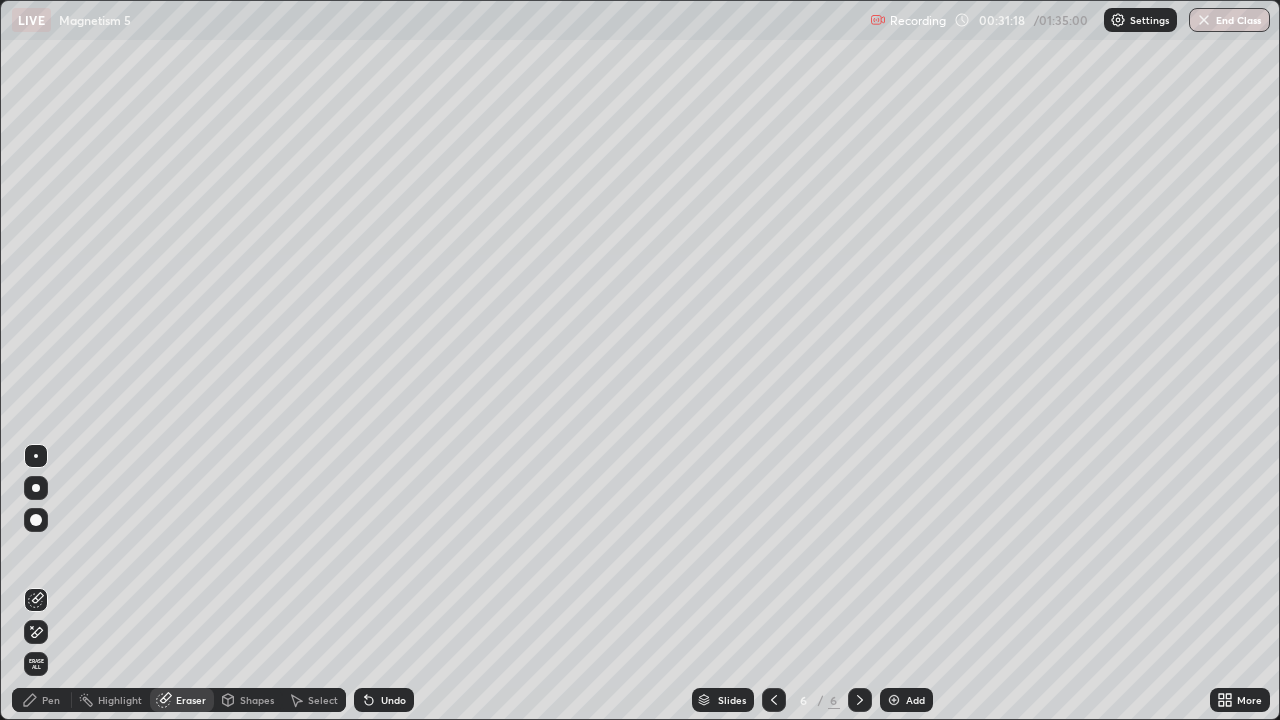 click on "Pen" at bounding box center [42, 700] 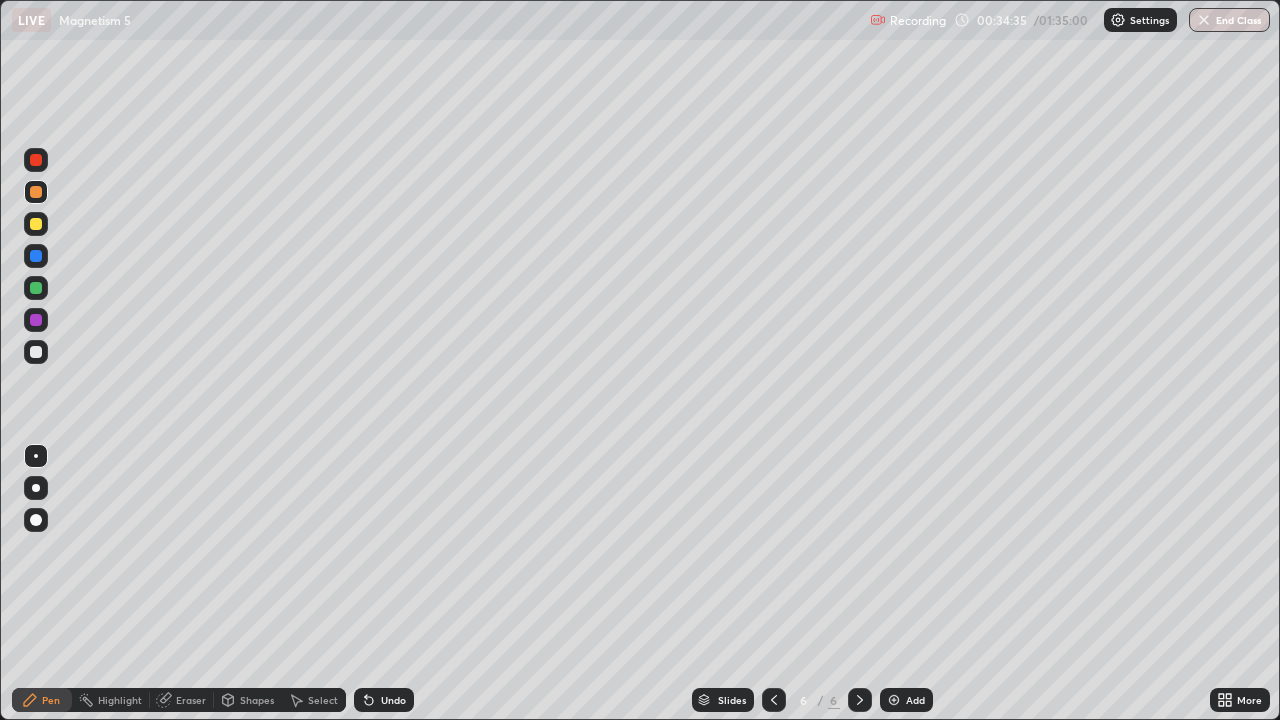 click 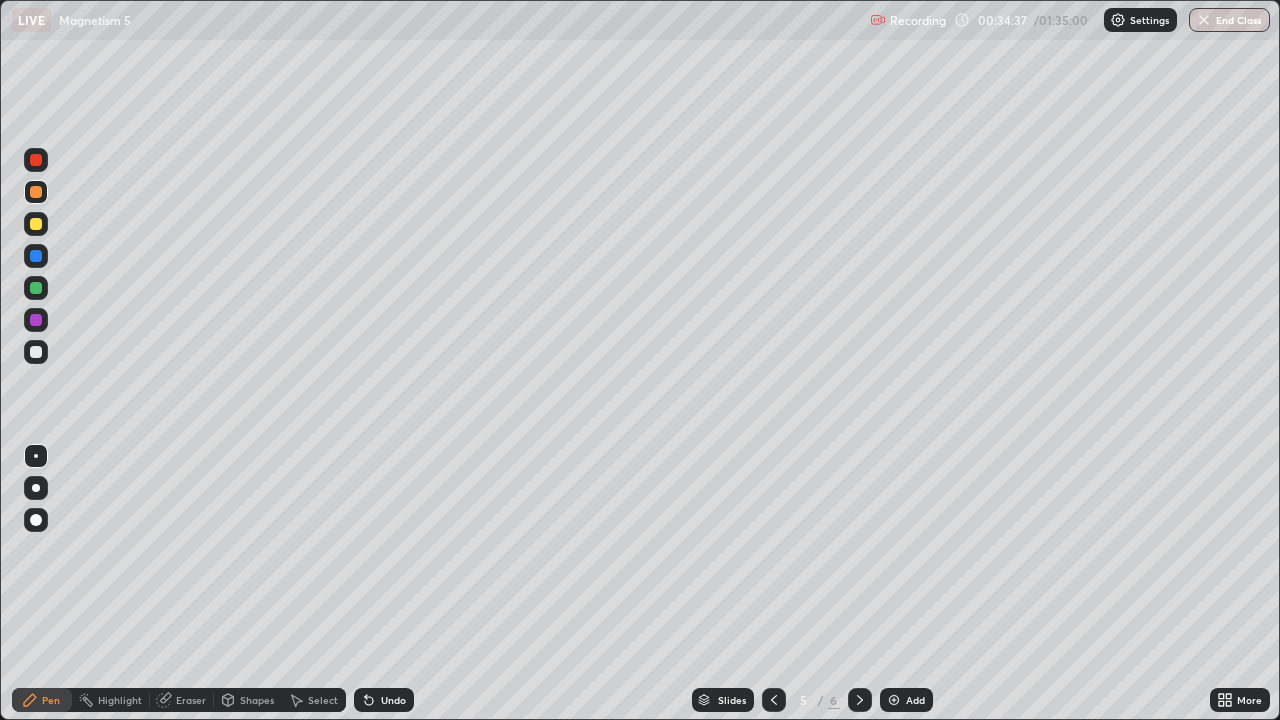click 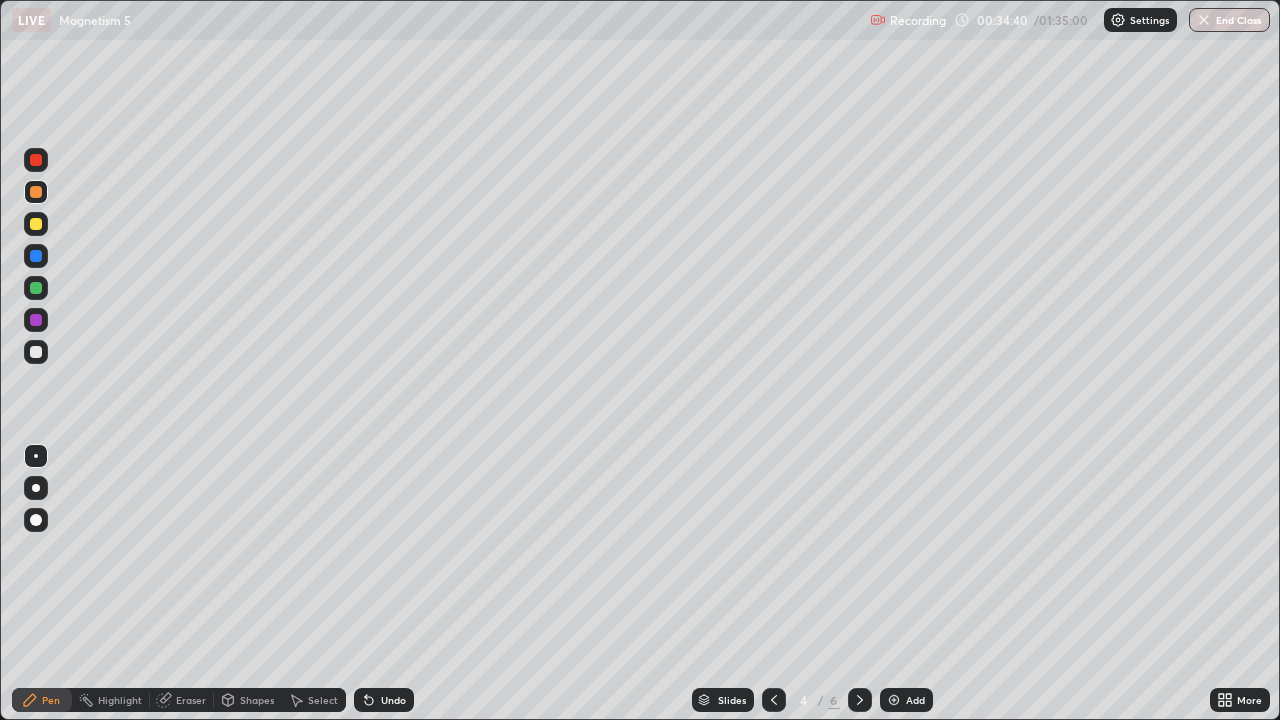 click 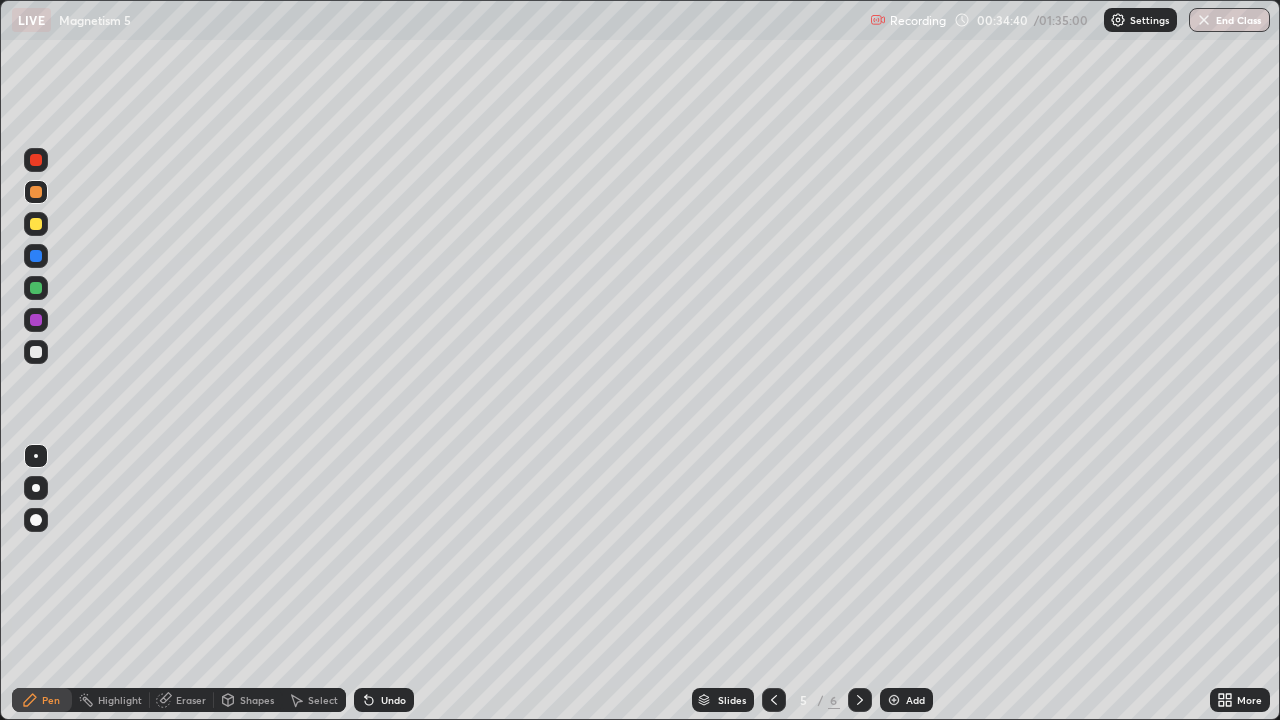 click 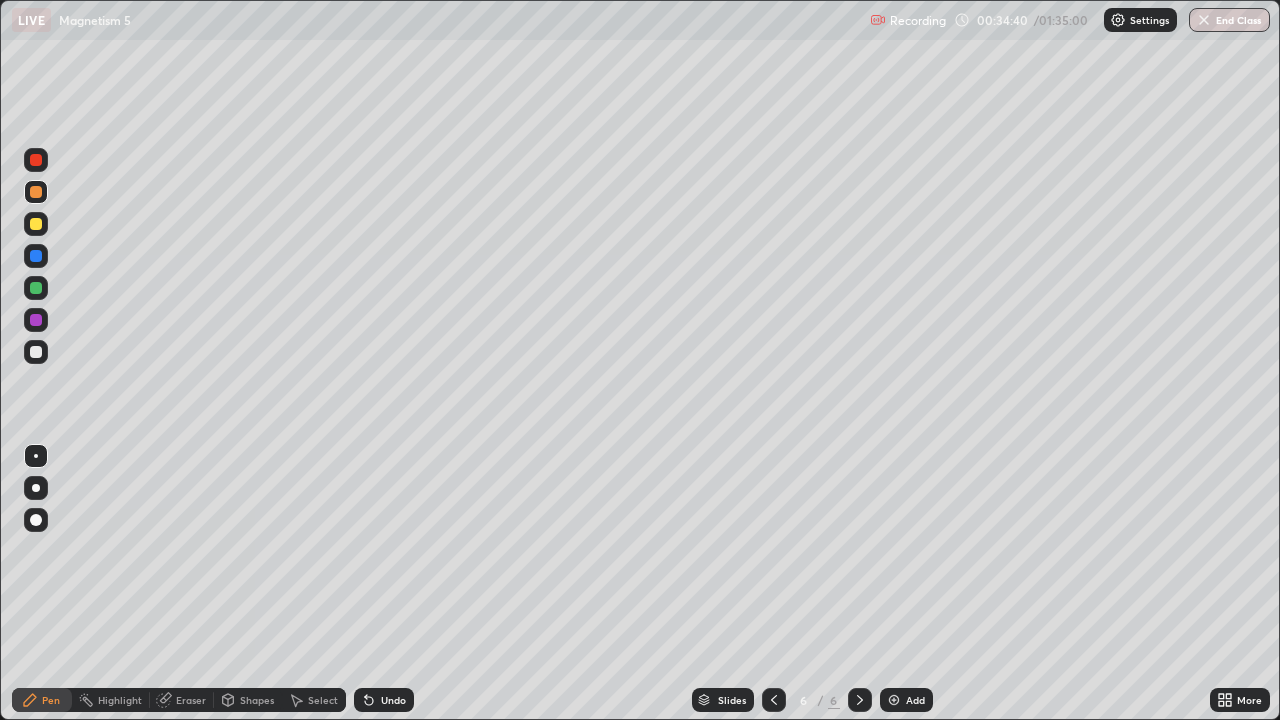 click 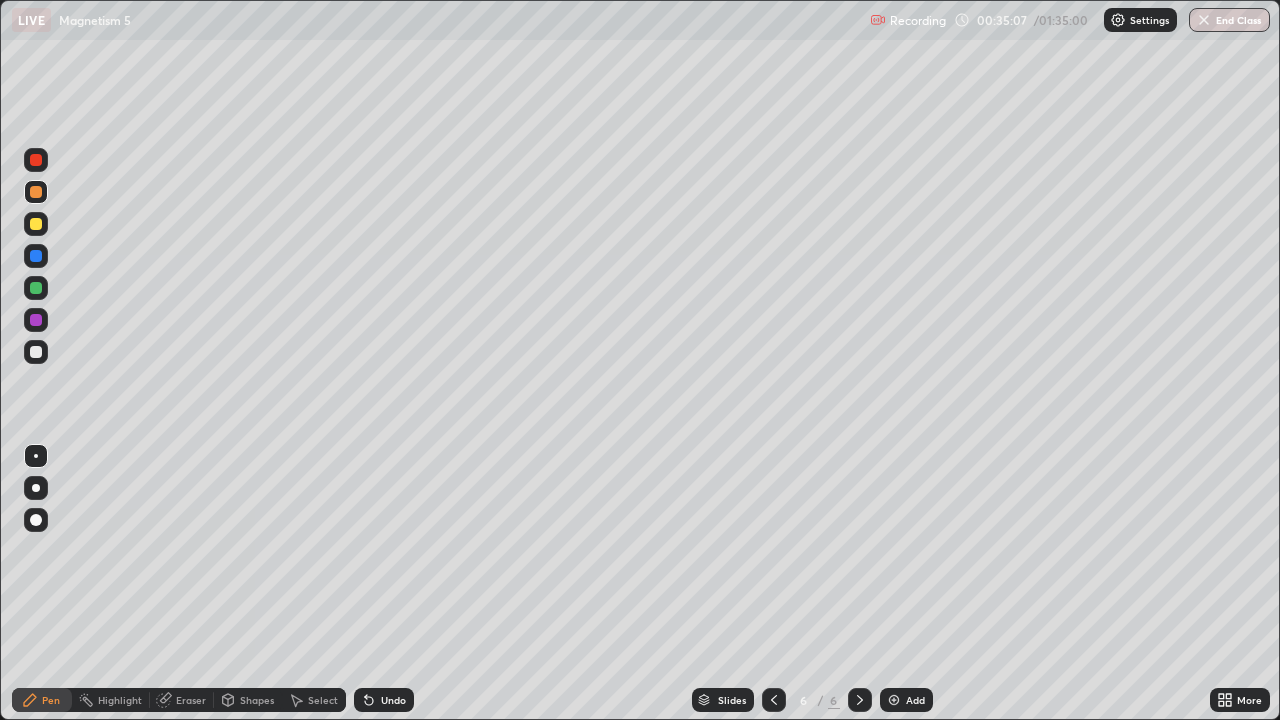 click on "Add" at bounding box center [915, 700] 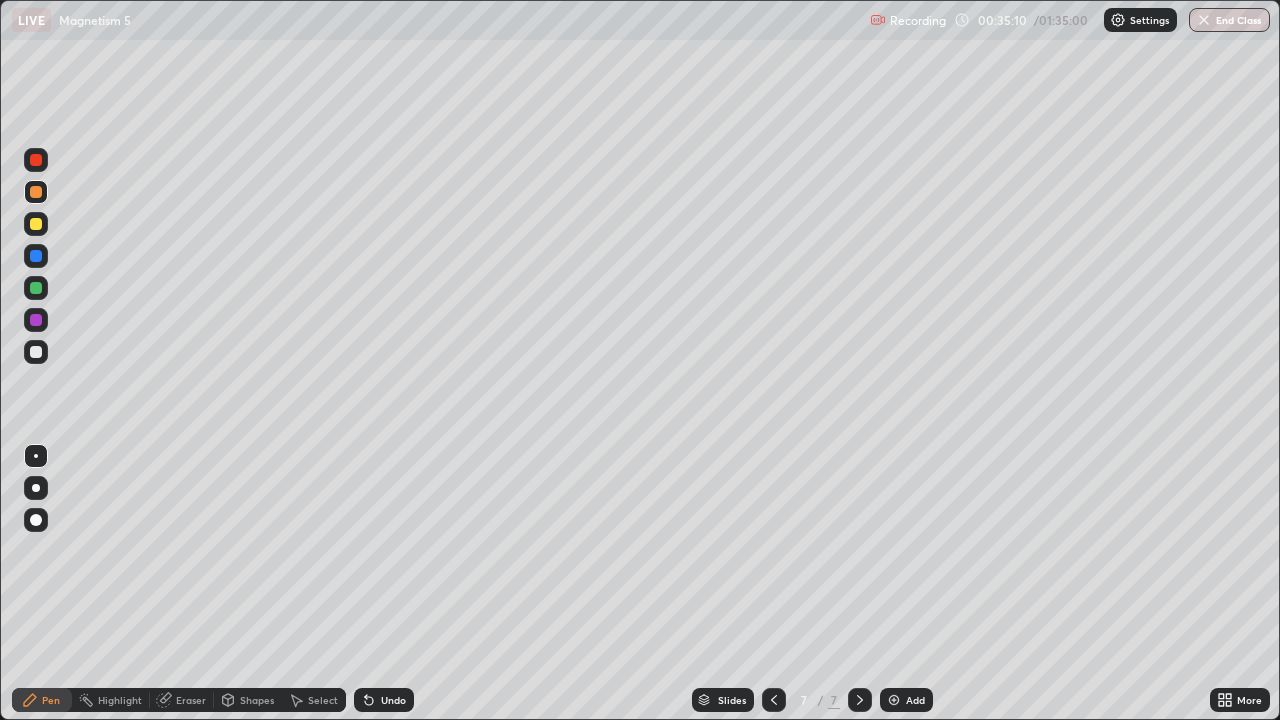 click at bounding box center [36, 352] 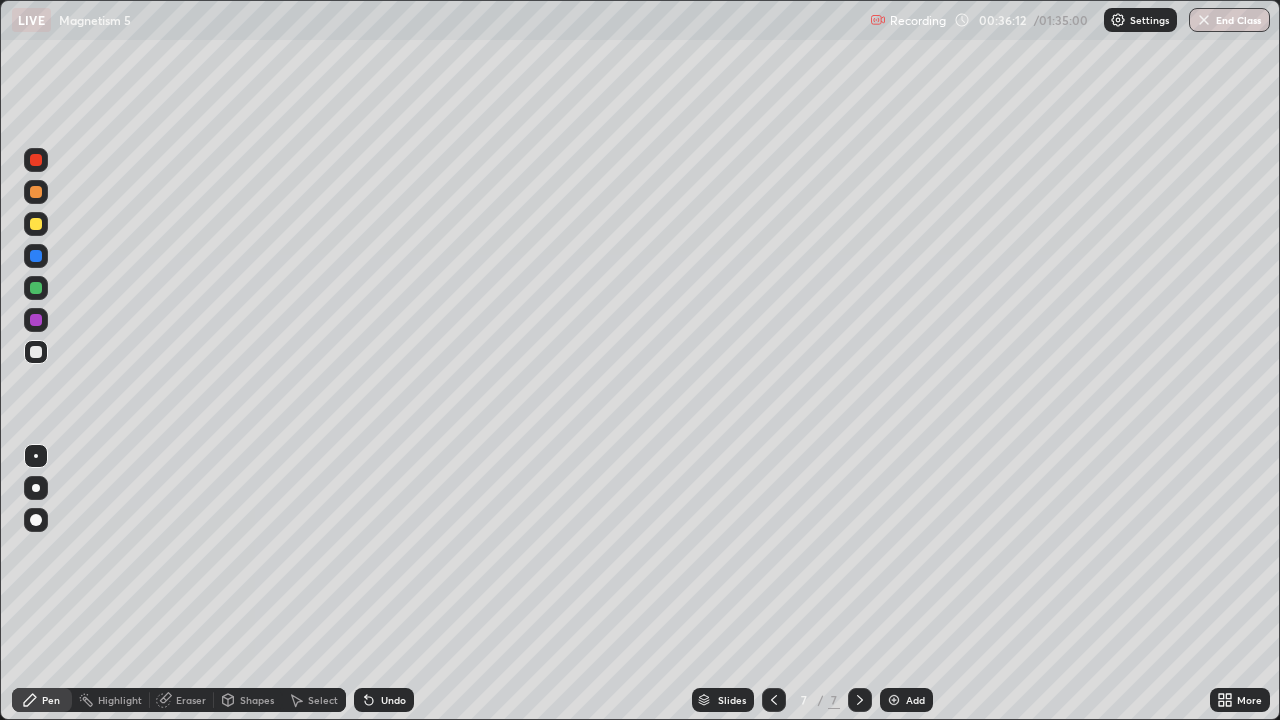 click at bounding box center [36, 224] 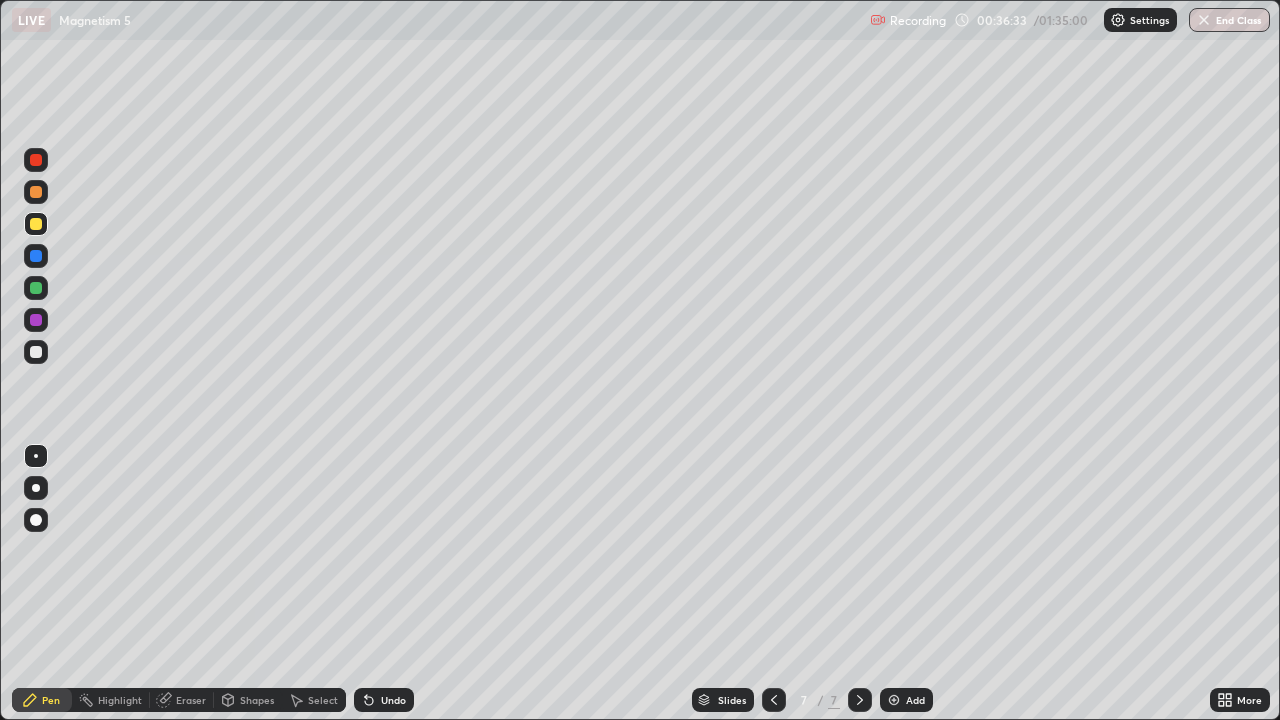 click at bounding box center [36, 352] 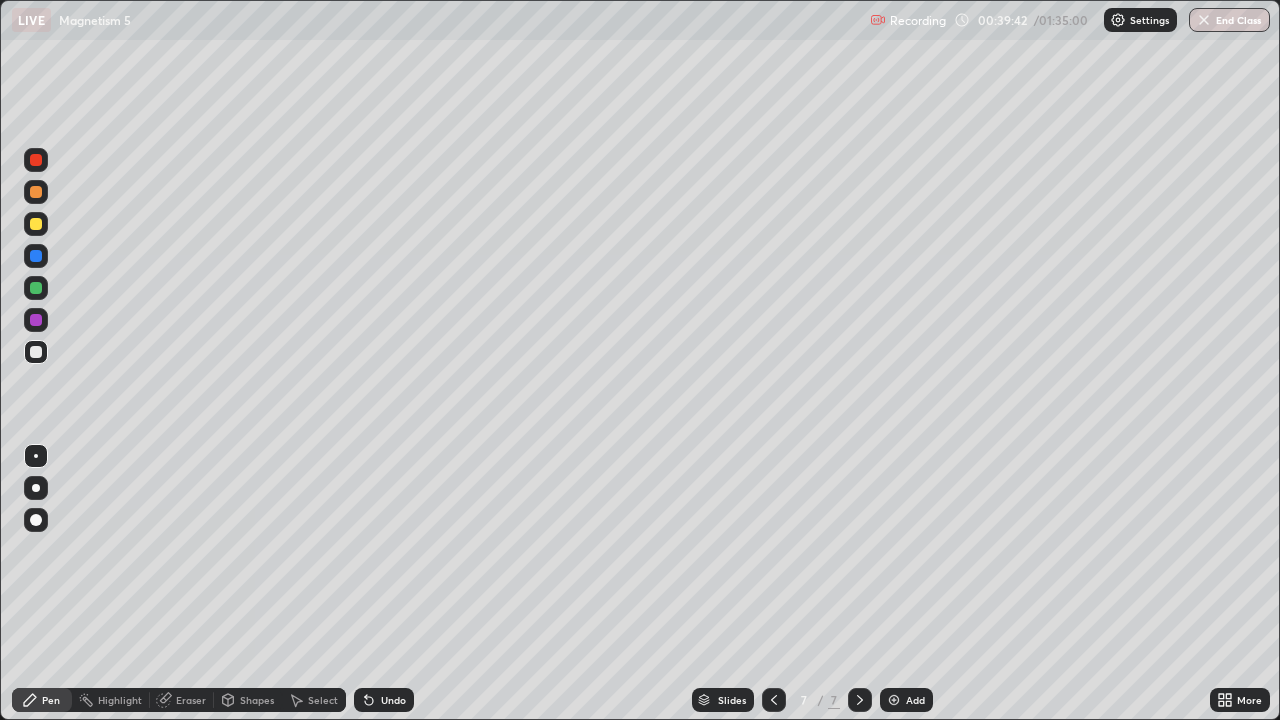 click at bounding box center [36, 224] 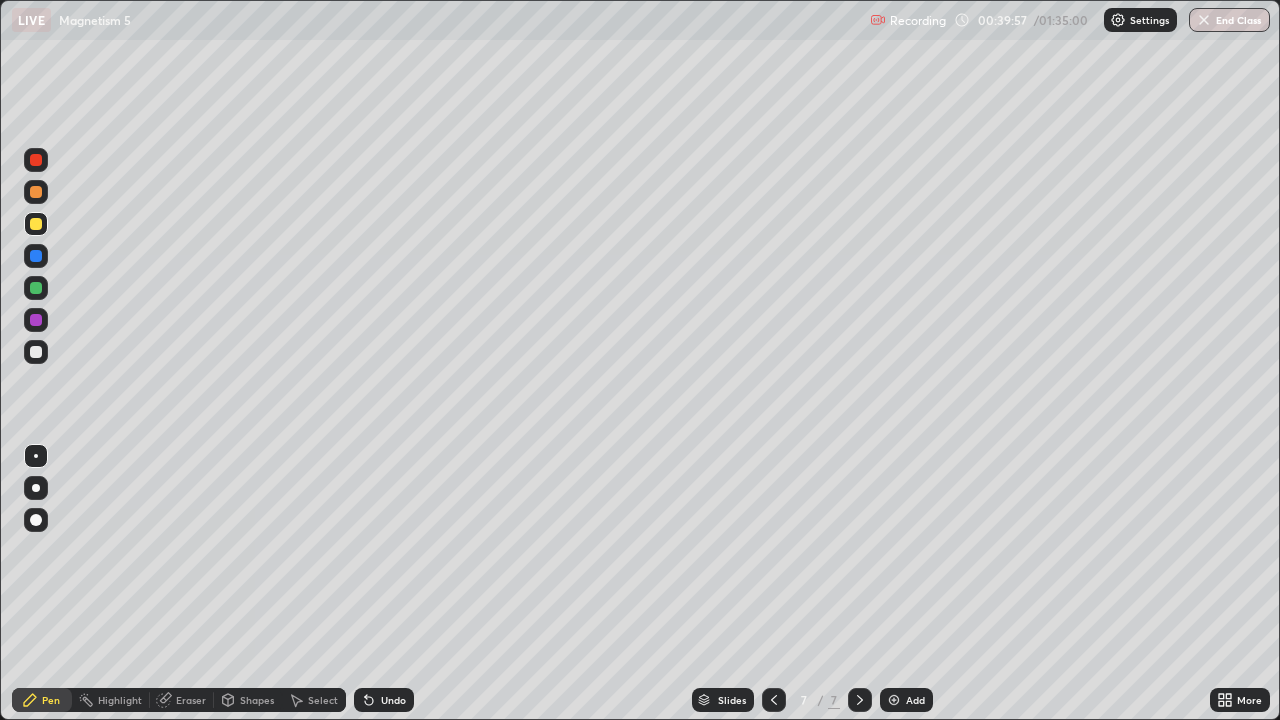 click at bounding box center [36, 352] 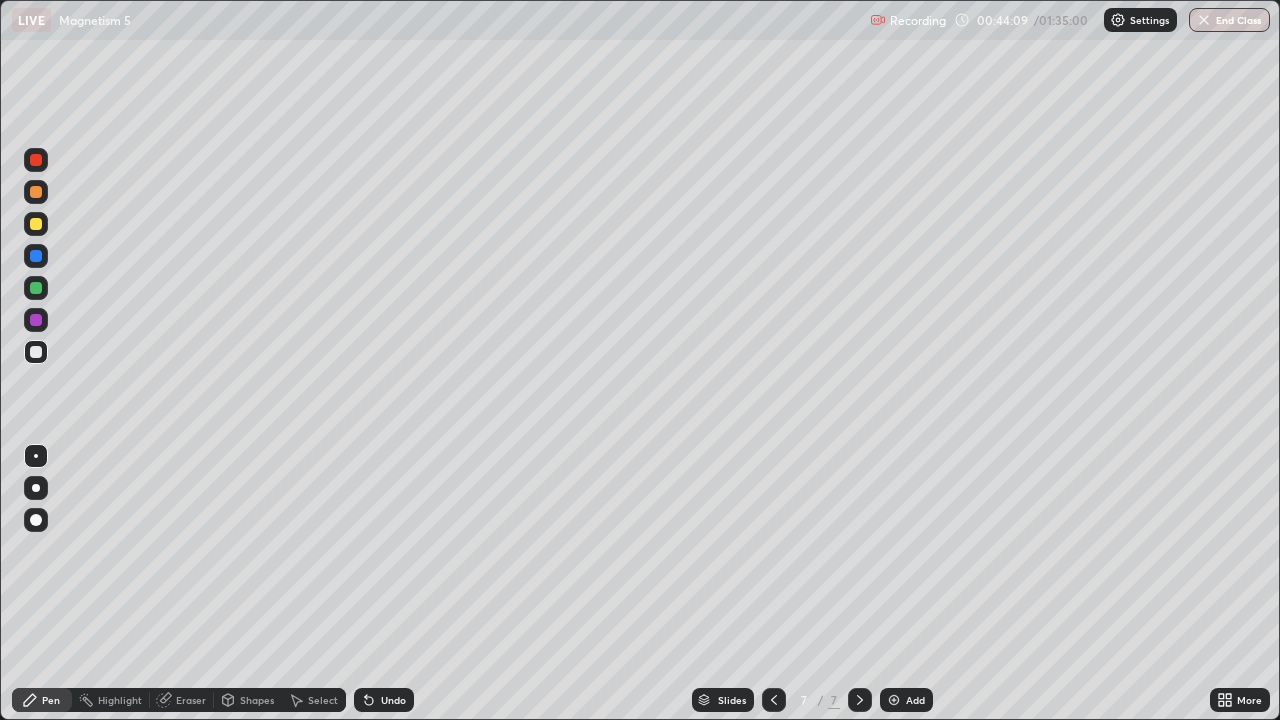 click on "Add" at bounding box center [915, 700] 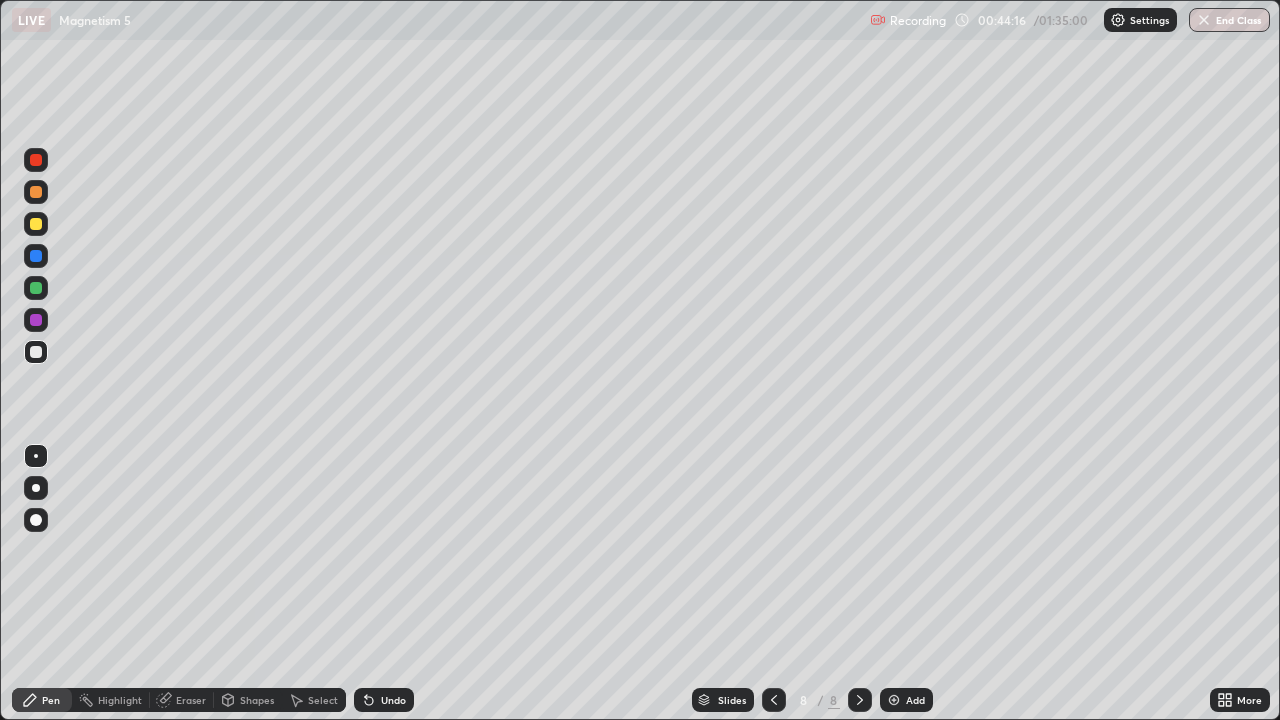 click at bounding box center [36, 224] 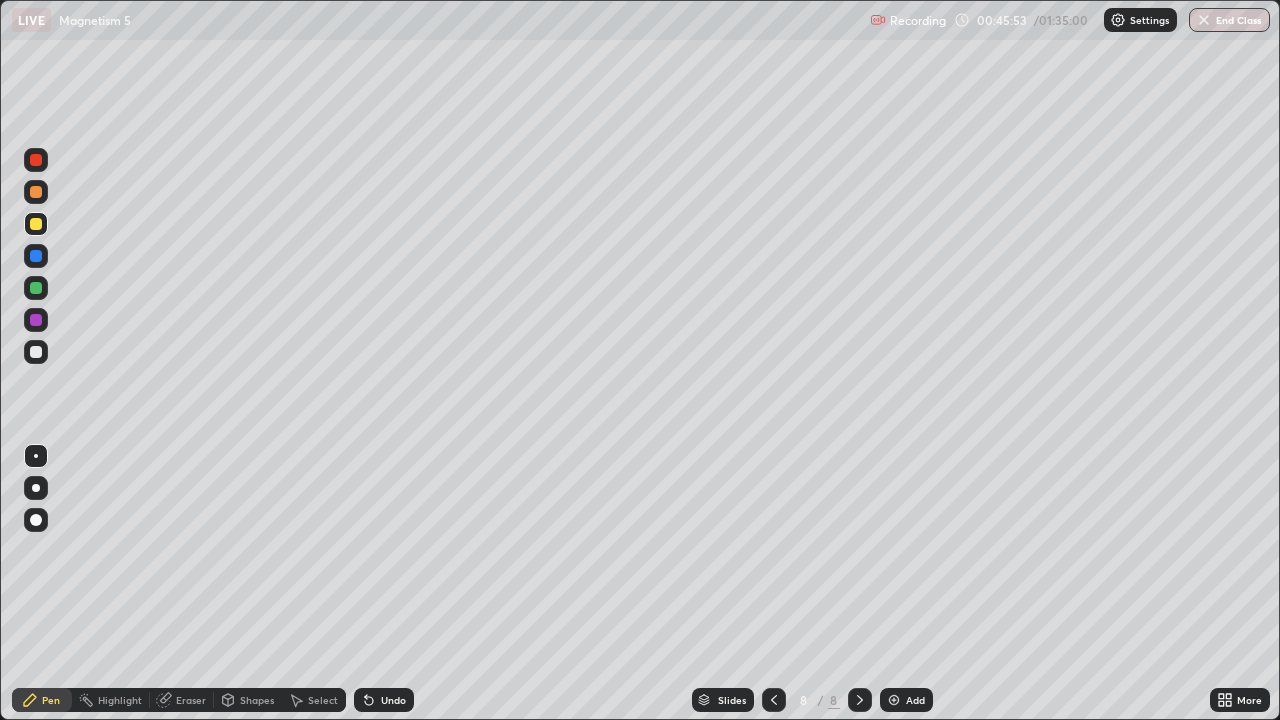click at bounding box center (36, 192) 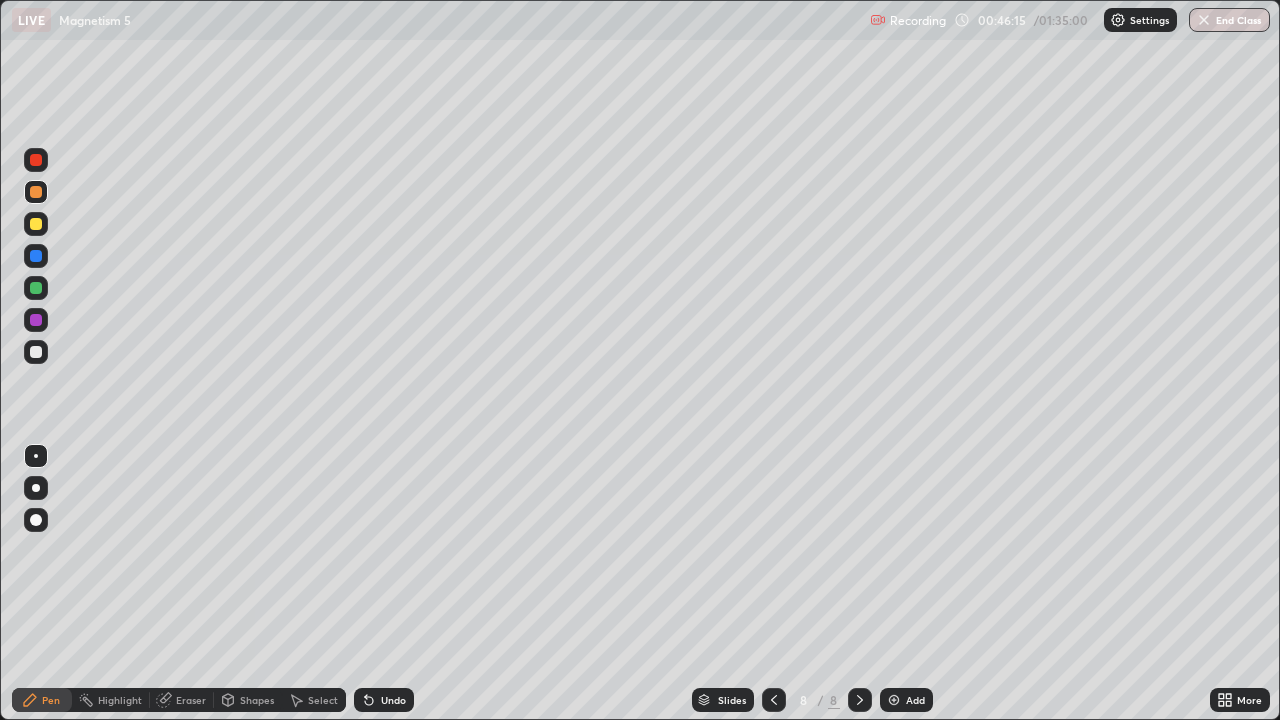 click on "Settings" at bounding box center (1140, 20) 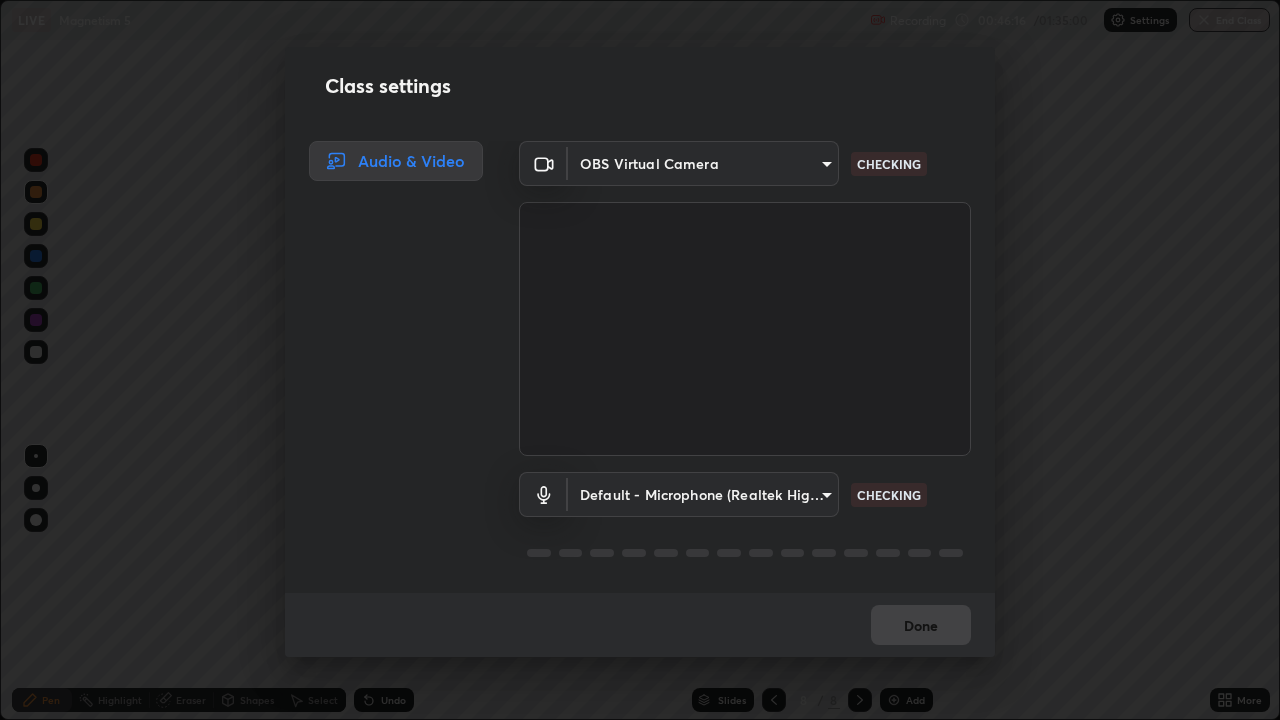 click on "Class settings Audio & Video OBS Virtual Camera [HASH] CHECKING Default - Microphone (Realtek High Definition Audio) default CHECKING Done" at bounding box center (640, 360) 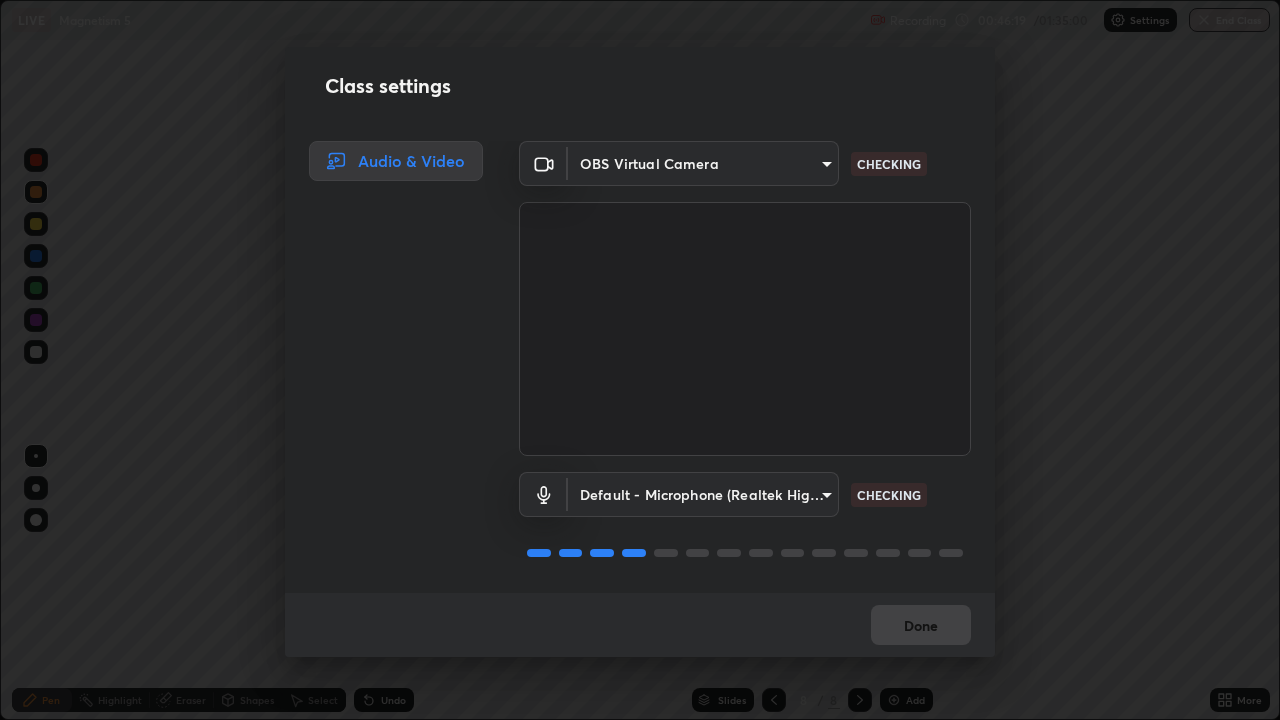 click on "Class settings Audio & Video OBS Virtual Camera [HASH] CHECKING Default - Microphone (Realtek High Definition Audio) default CHECKING Done" at bounding box center (640, 360) 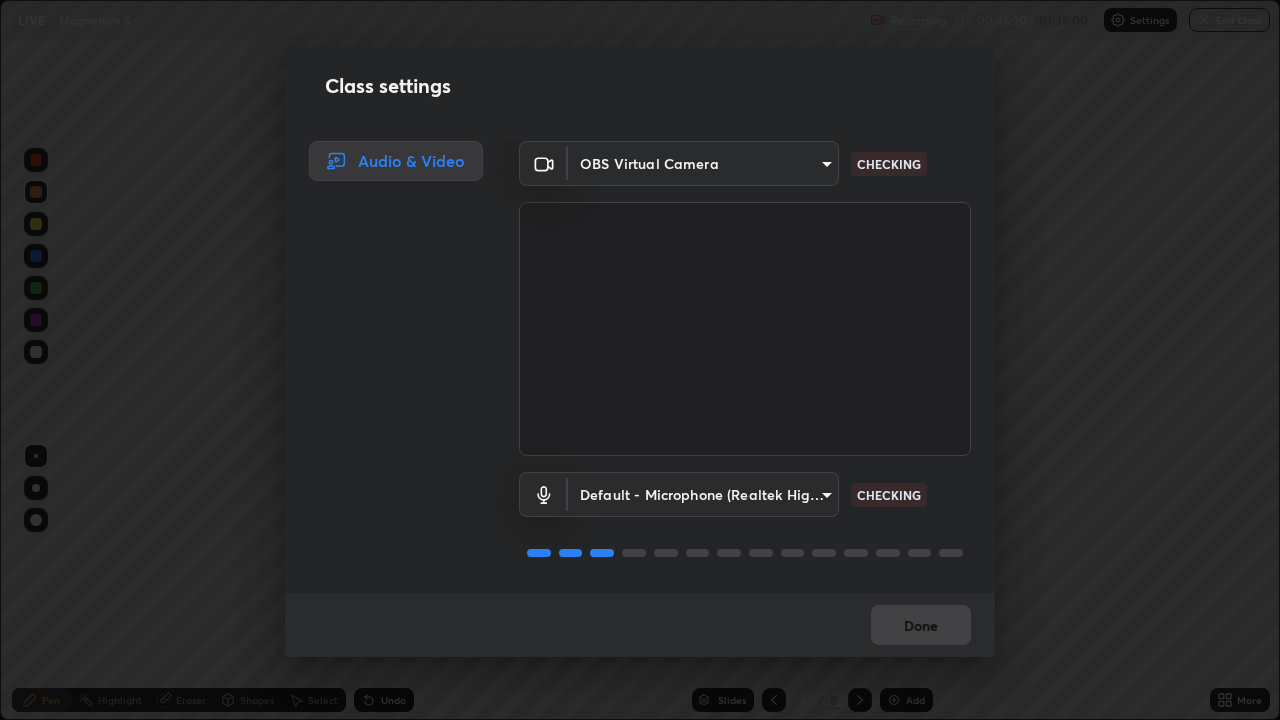 click on "Class settings Audio & Video OBS Virtual Camera [HASH] CHECKING Default - Microphone (Realtek High Definition Audio) default CHECKING Done" at bounding box center (640, 360) 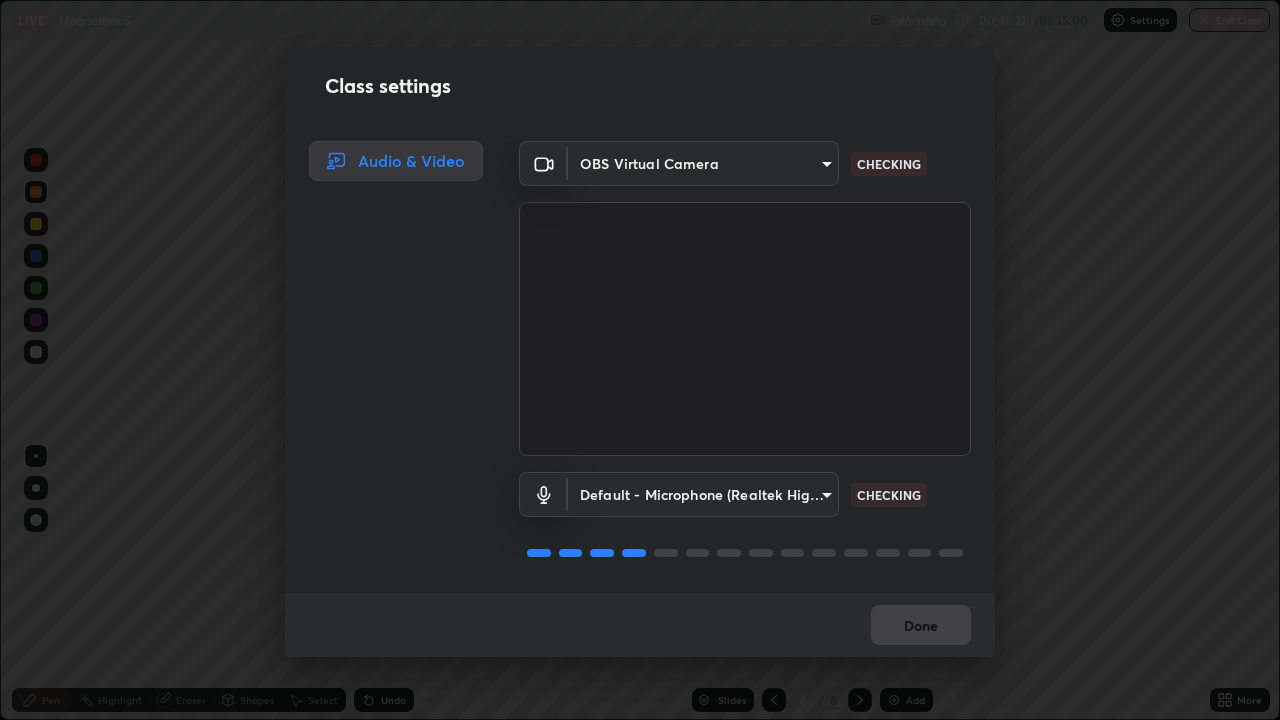 scroll, scrollTop: 2, scrollLeft: 0, axis: vertical 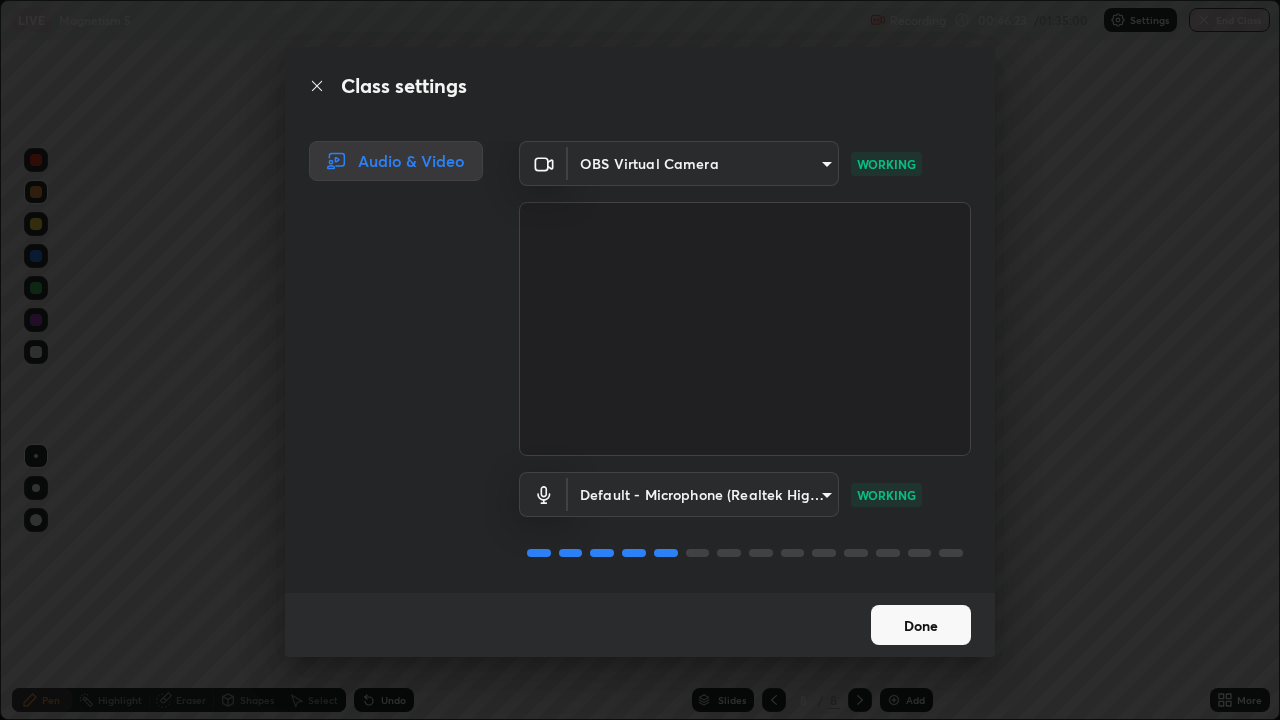 click on "Done" at bounding box center (921, 625) 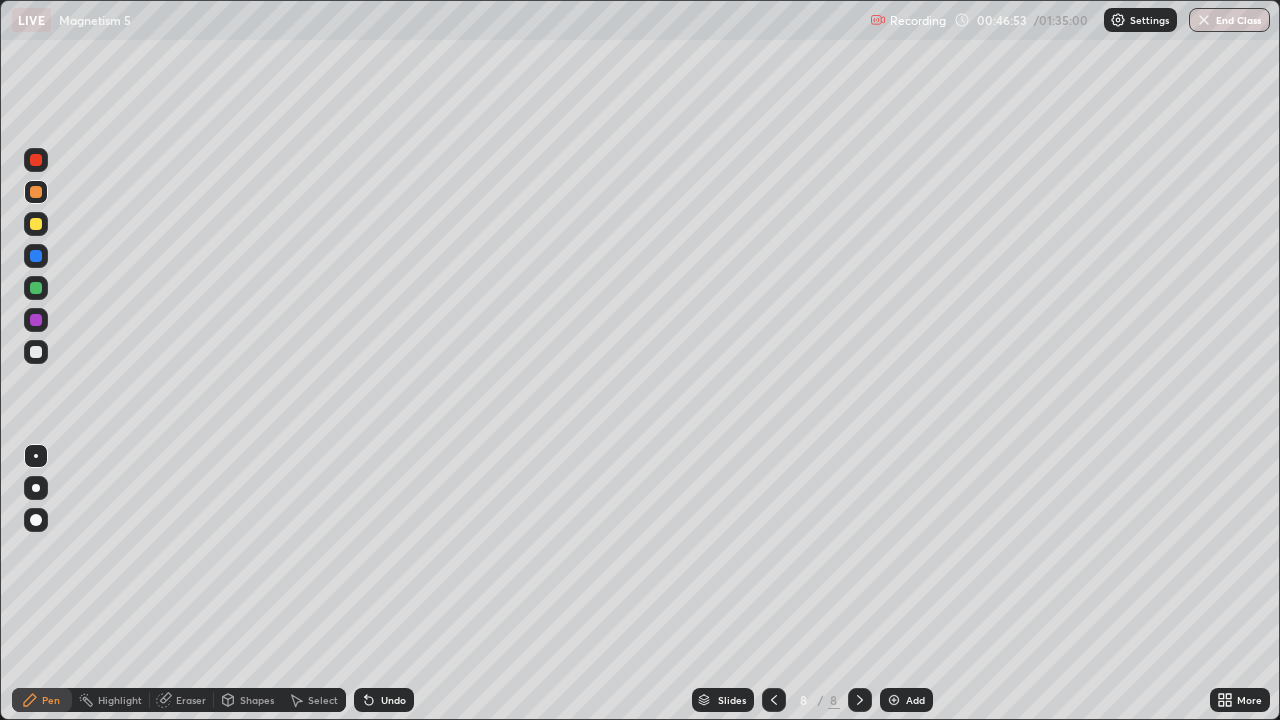 click at bounding box center [36, 352] 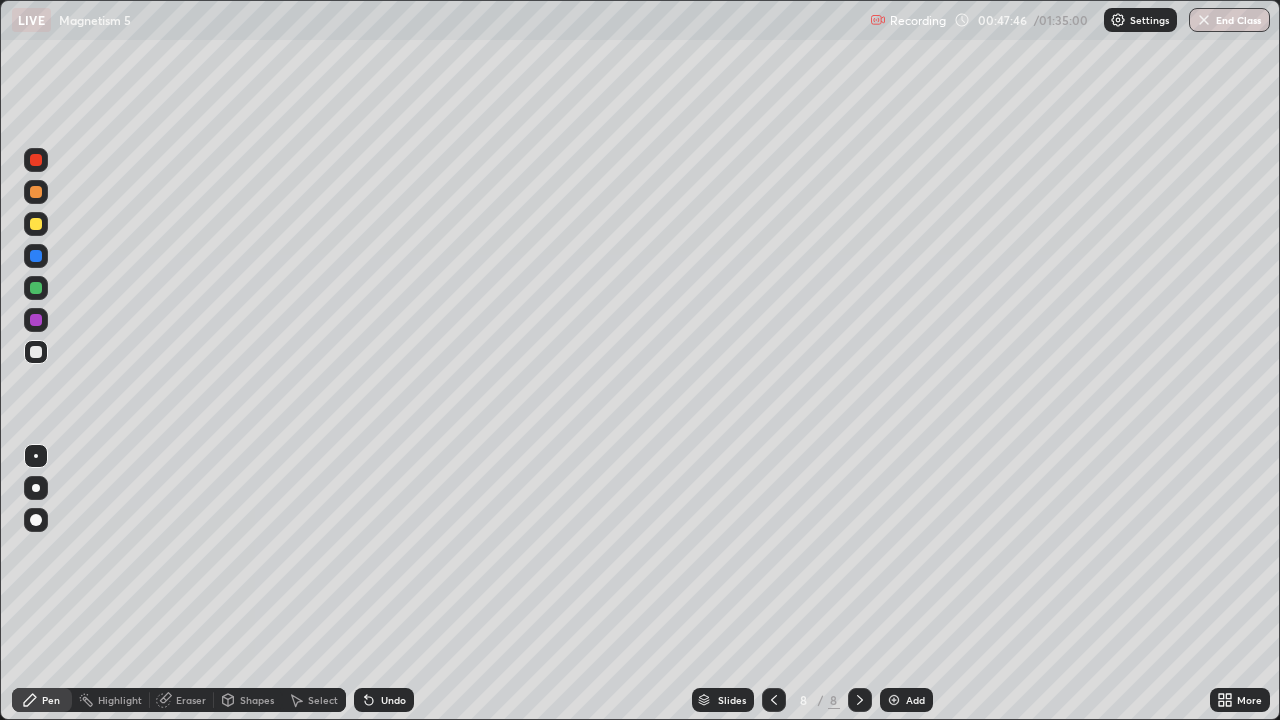 click at bounding box center [36, 224] 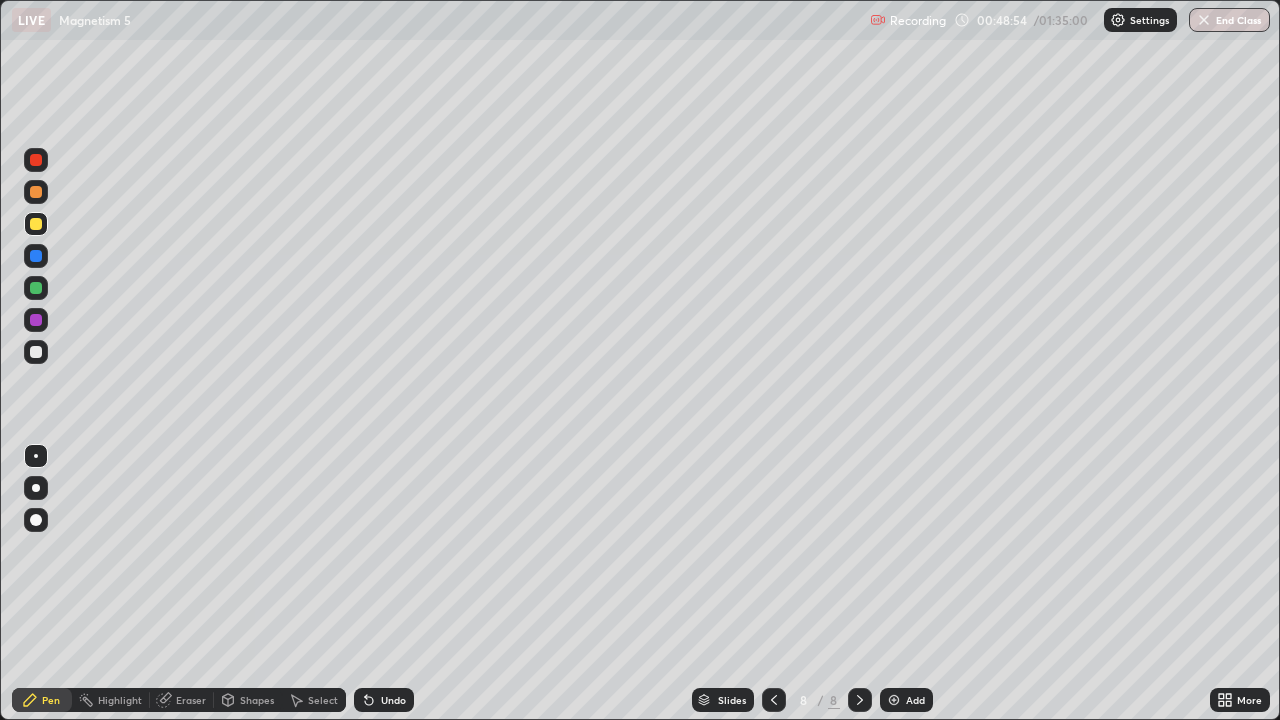 click at bounding box center [36, 352] 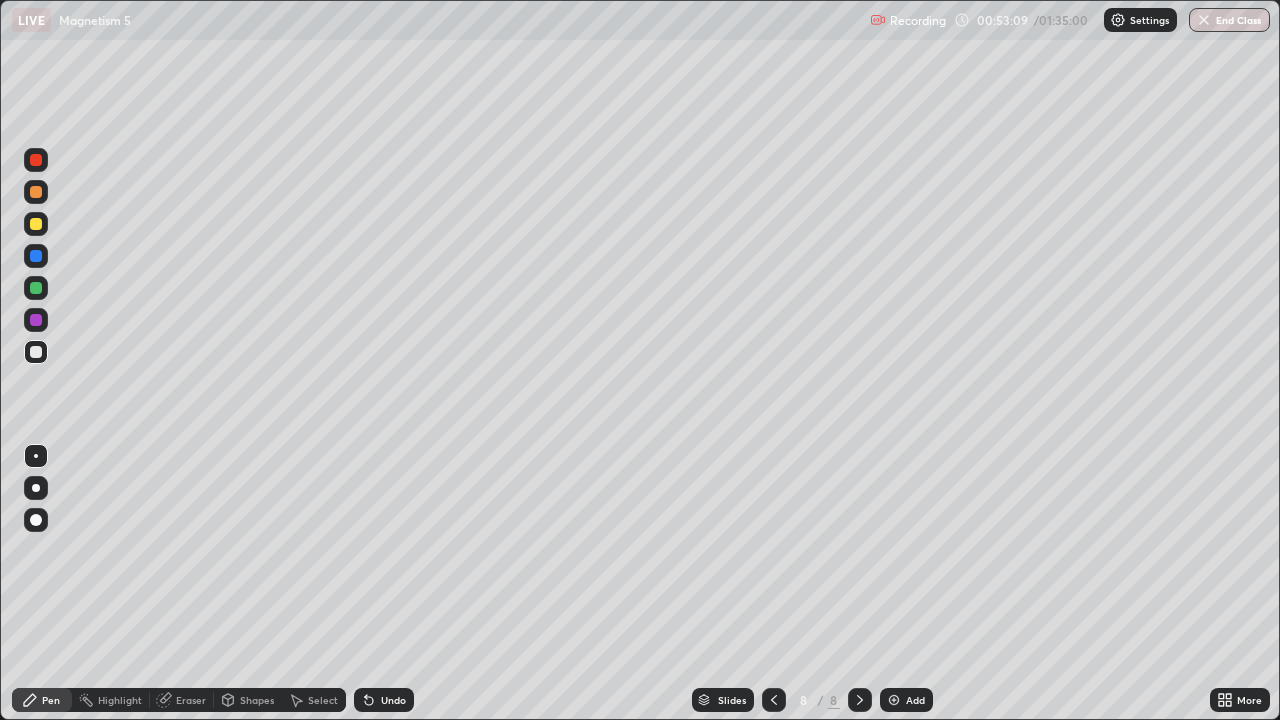 click at bounding box center [36, 160] 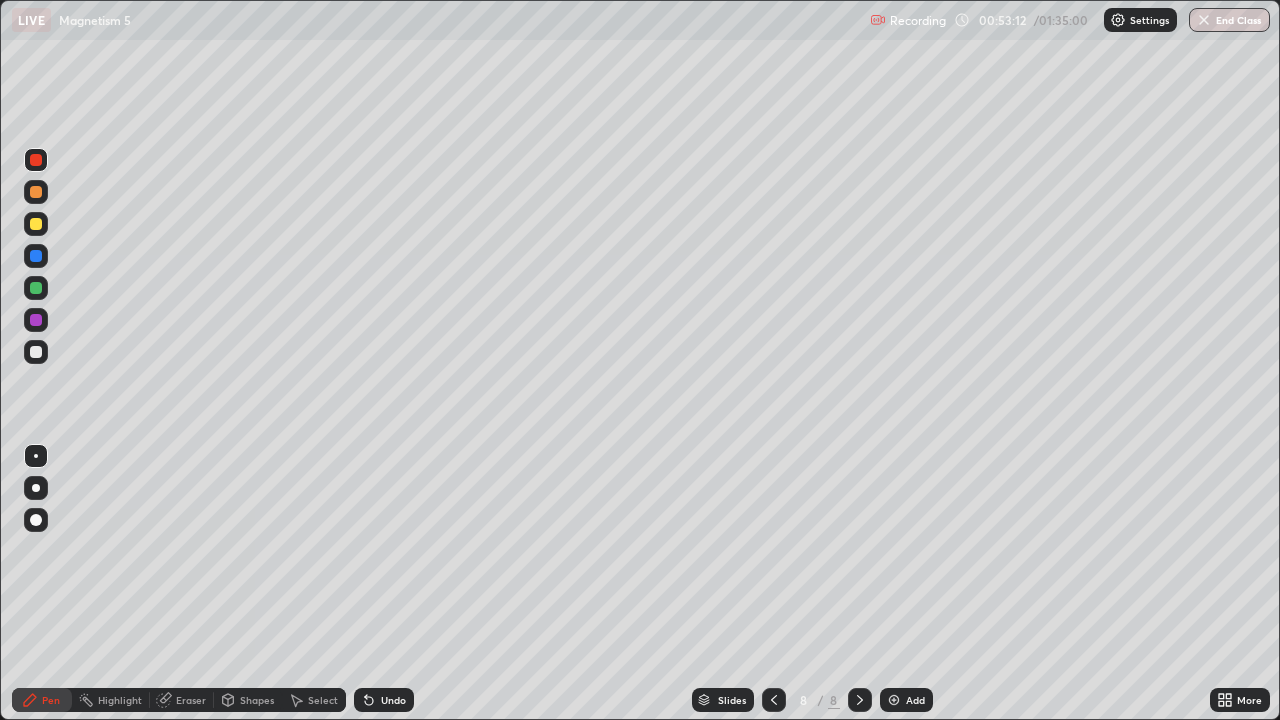 click at bounding box center (36, 352) 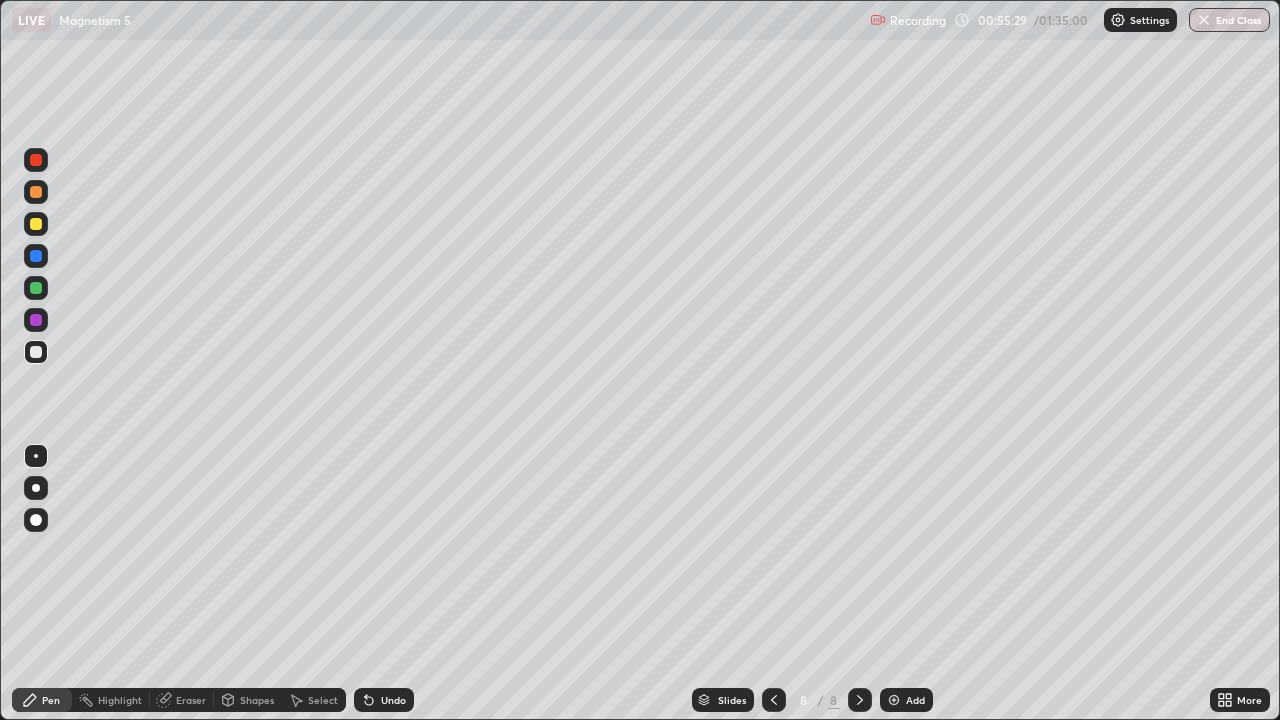 click on "Add" at bounding box center [915, 700] 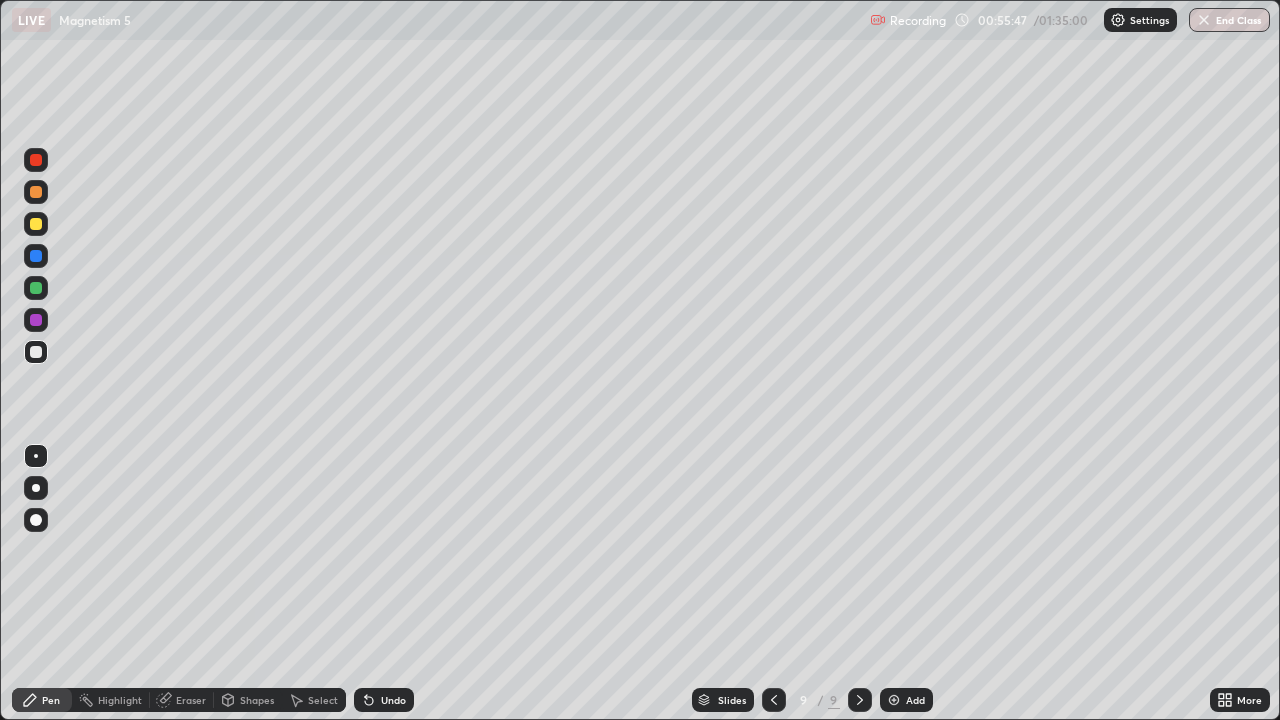 click at bounding box center [36, 224] 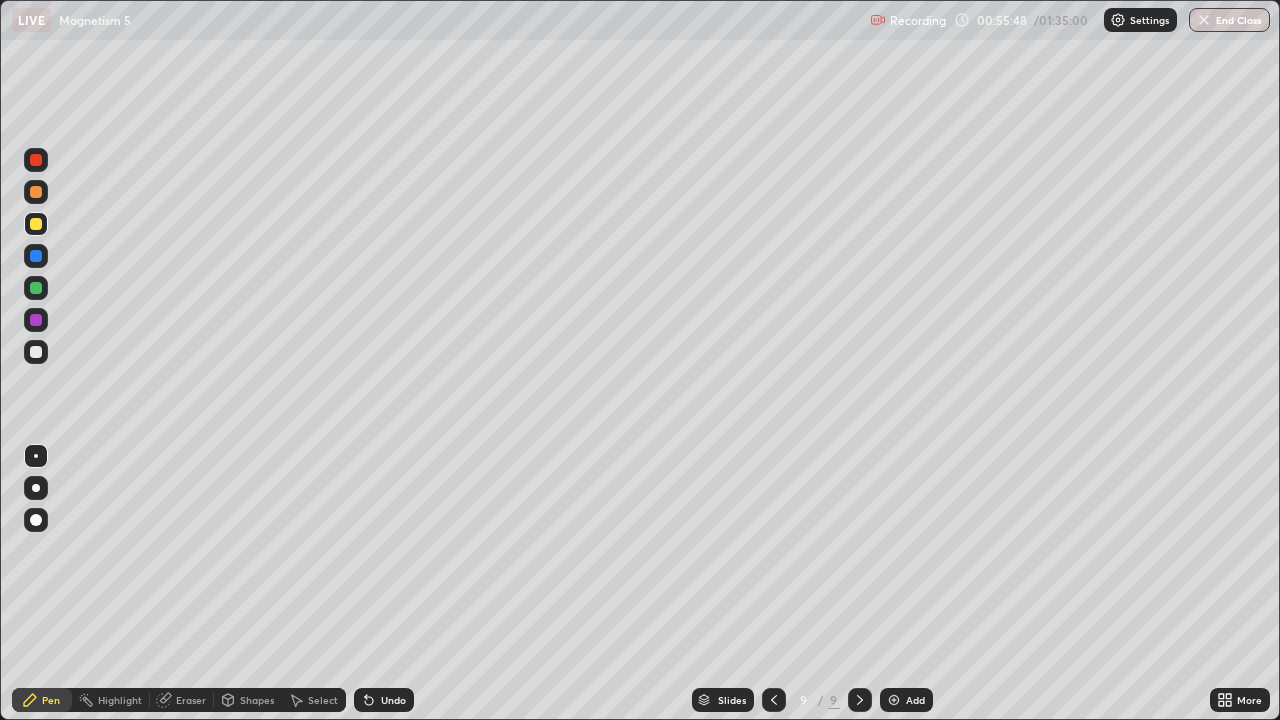 click at bounding box center [36, 224] 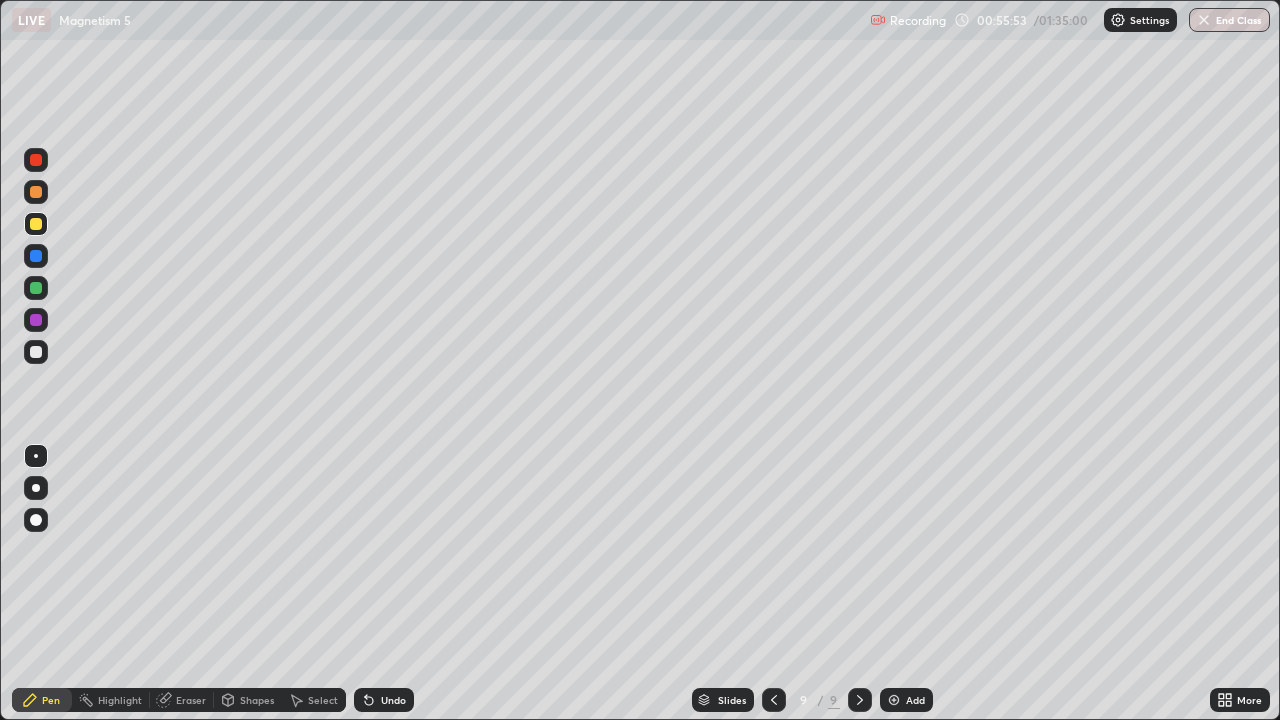click at bounding box center [36, 352] 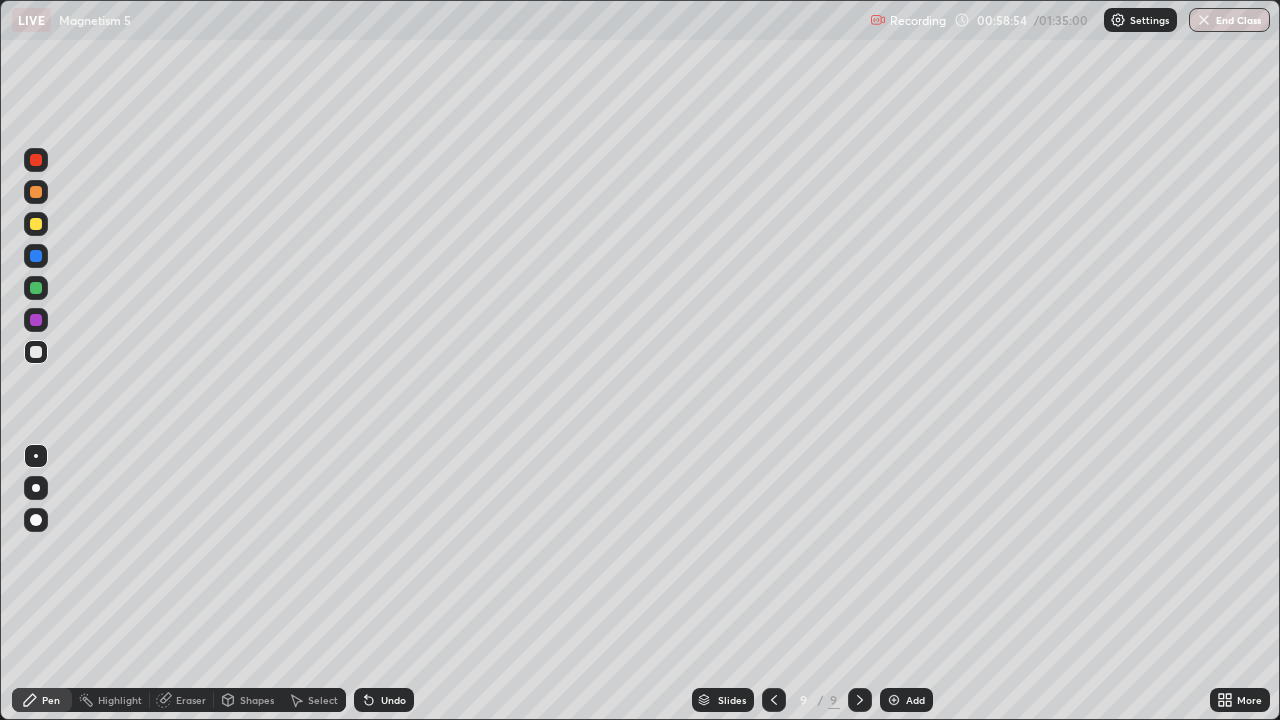 click at bounding box center [36, 224] 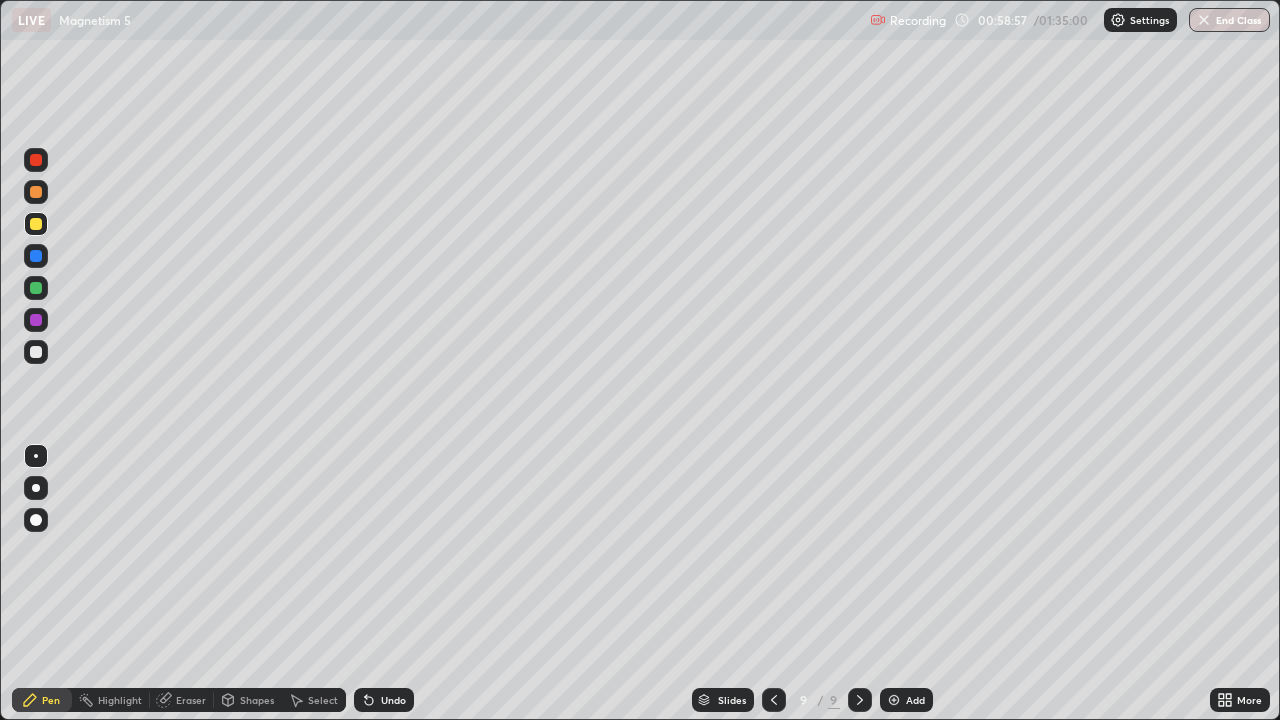 click at bounding box center [36, 192] 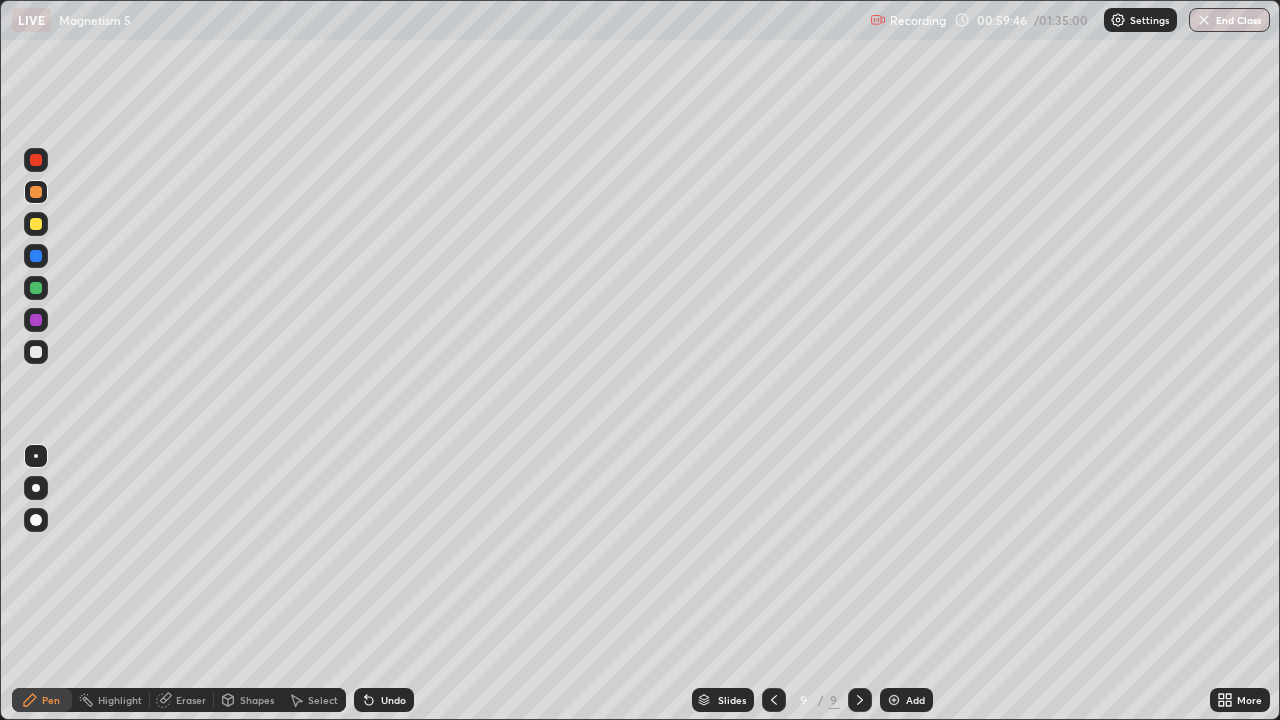 click at bounding box center (36, 352) 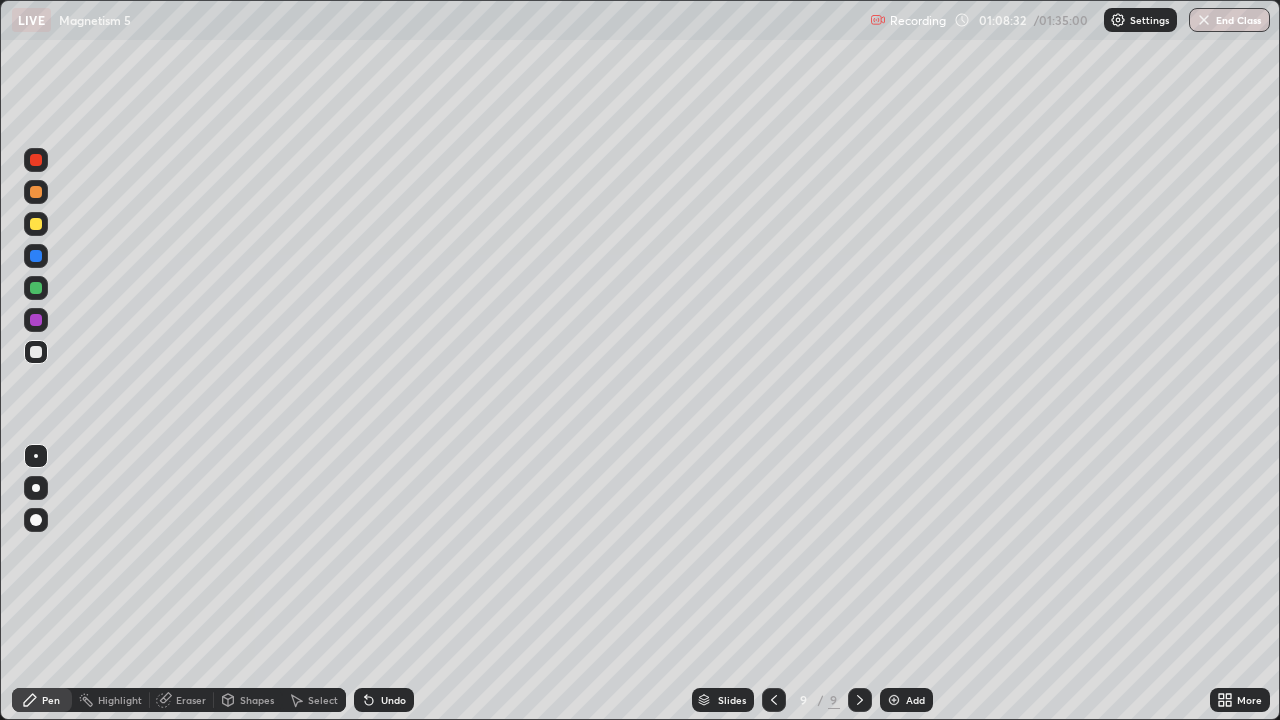 click 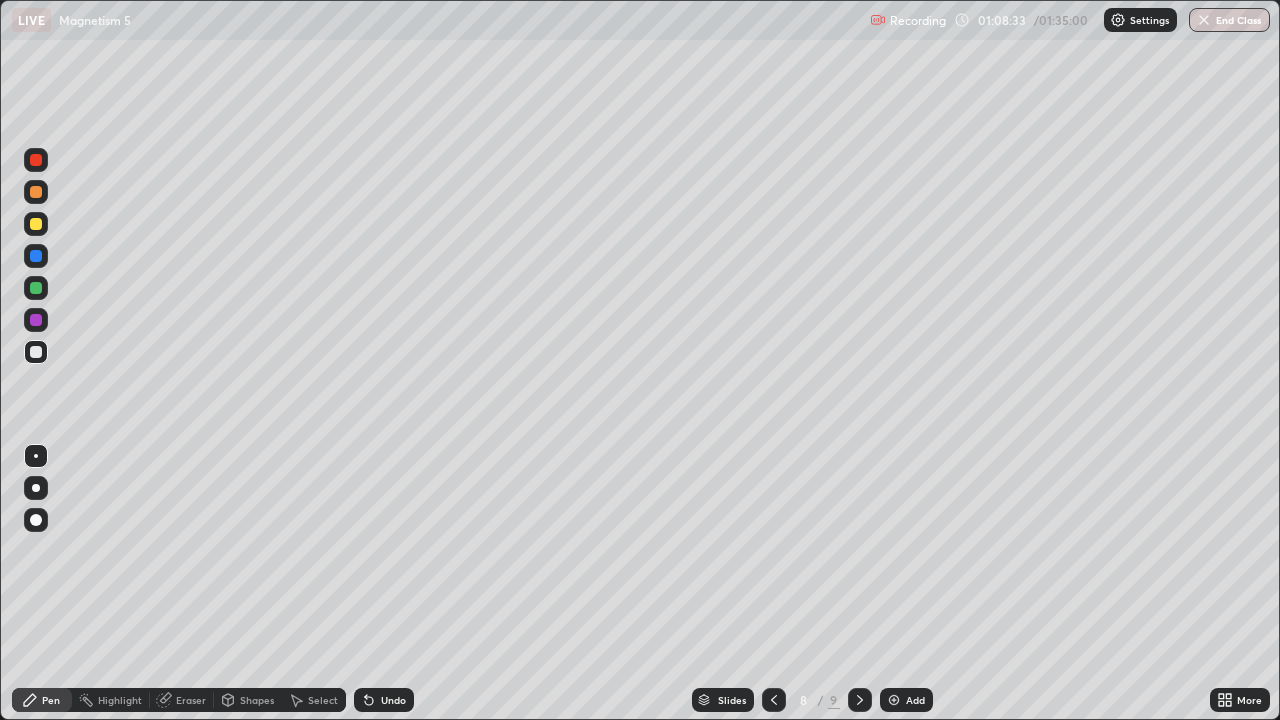 click 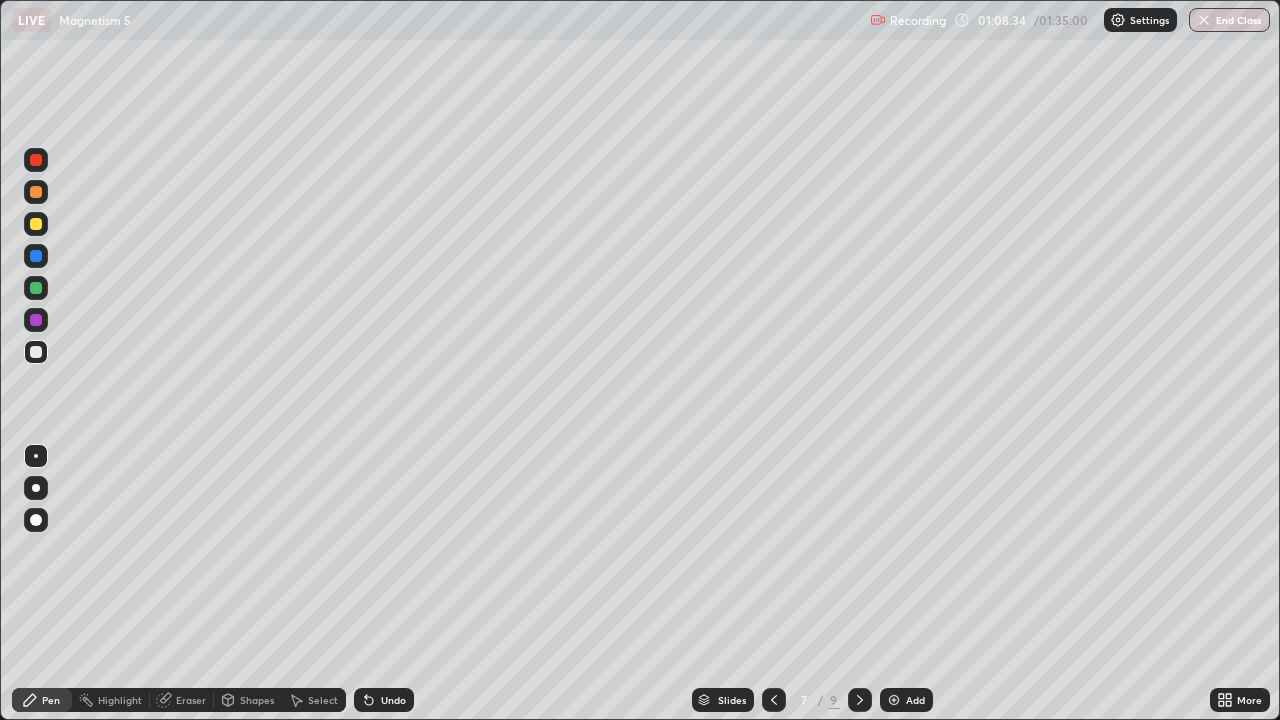 click 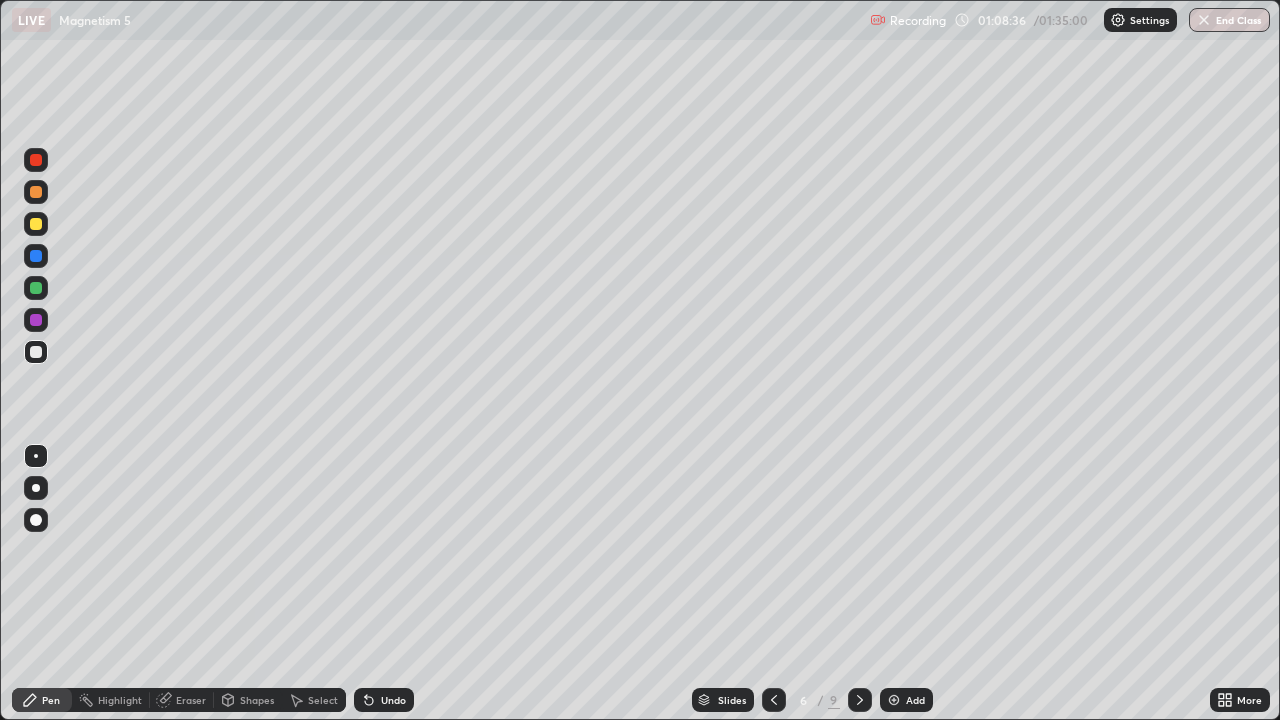 click 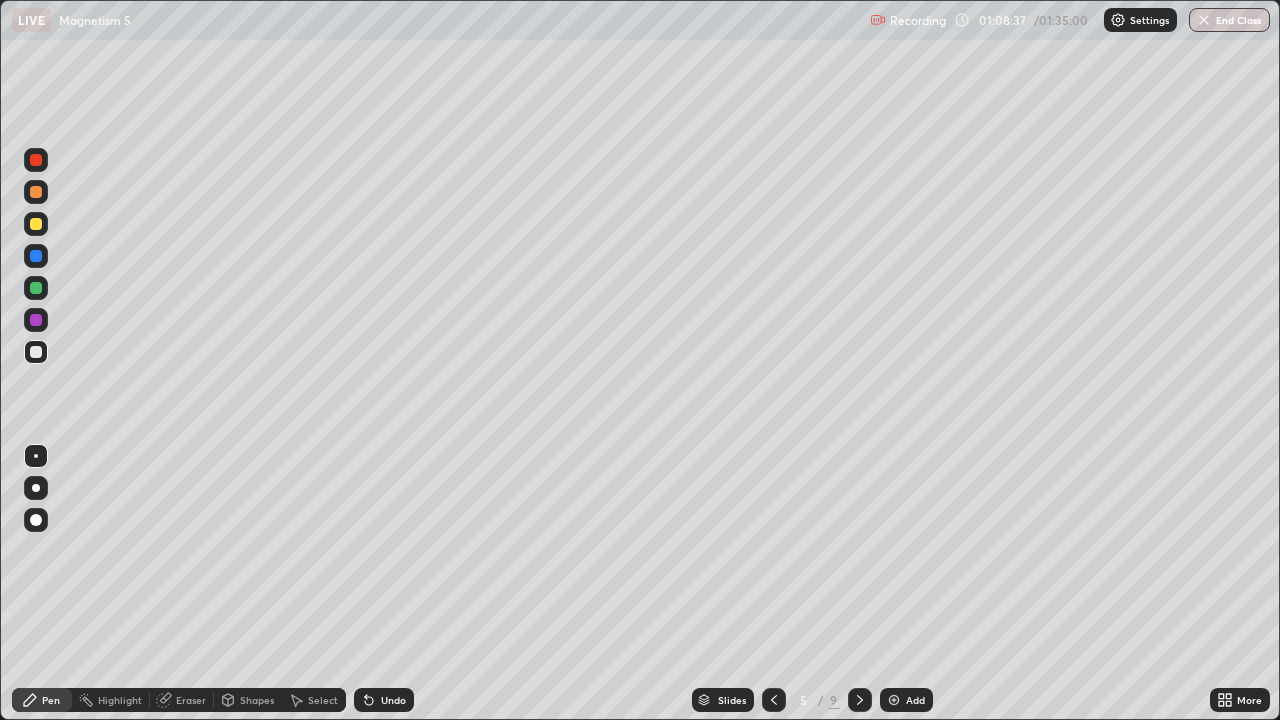 click 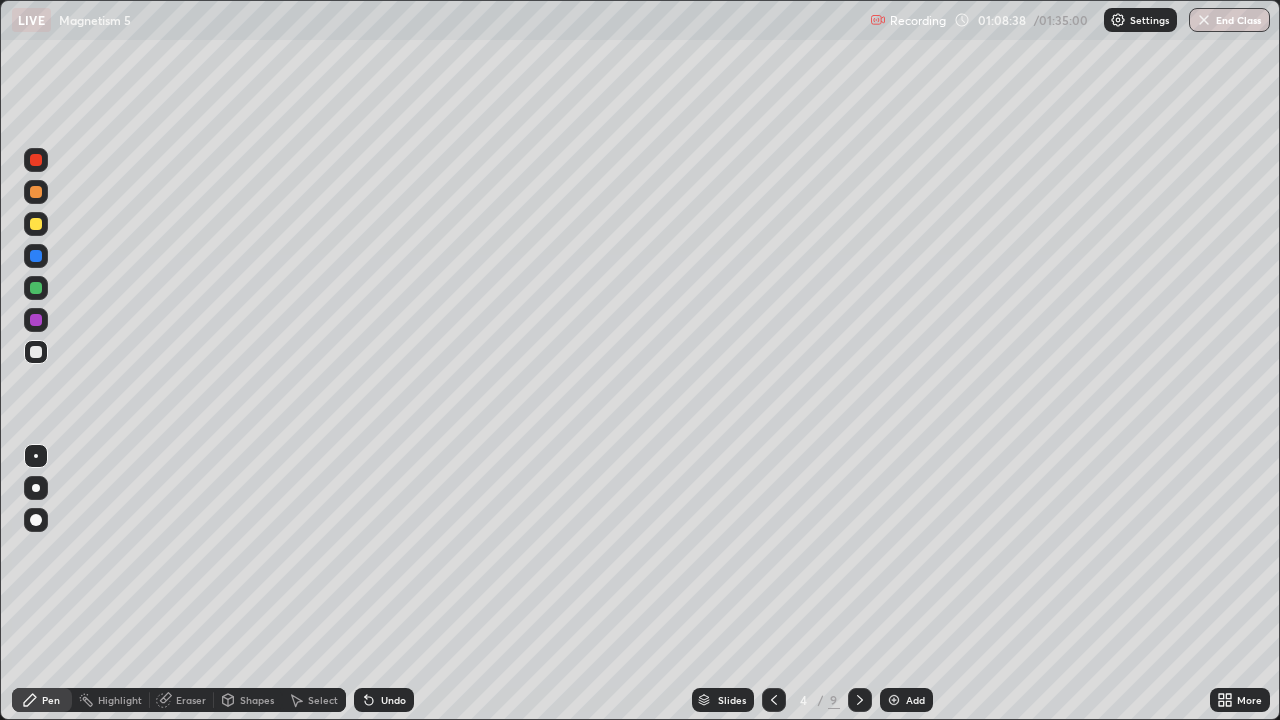 click 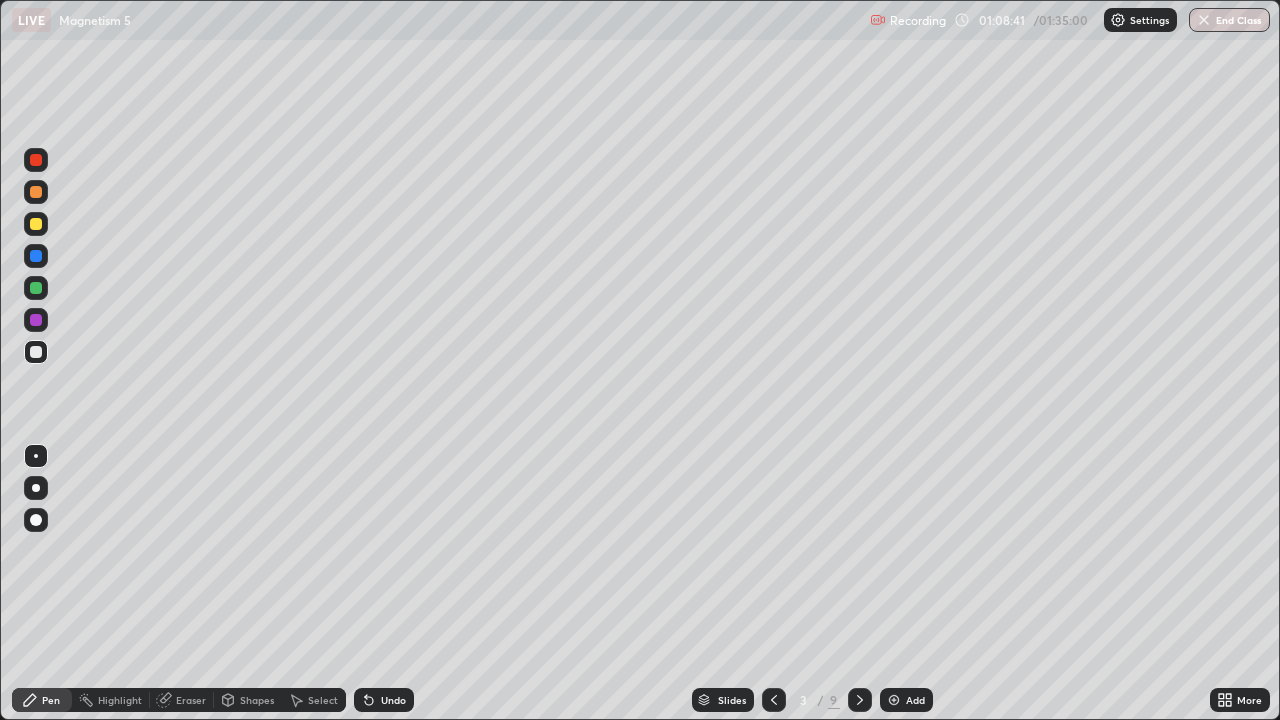 click 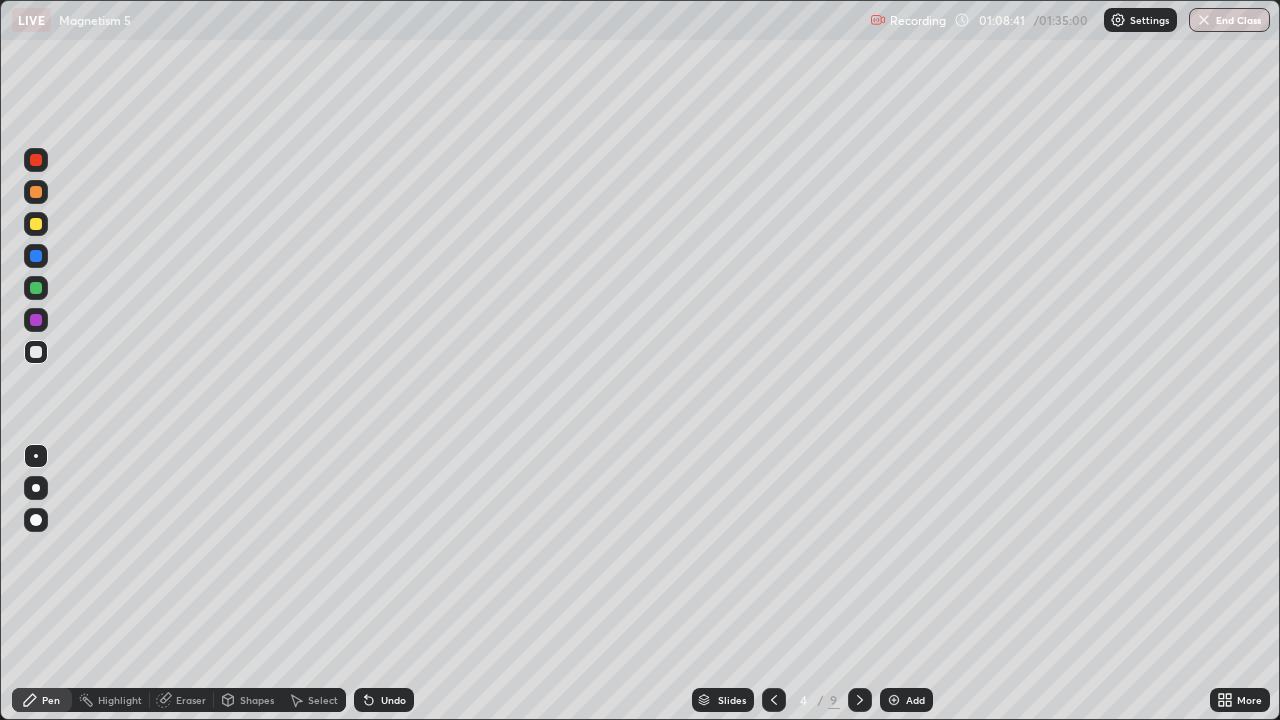 click 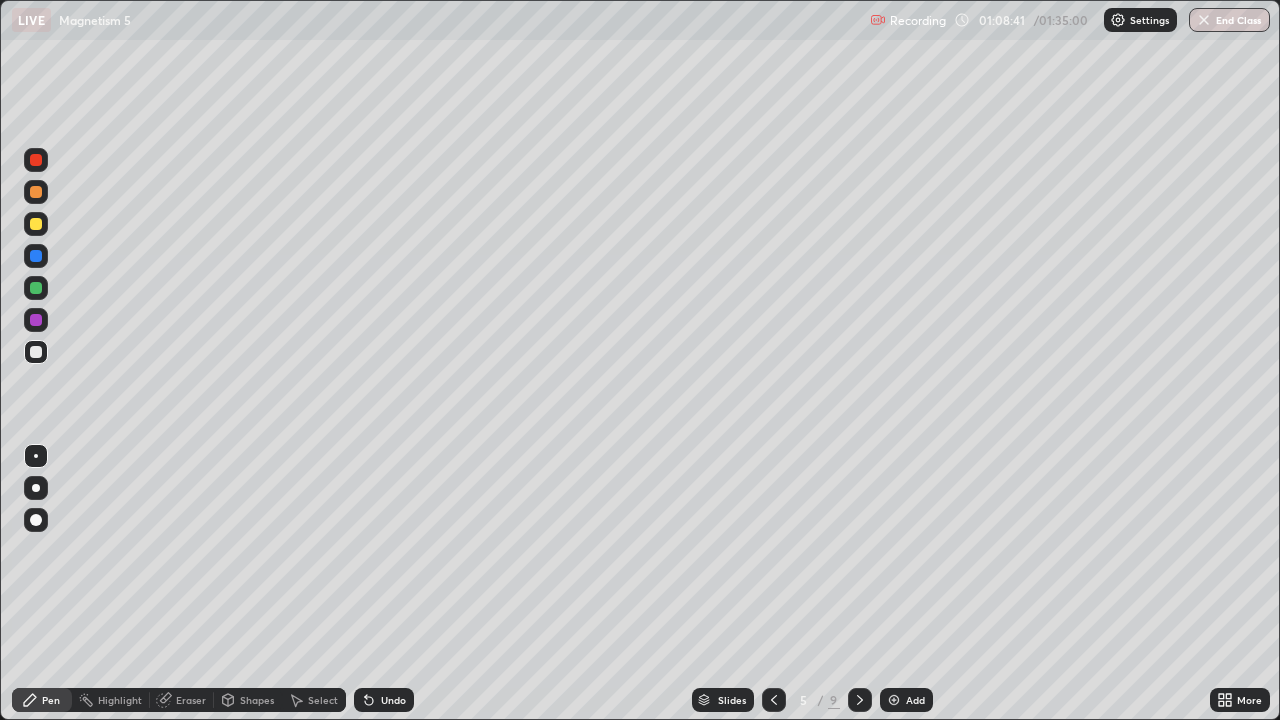 click 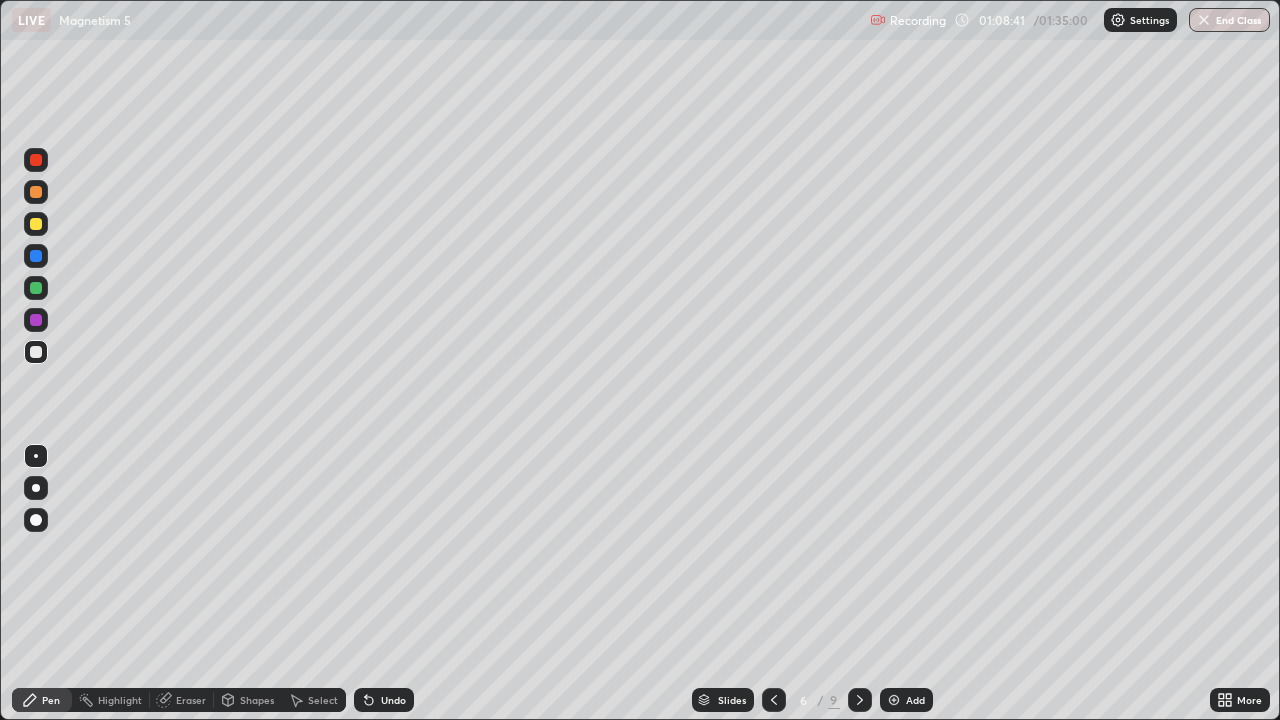 click 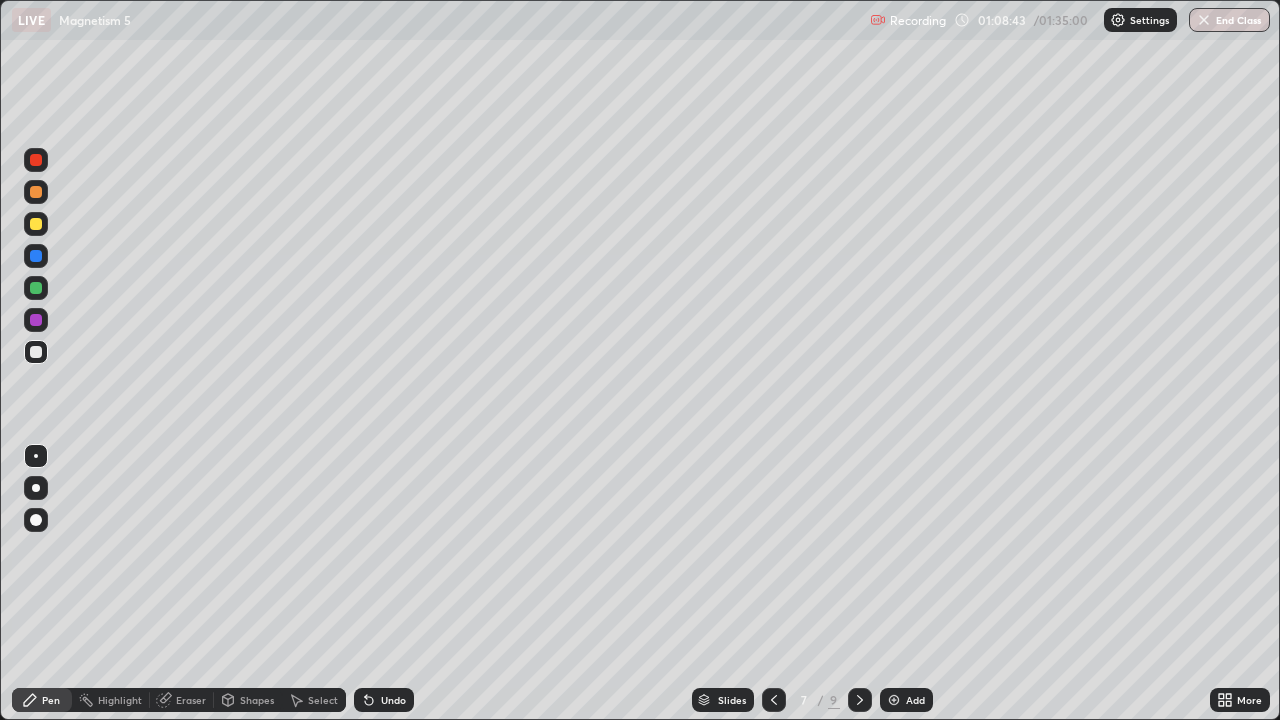 click 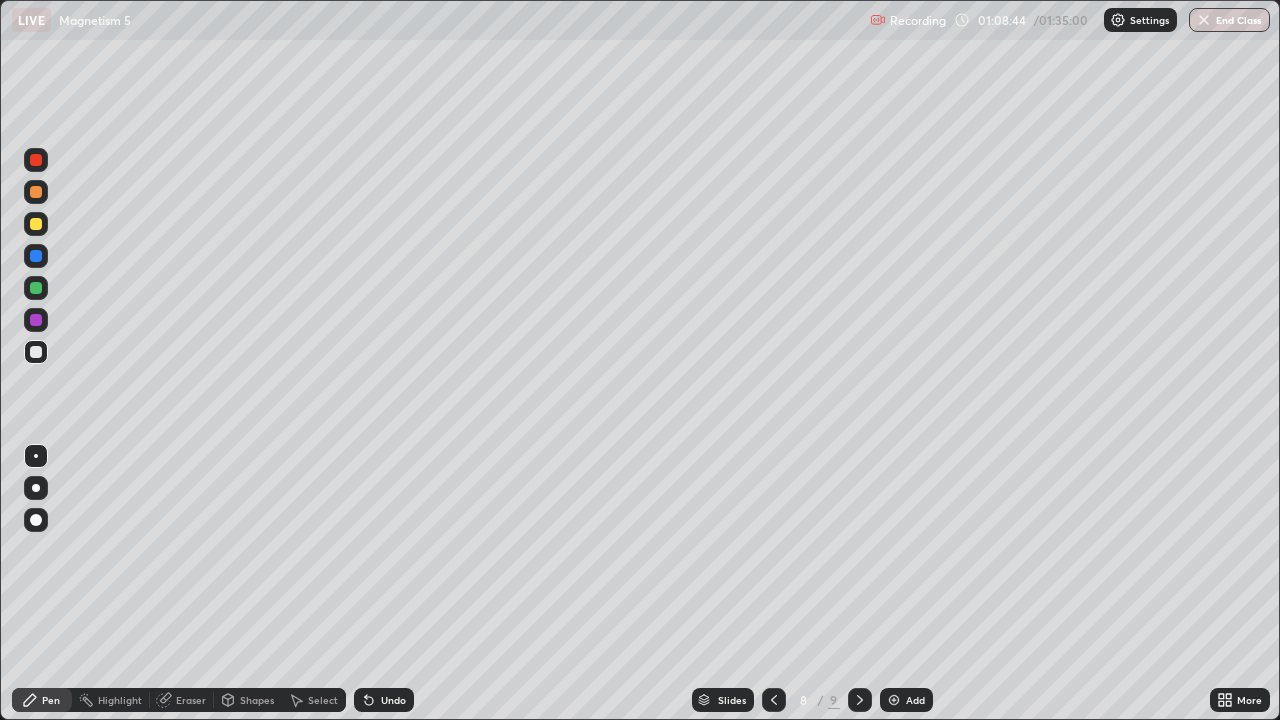 click 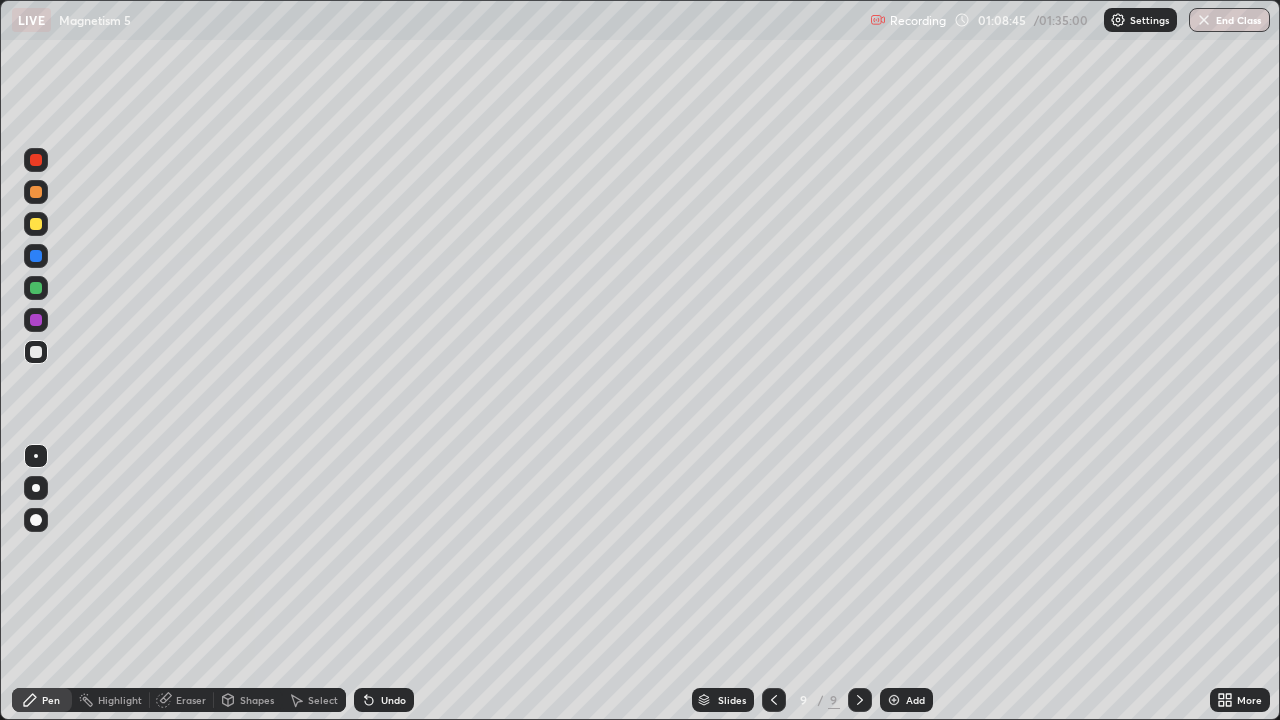 click 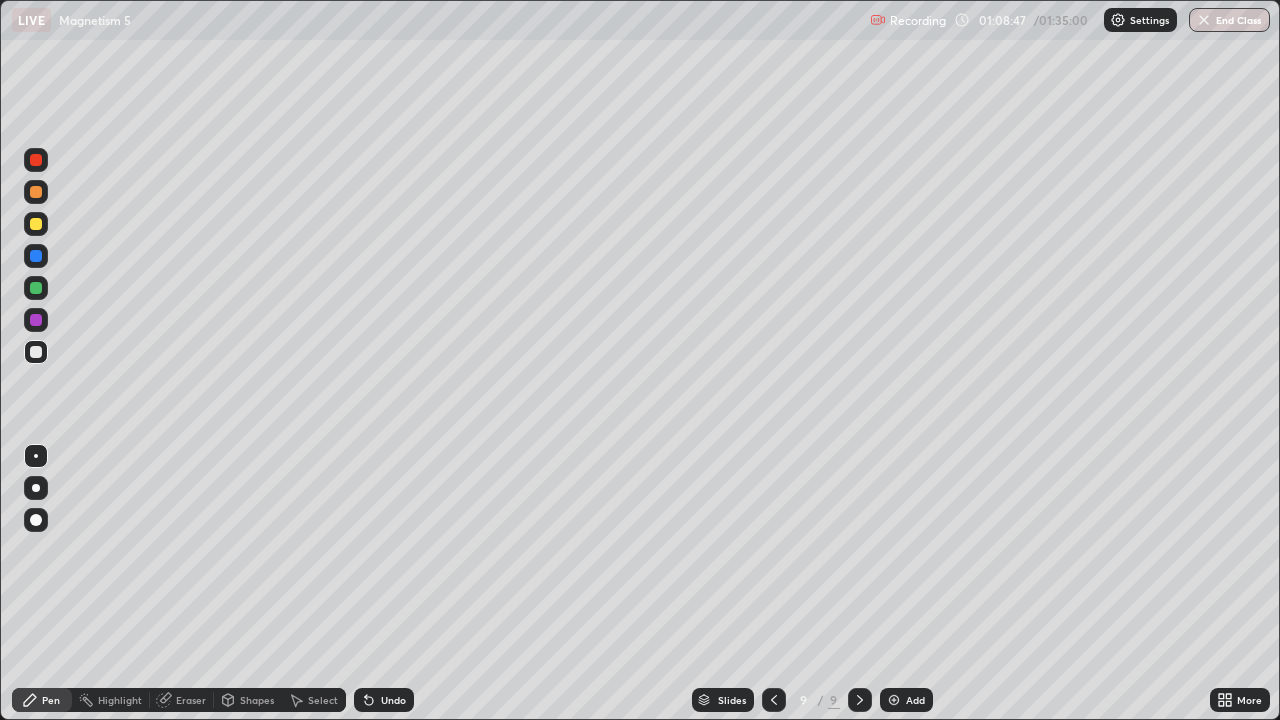 click on "Add" at bounding box center [915, 700] 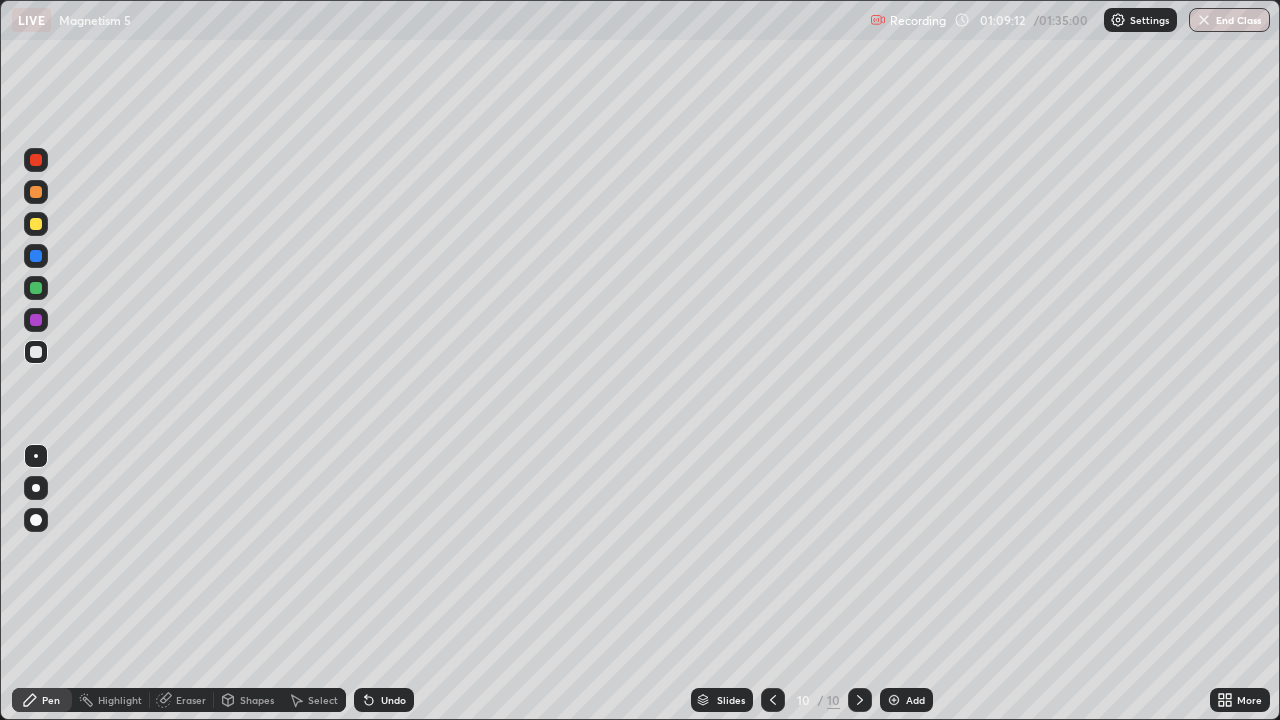 click at bounding box center (36, 224) 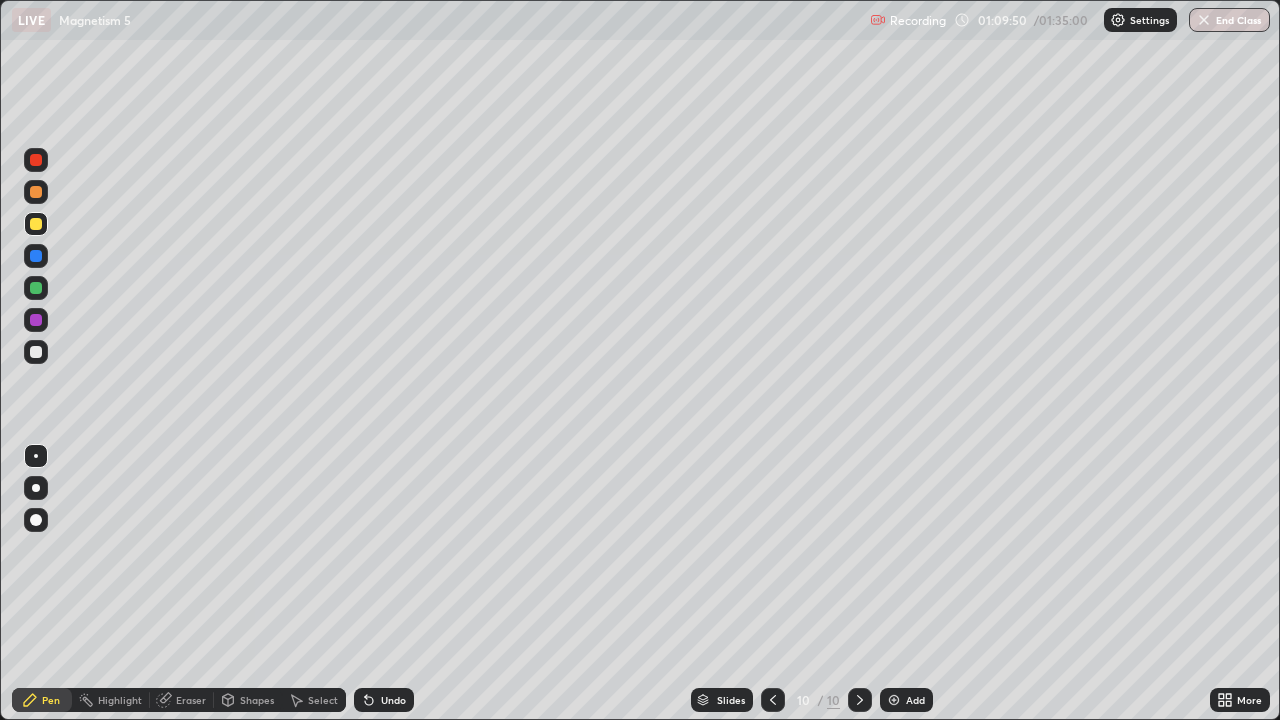 click at bounding box center [36, 352] 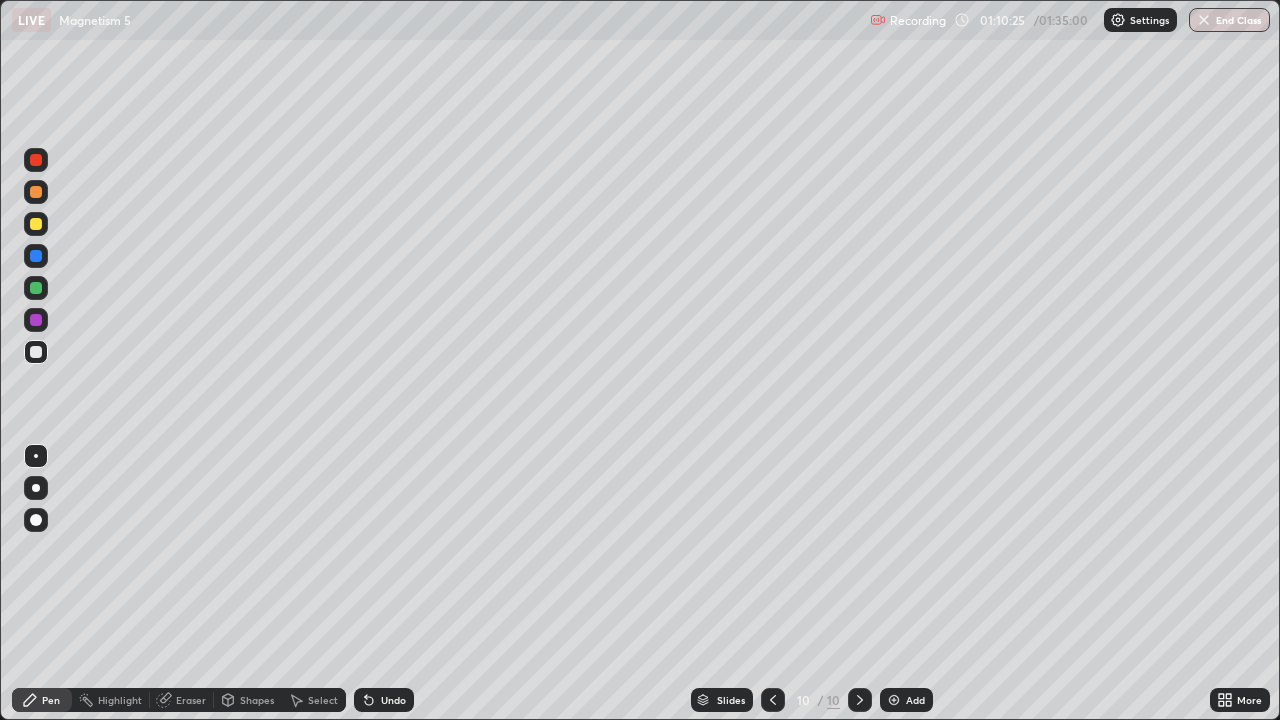 click at bounding box center [36, 224] 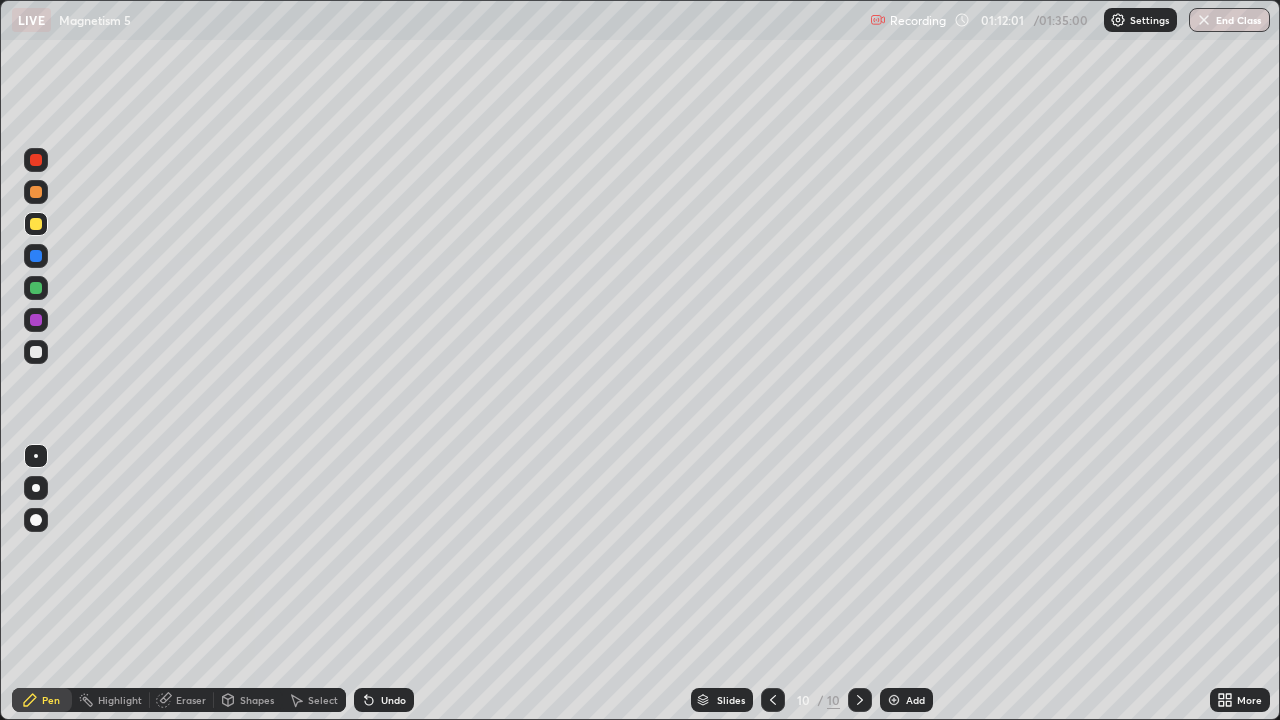 click at bounding box center [36, 224] 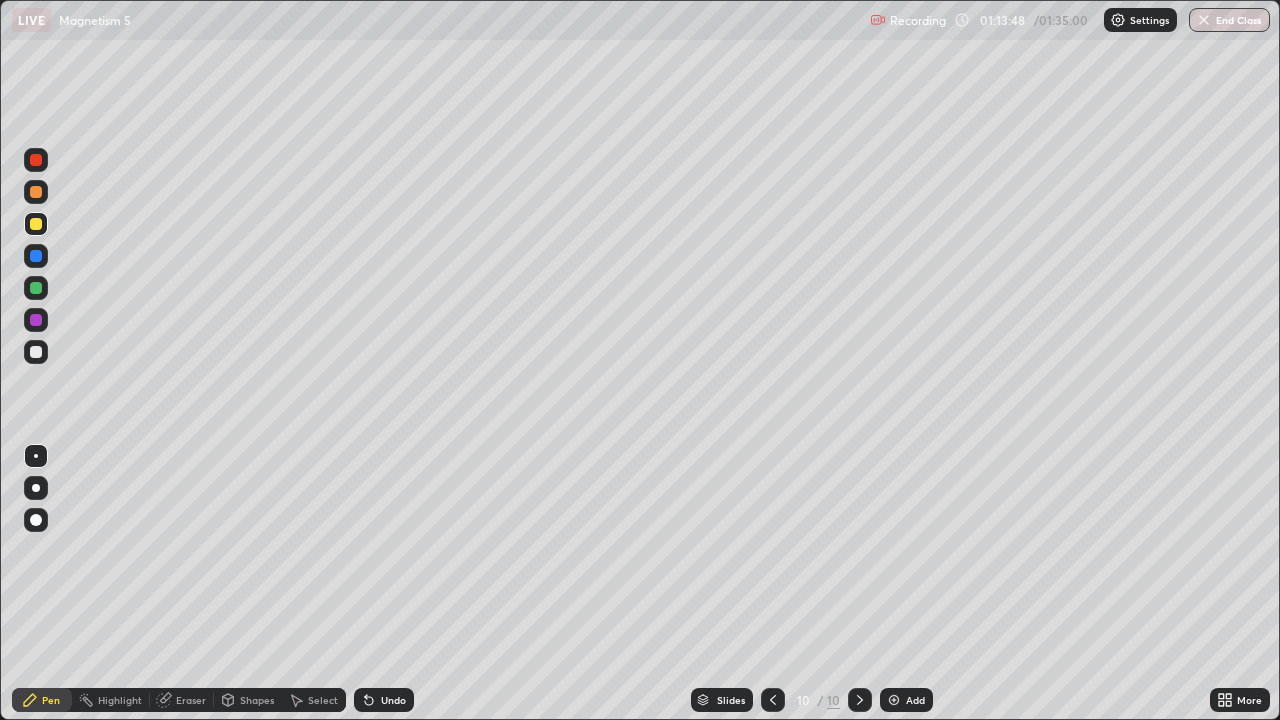 click at bounding box center (36, 256) 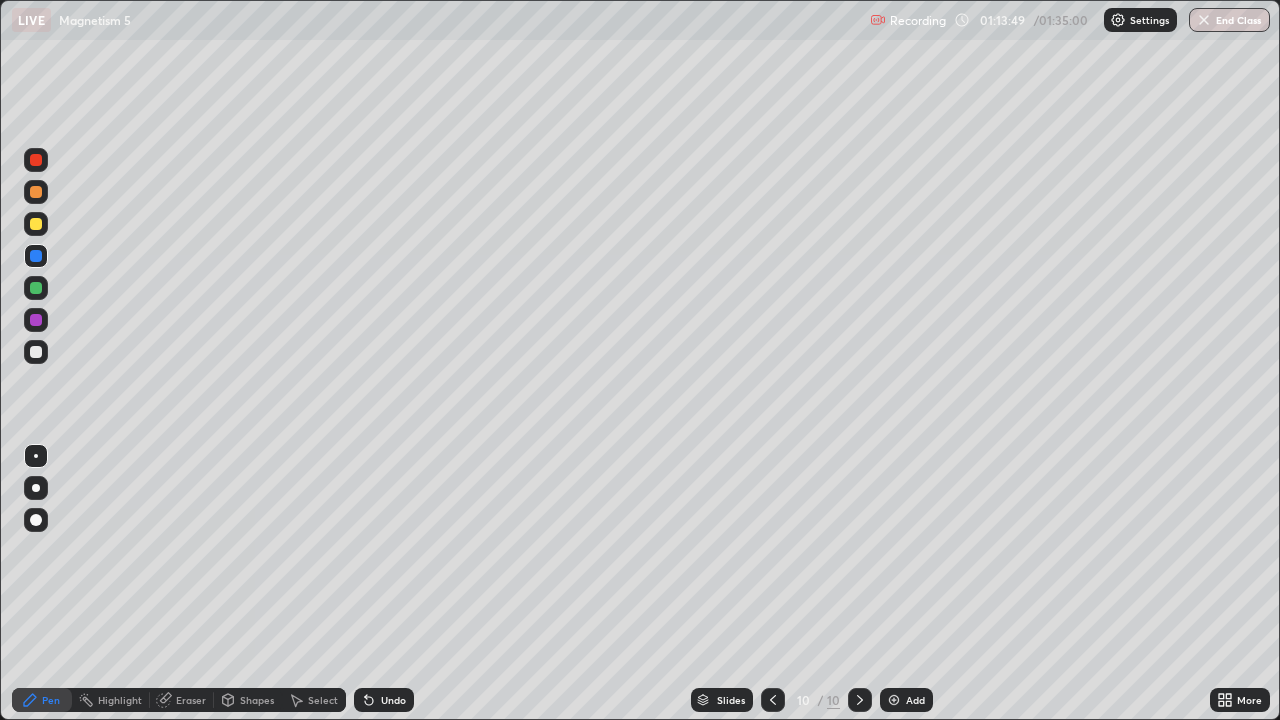 click at bounding box center (36, 192) 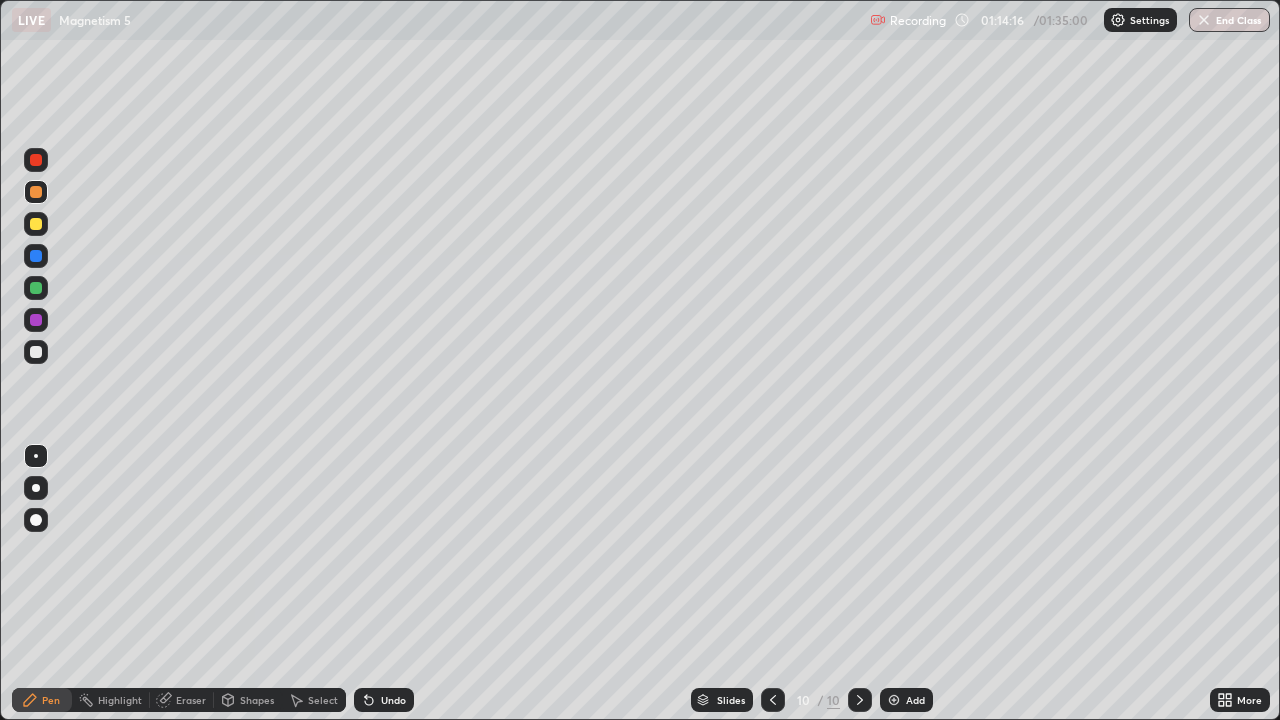 click at bounding box center (36, 288) 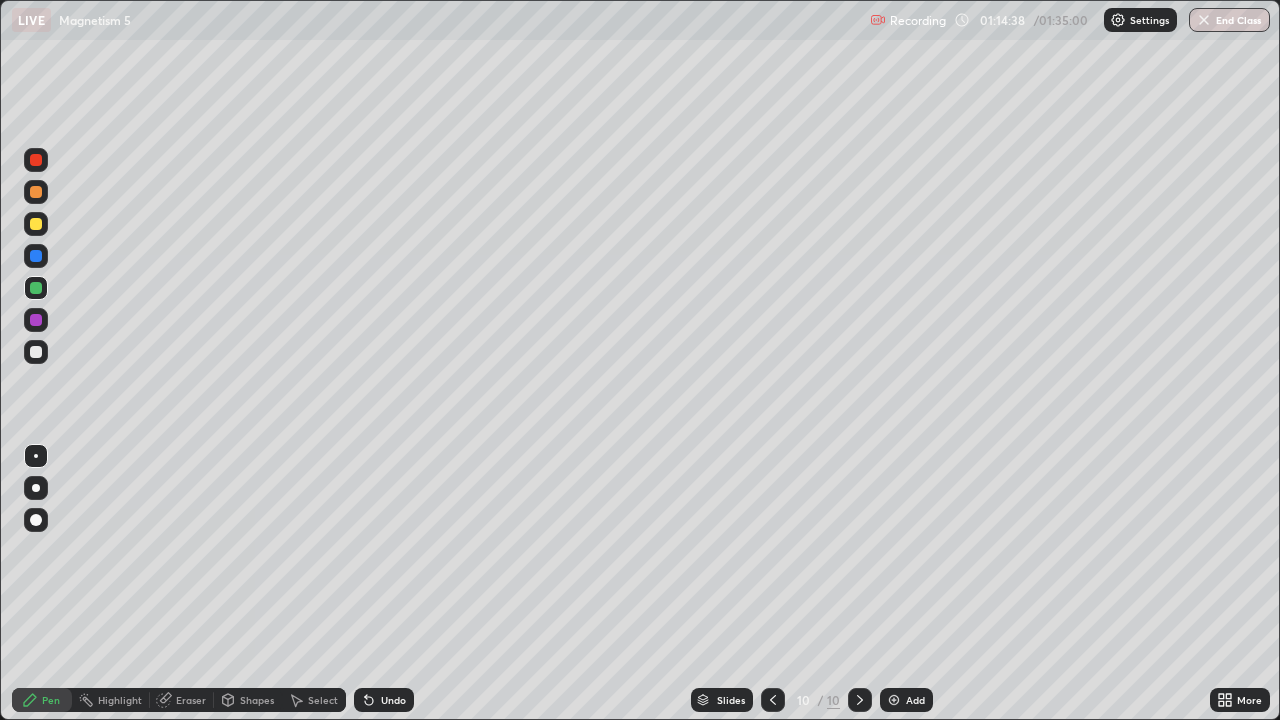 click at bounding box center [36, 192] 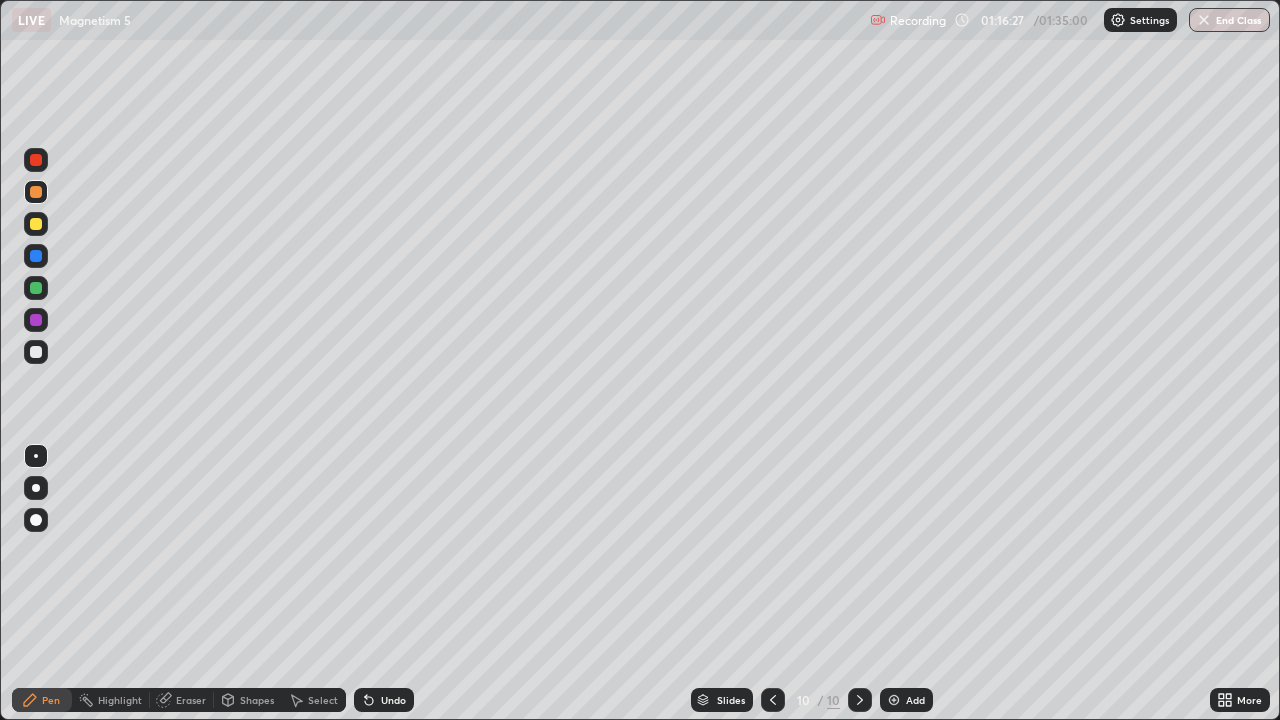 click at bounding box center [36, 288] 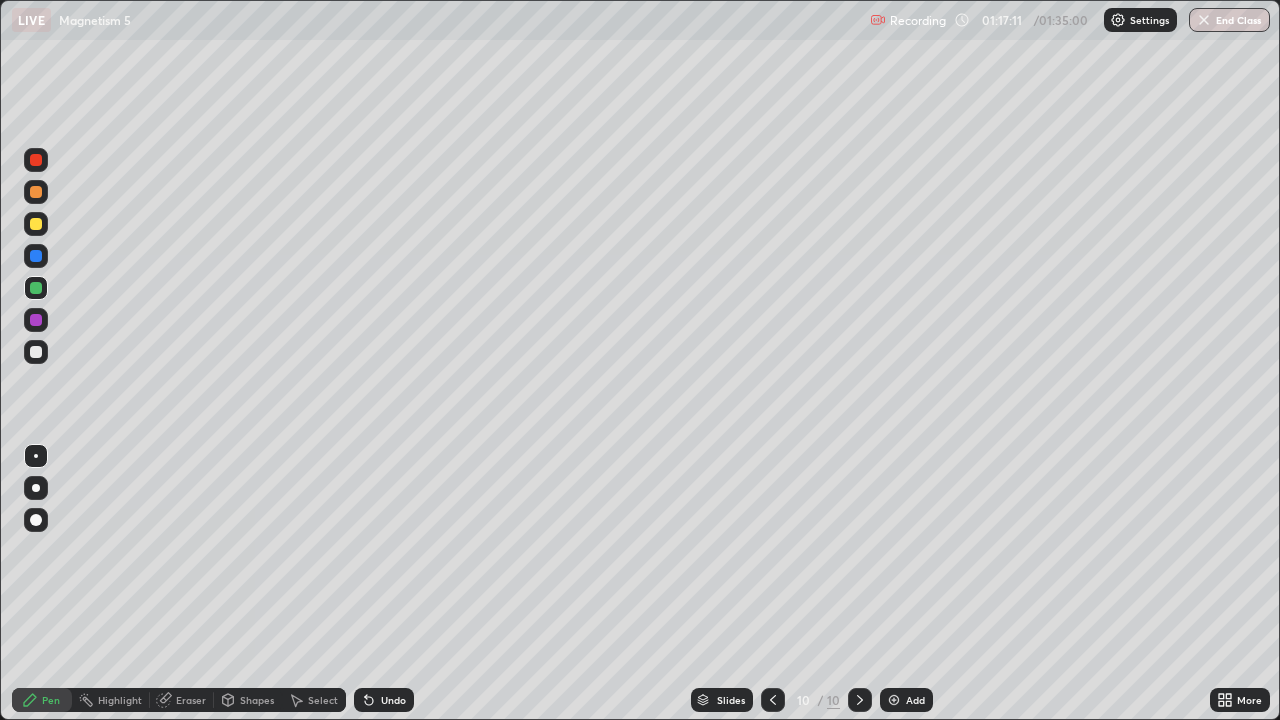 click on "Eraser" at bounding box center (191, 700) 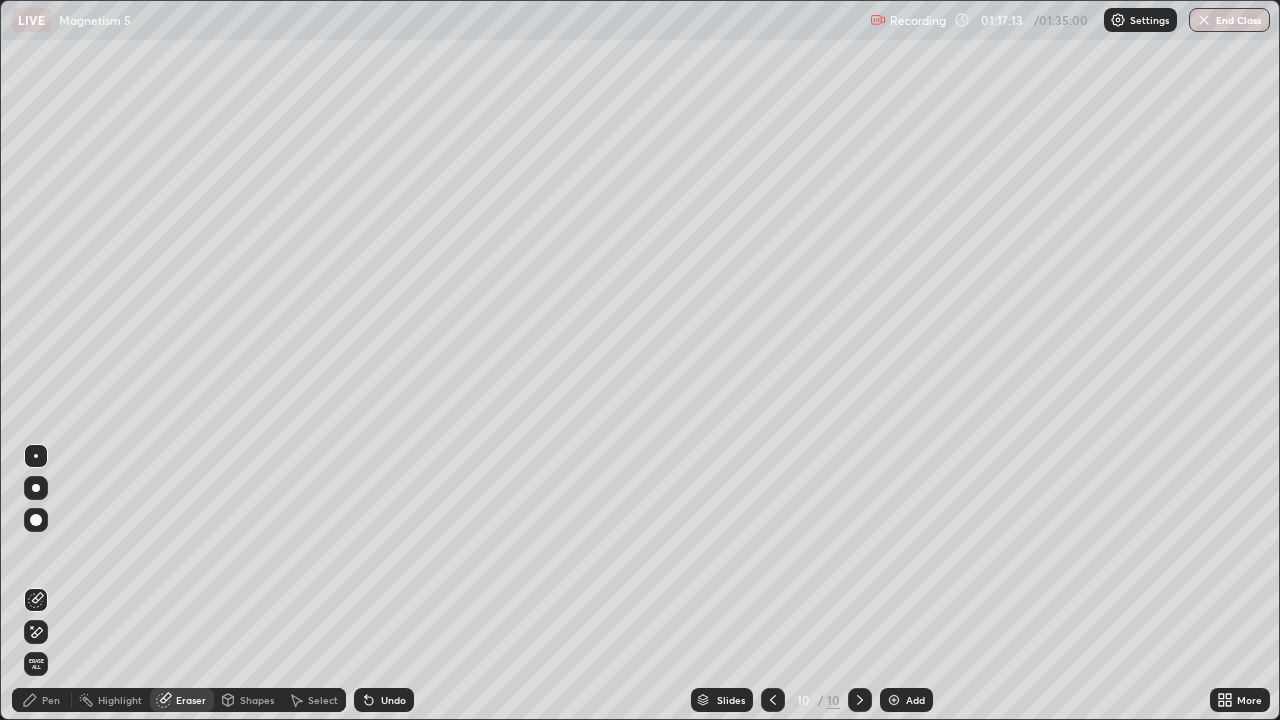 click on "Pen" at bounding box center (42, 700) 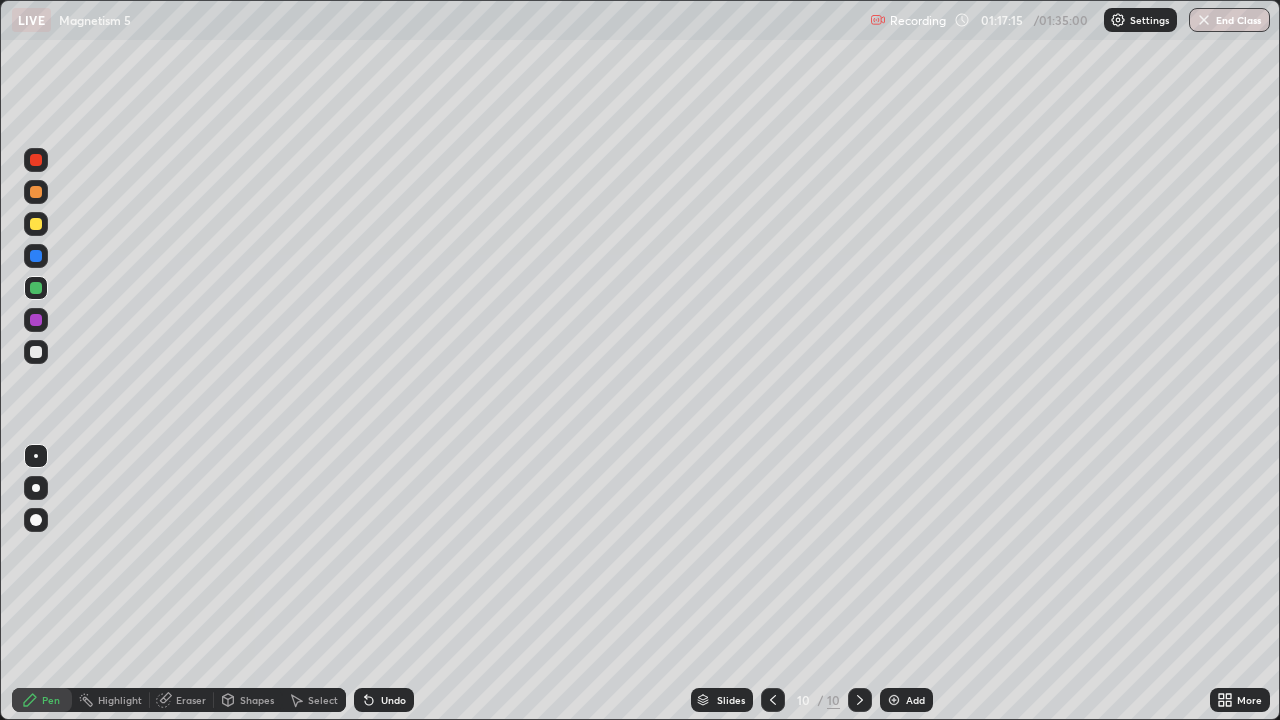 click at bounding box center [36, 352] 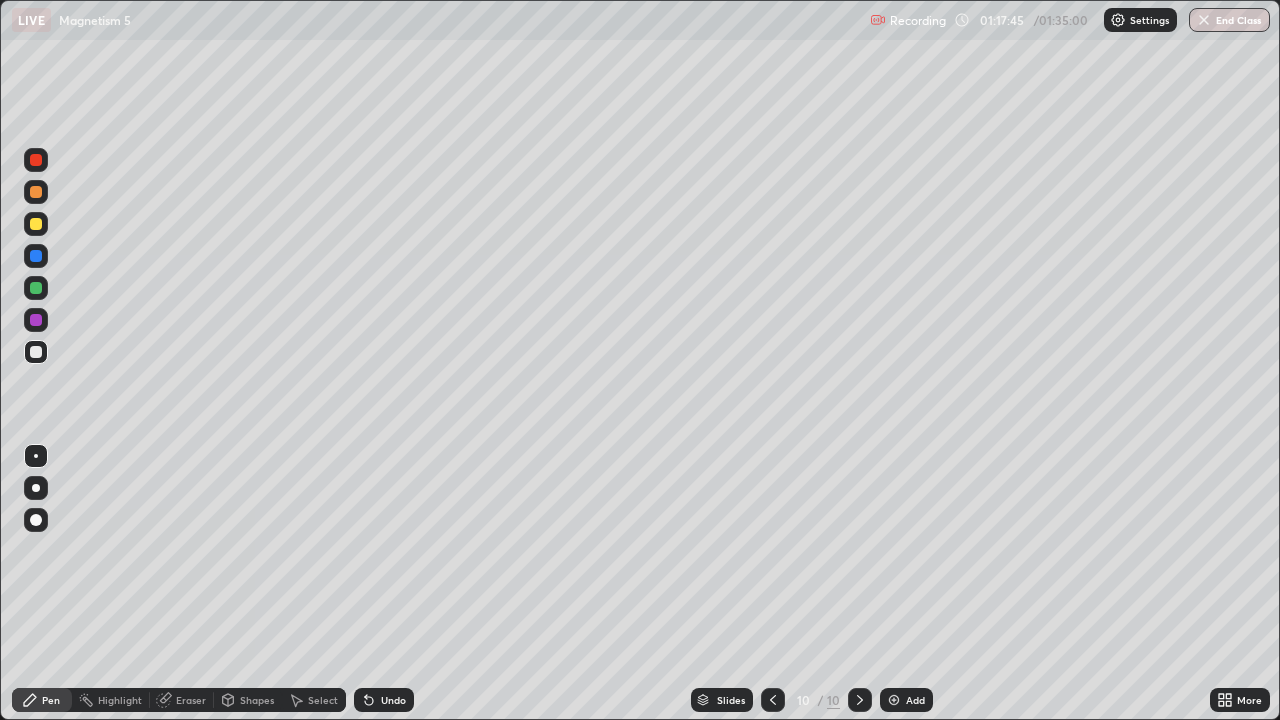 click at bounding box center (36, 224) 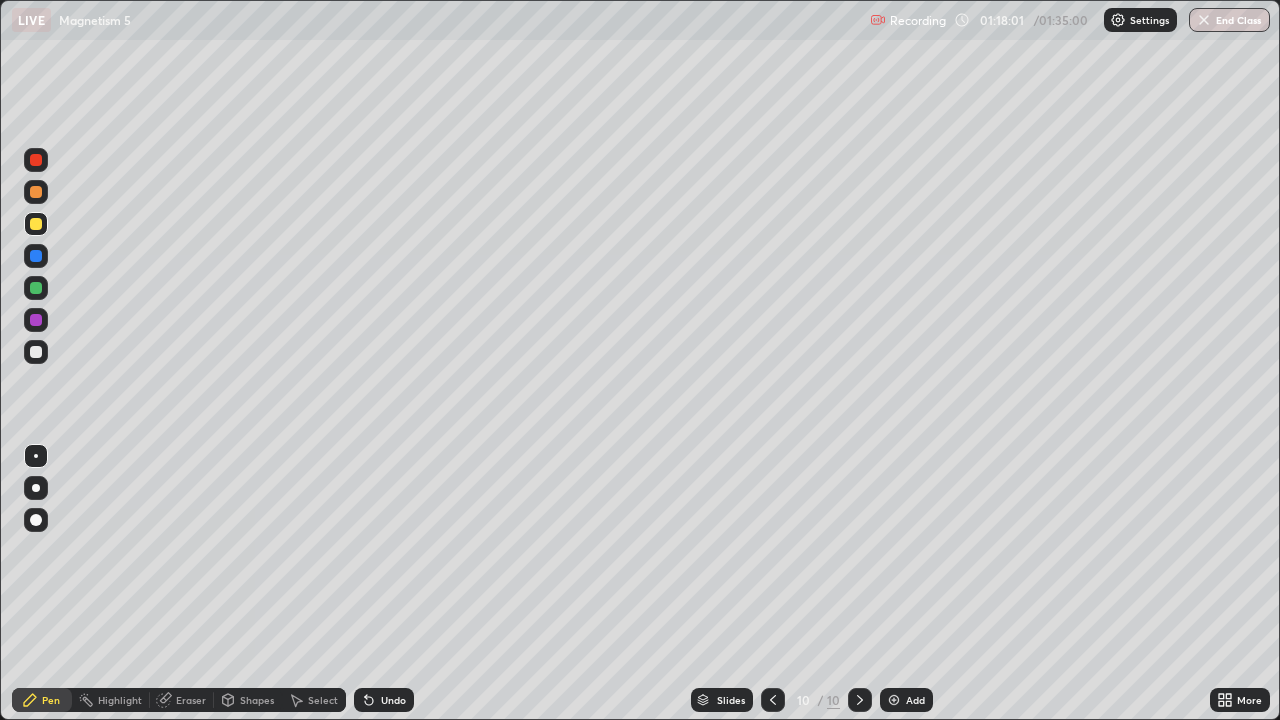 click at bounding box center (36, 352) 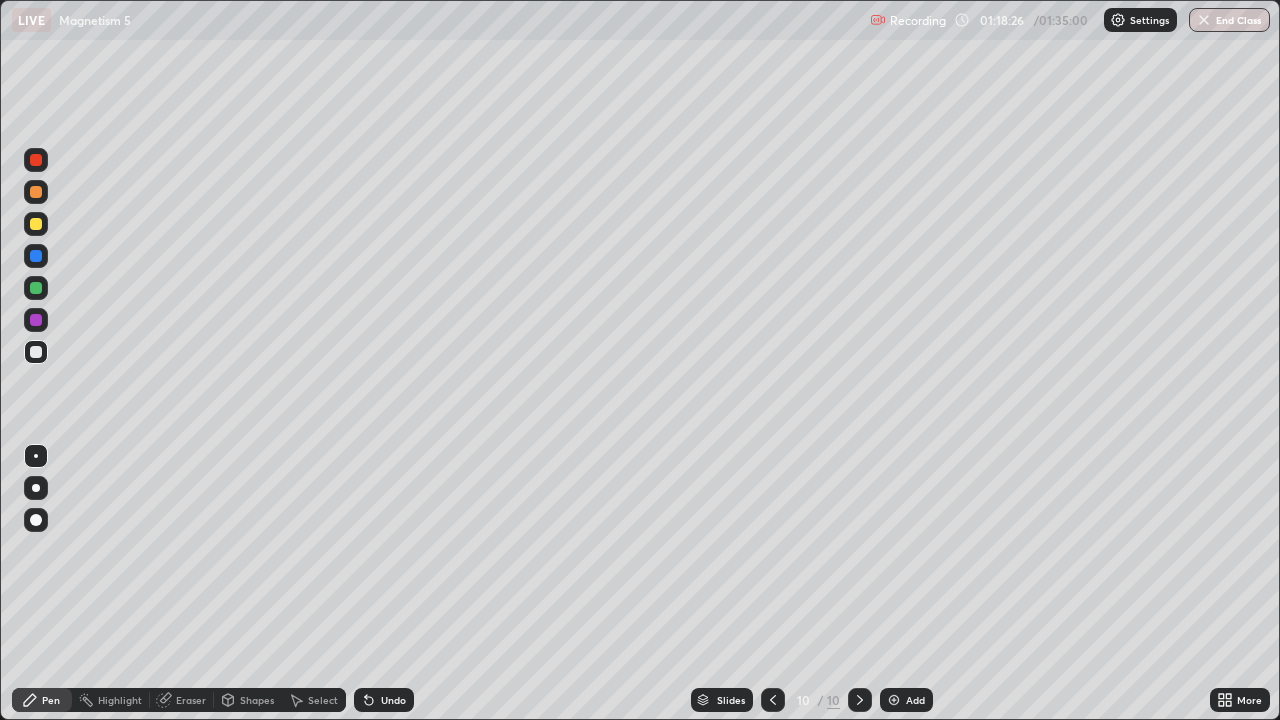 click on "Eraser" at bounding box center (191, 700) 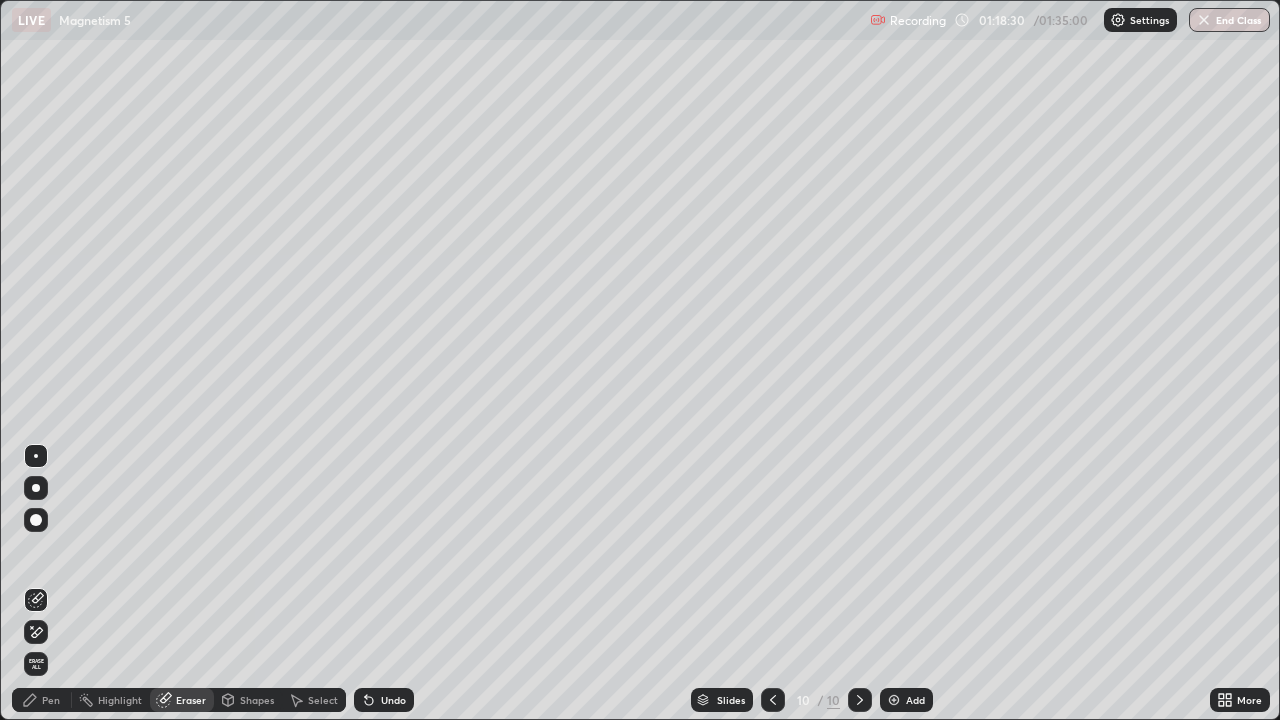 click on "Pen" at bounding box center (42, 700) 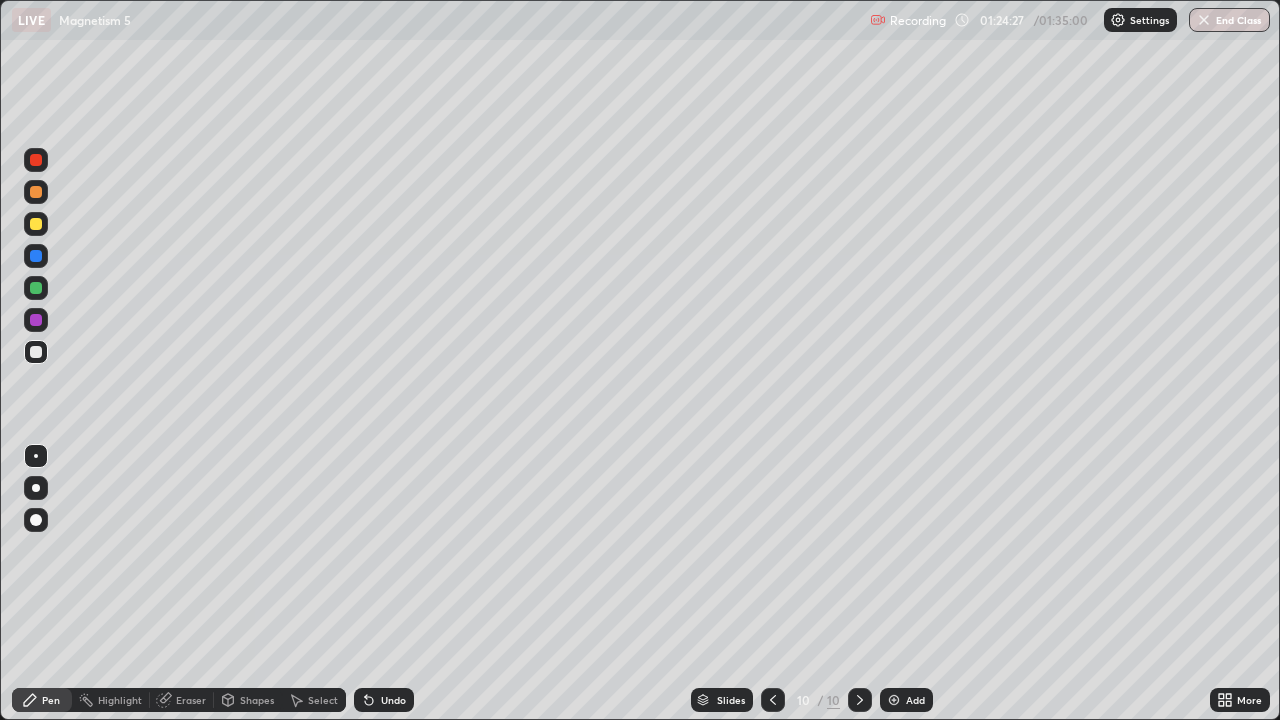 click on "Eraser" at bounding box center [191, 700] 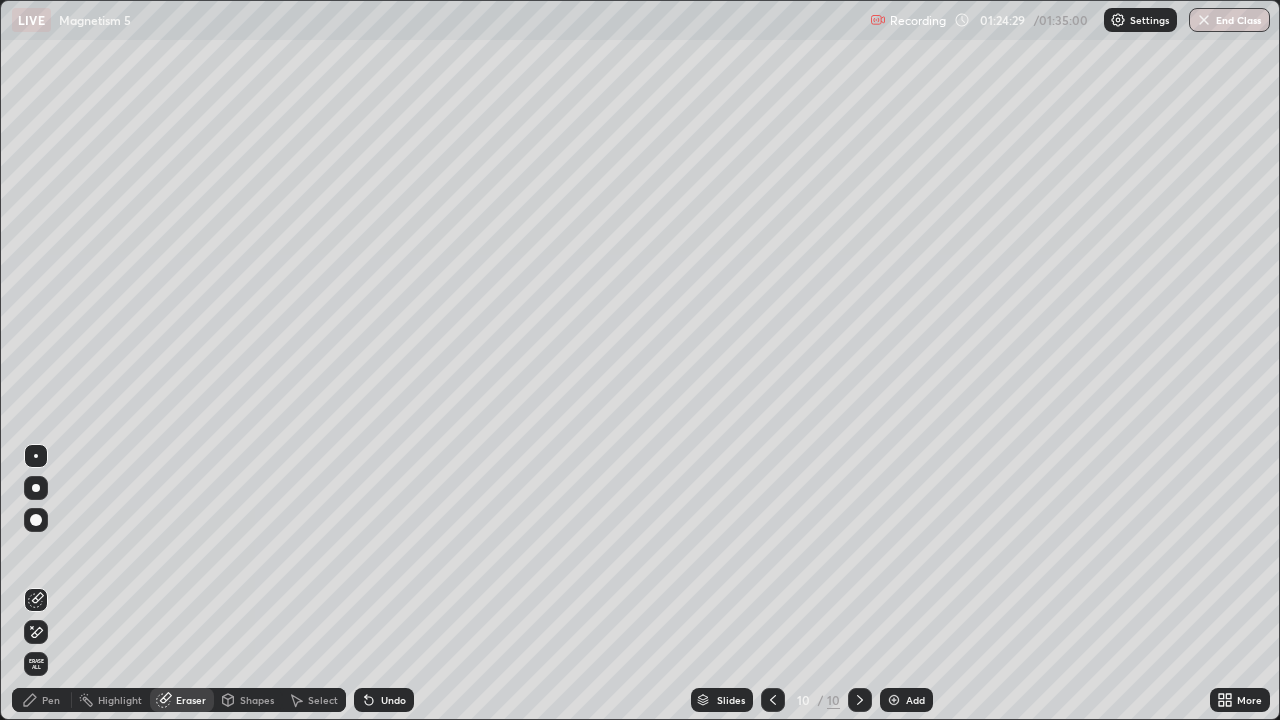 click on "Pen" at bounding box center (42, 700) 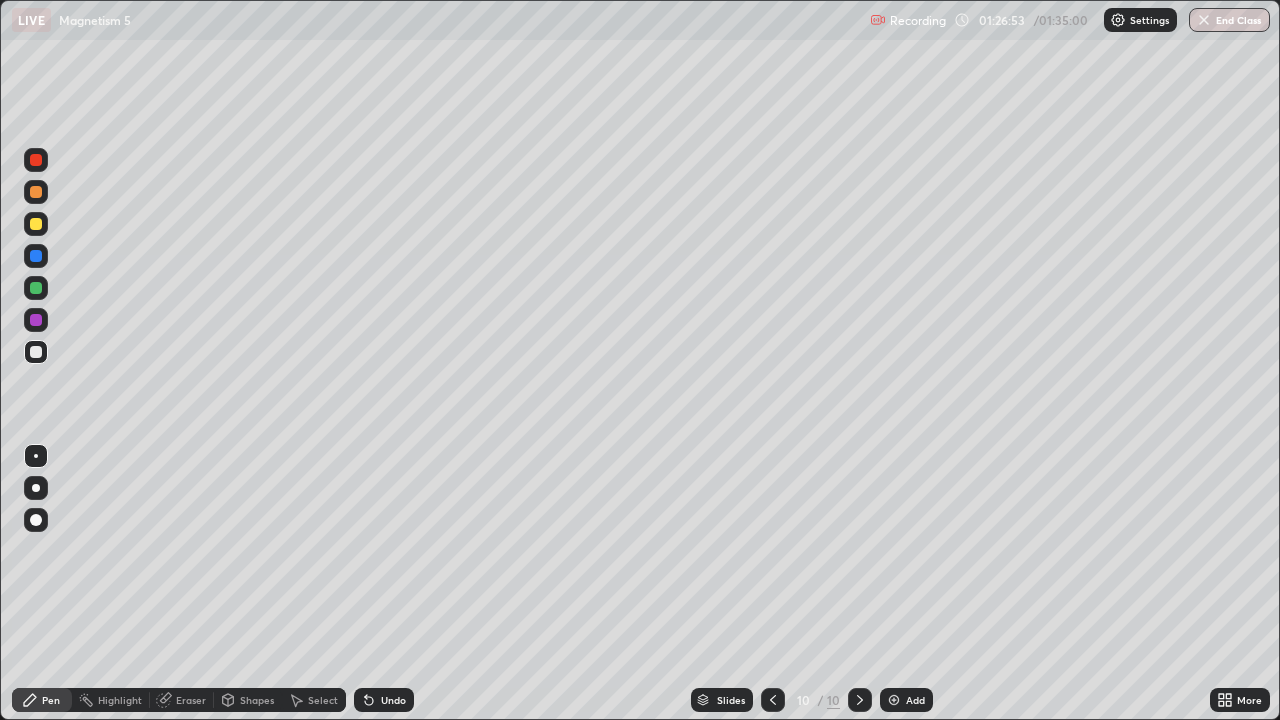 click on "Add" at bounding box center (915, 700) 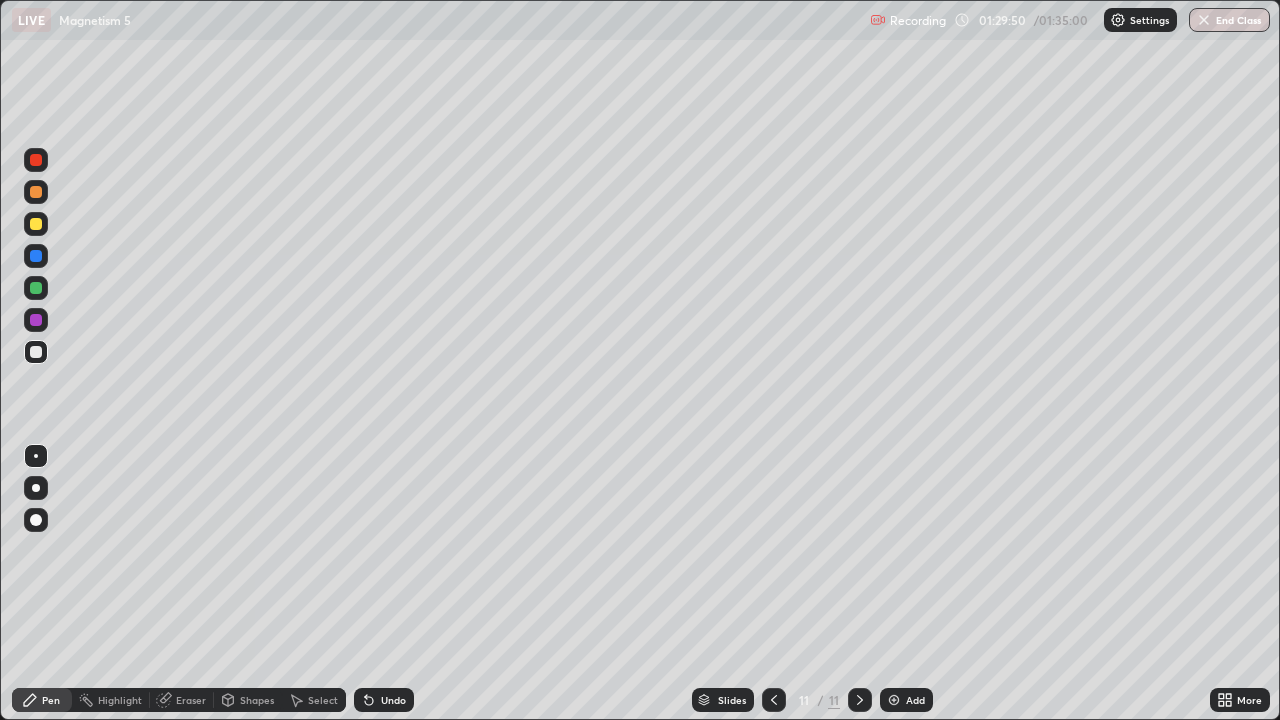 click at bounding box center [36, 224] 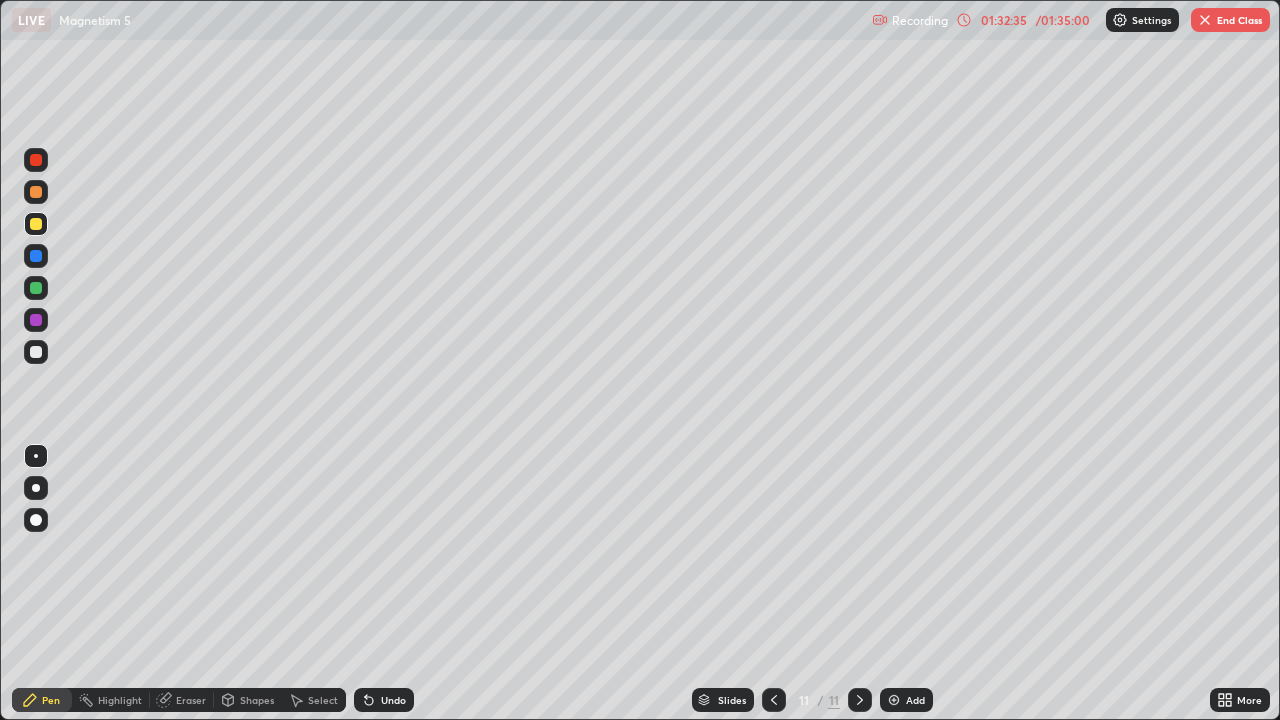 click at bounding box center [36, 352] 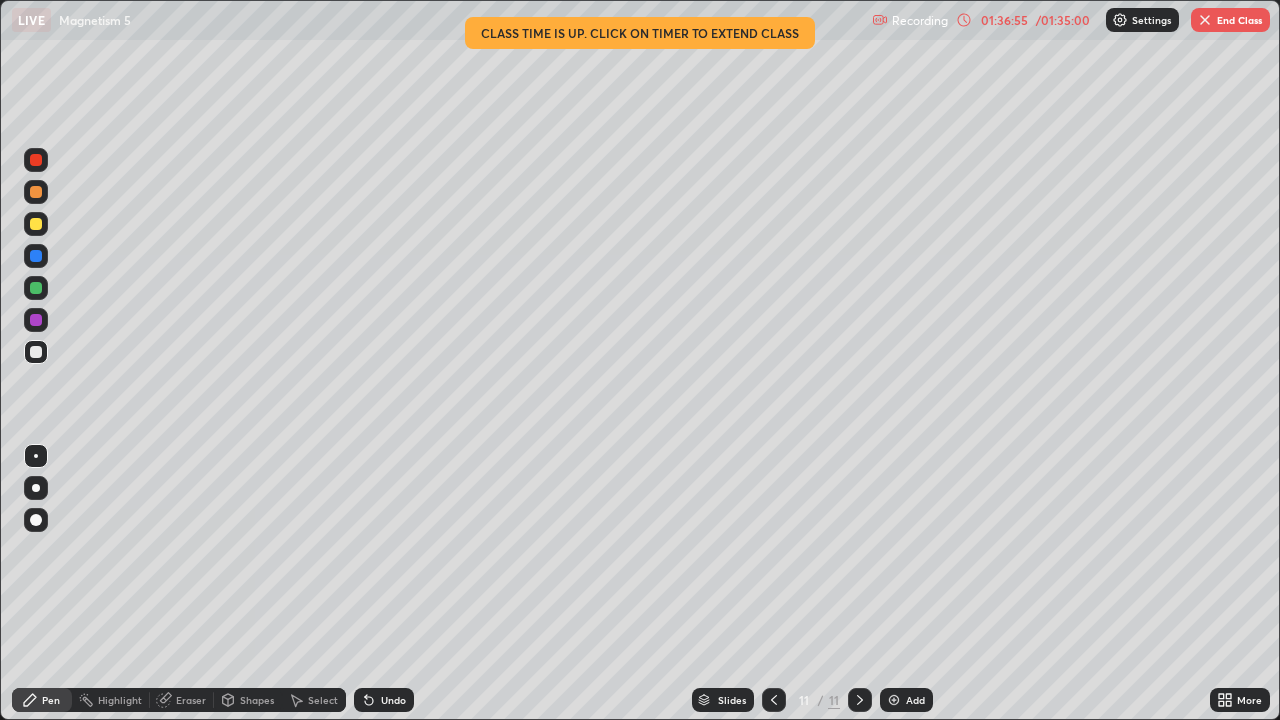 click on "End Class" at bounding box center (1230, 20) 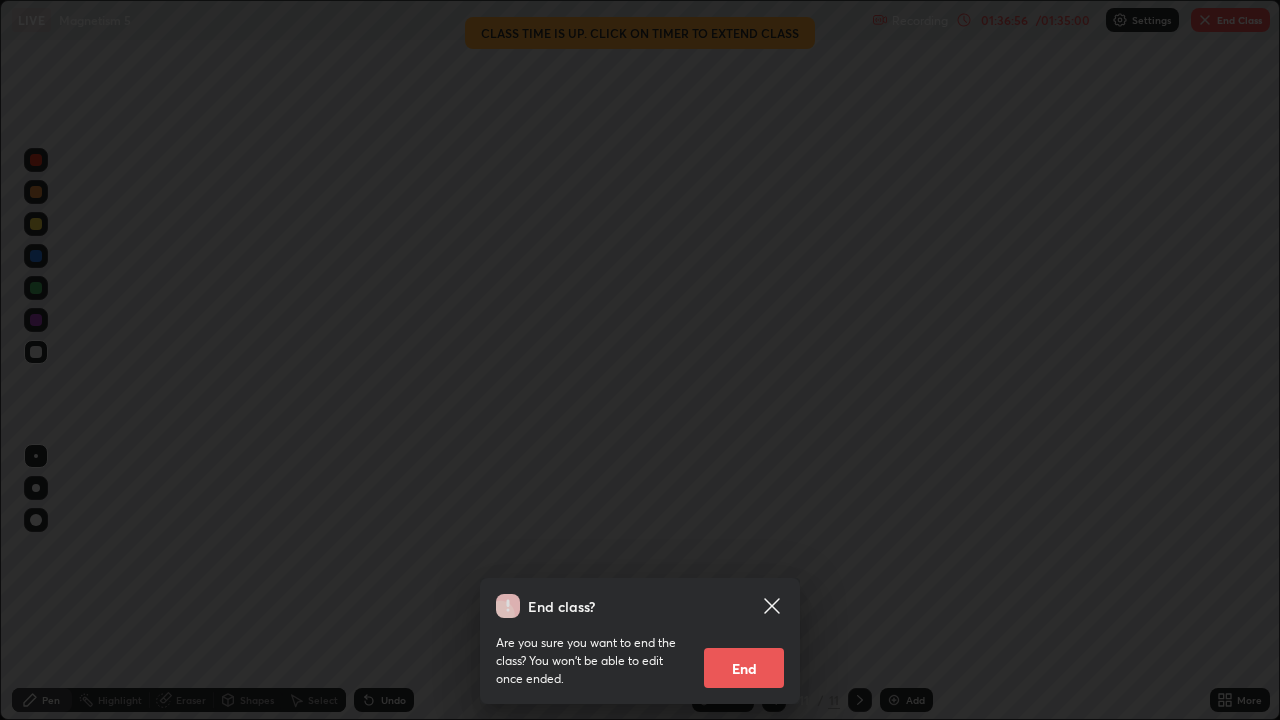 click on "End" at bounding box center (744, 668) 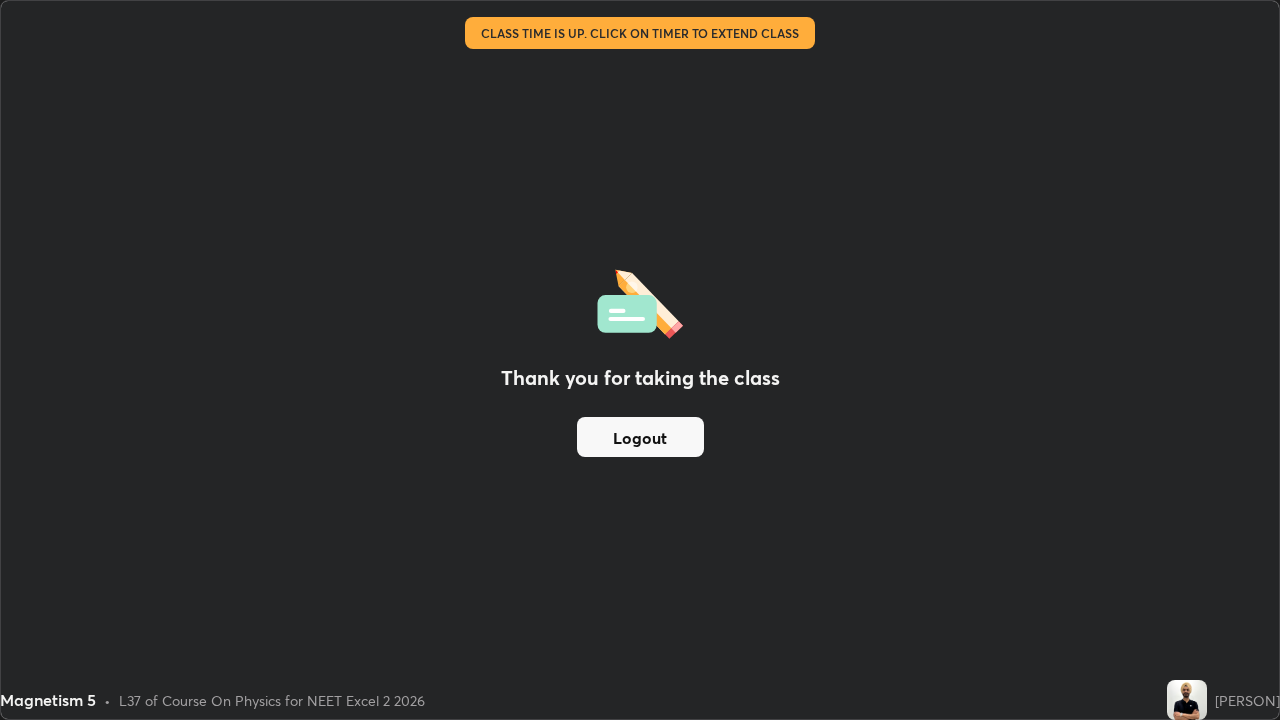 click on "Logout" at bounding box center [640, 437] 